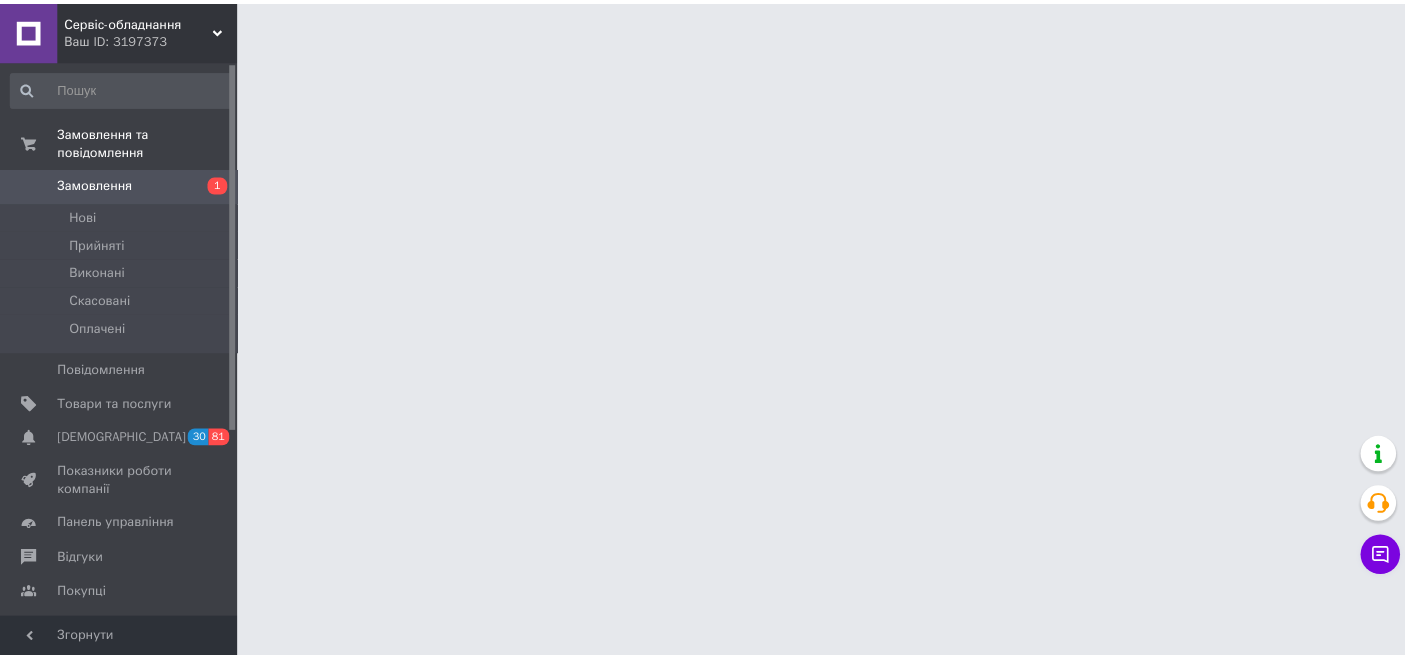 scroll, scrollTop: 0, scrollLeft: 0, axis: both 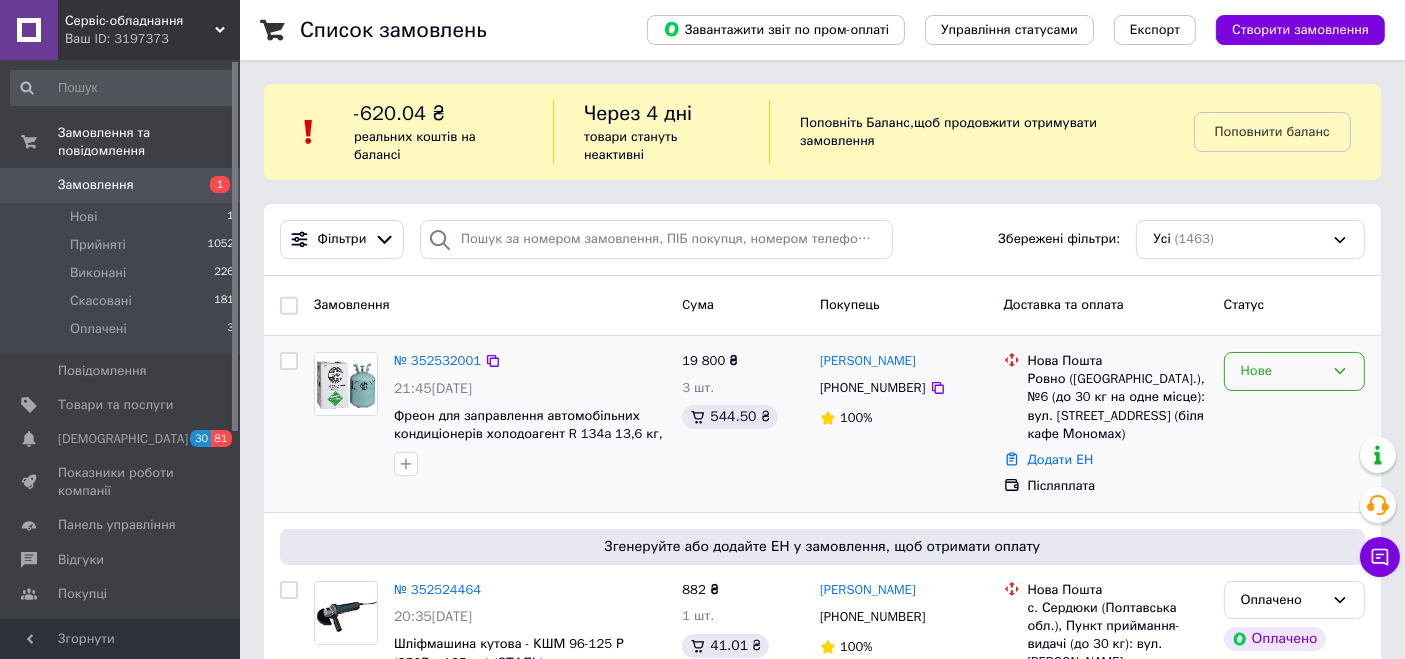 click on "Нове" at bounding box center (1294, 371) 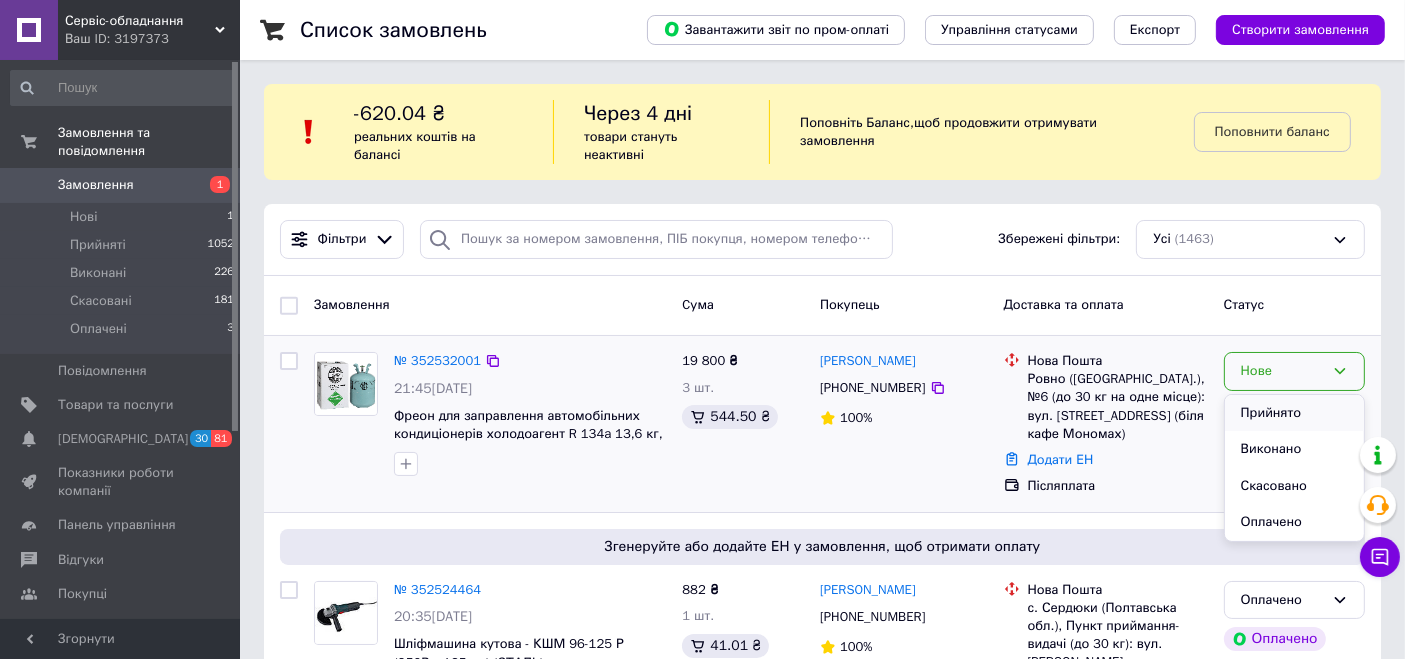click on "Прийнято" at bounding box center [1294, 413] 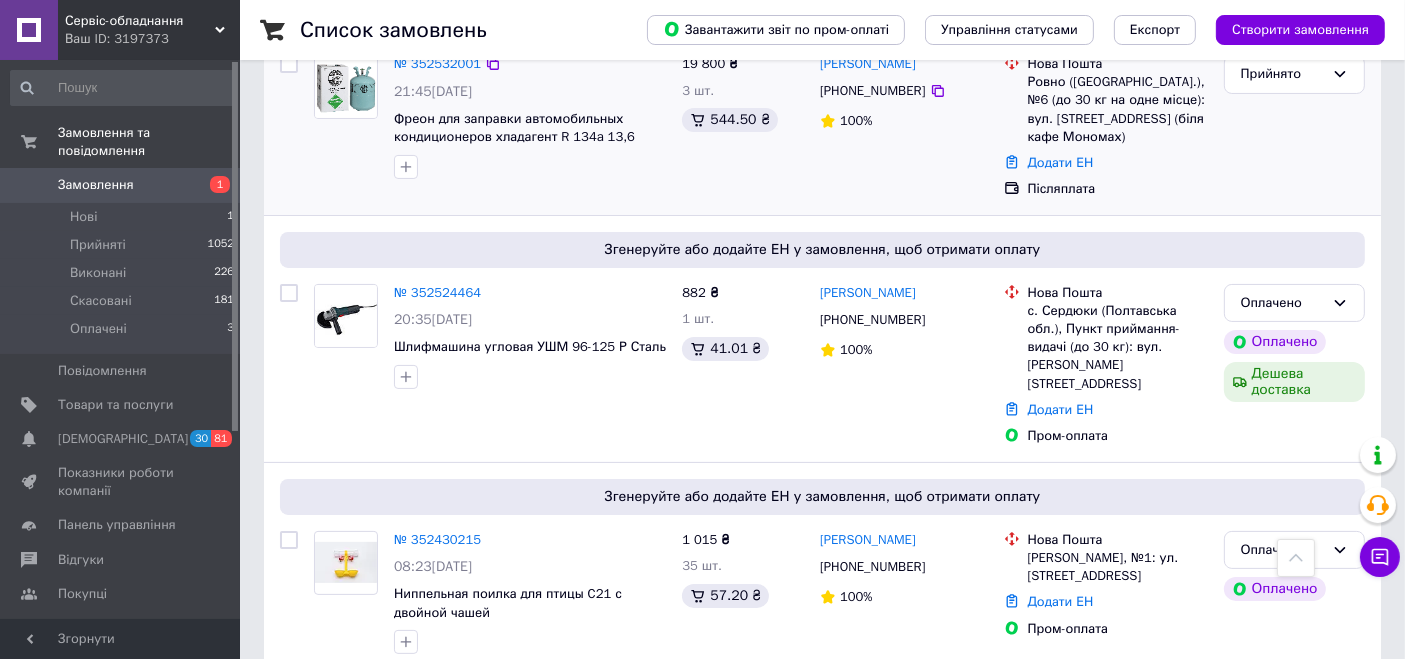 scroll, scrollTop: 222, scrollLeft: 0, axis: vertical 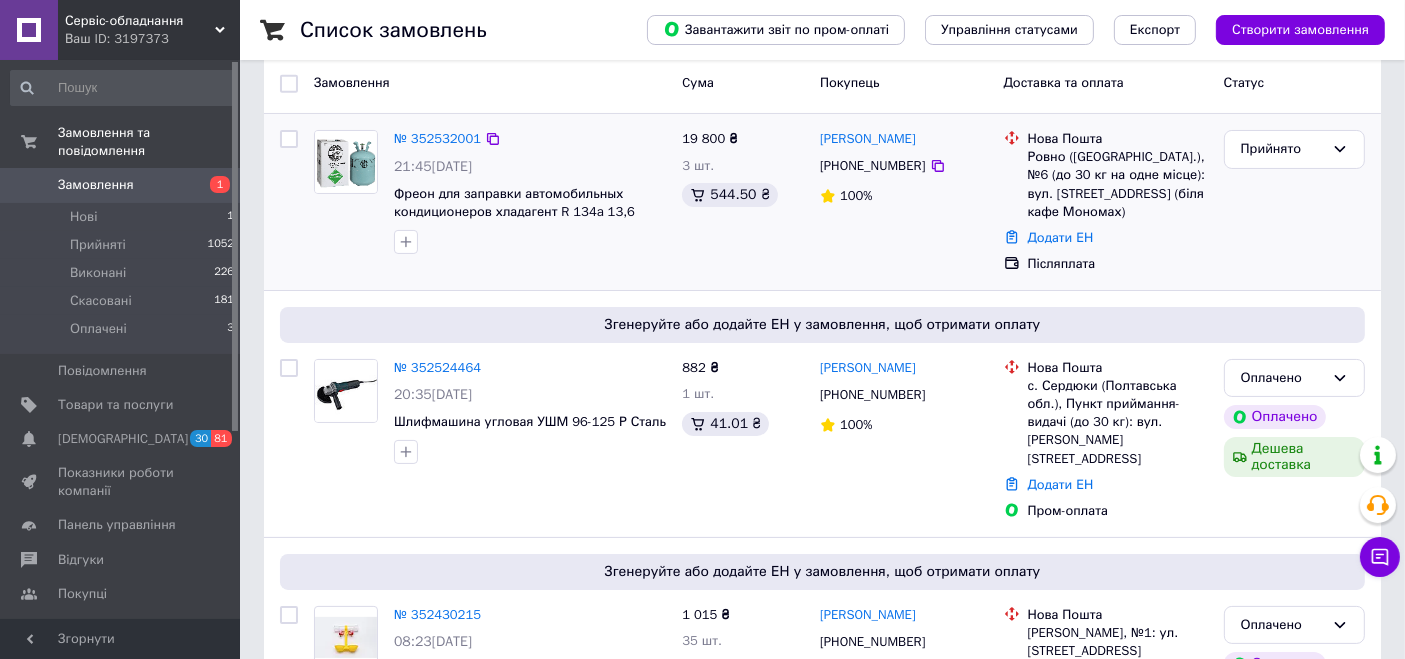 click on "Сервіс-обладнання" at bounding box center (140, 21) 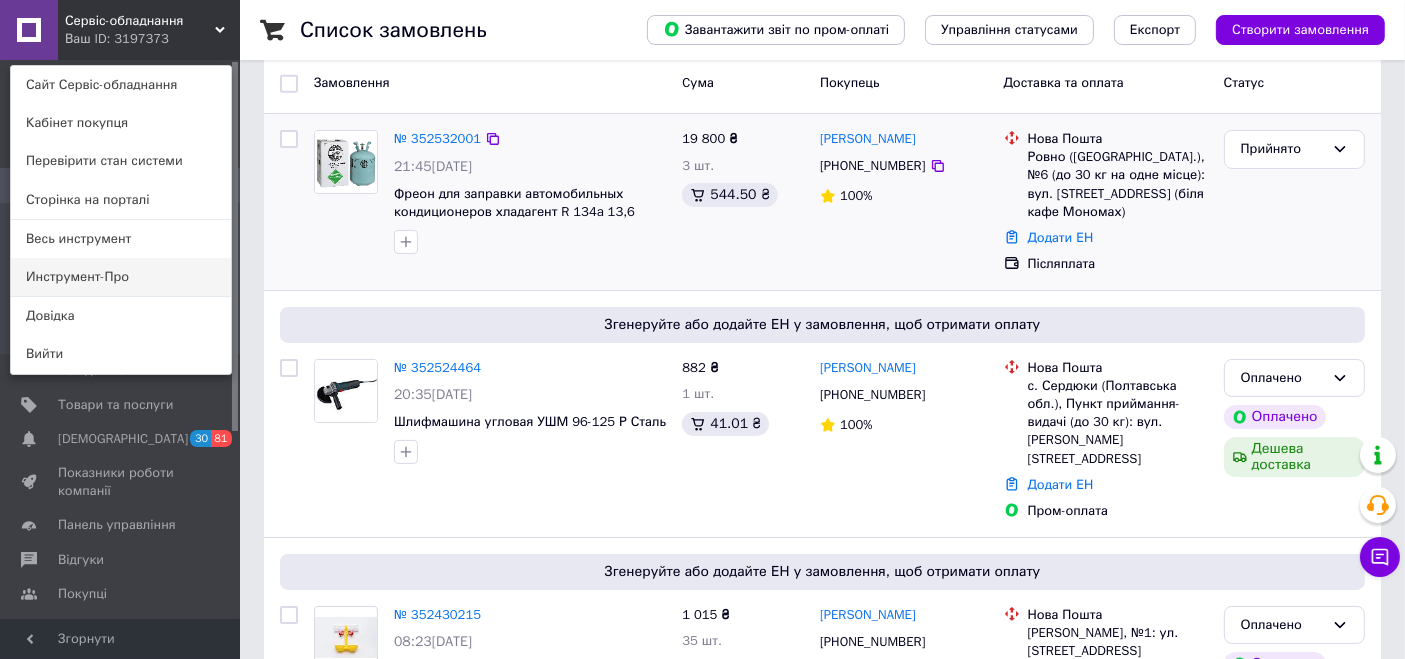 click on "Инструмент-Про" at bounding box center (121, 277) 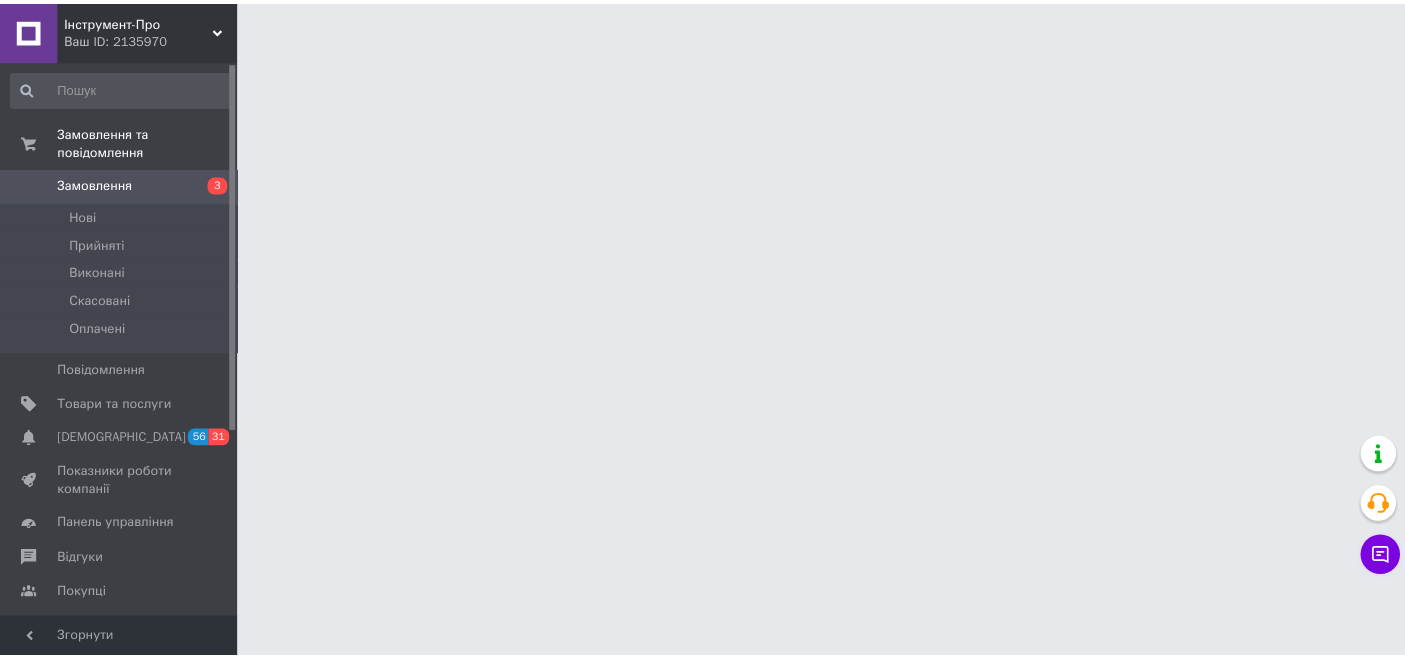 scroll, scrollTop: 0, scrollLeft: 0, axis: both 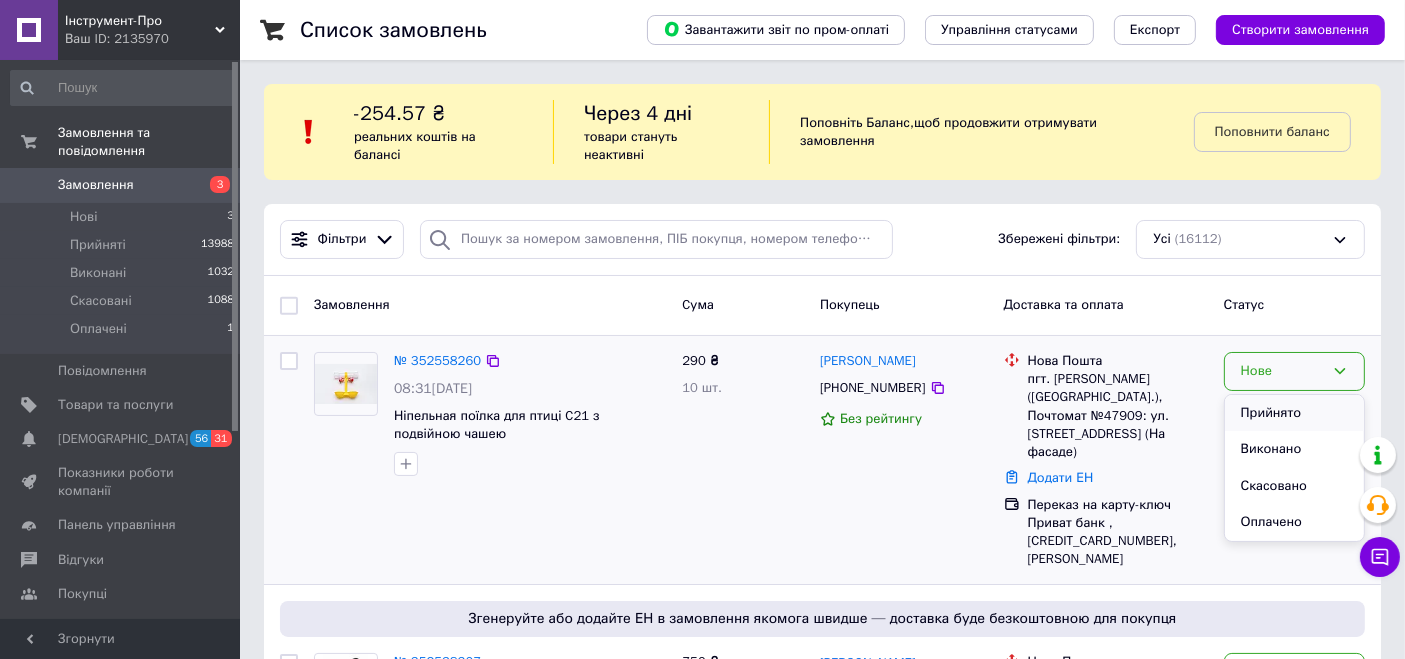 click on "Прийнято" at bounding box center (1294, 413) 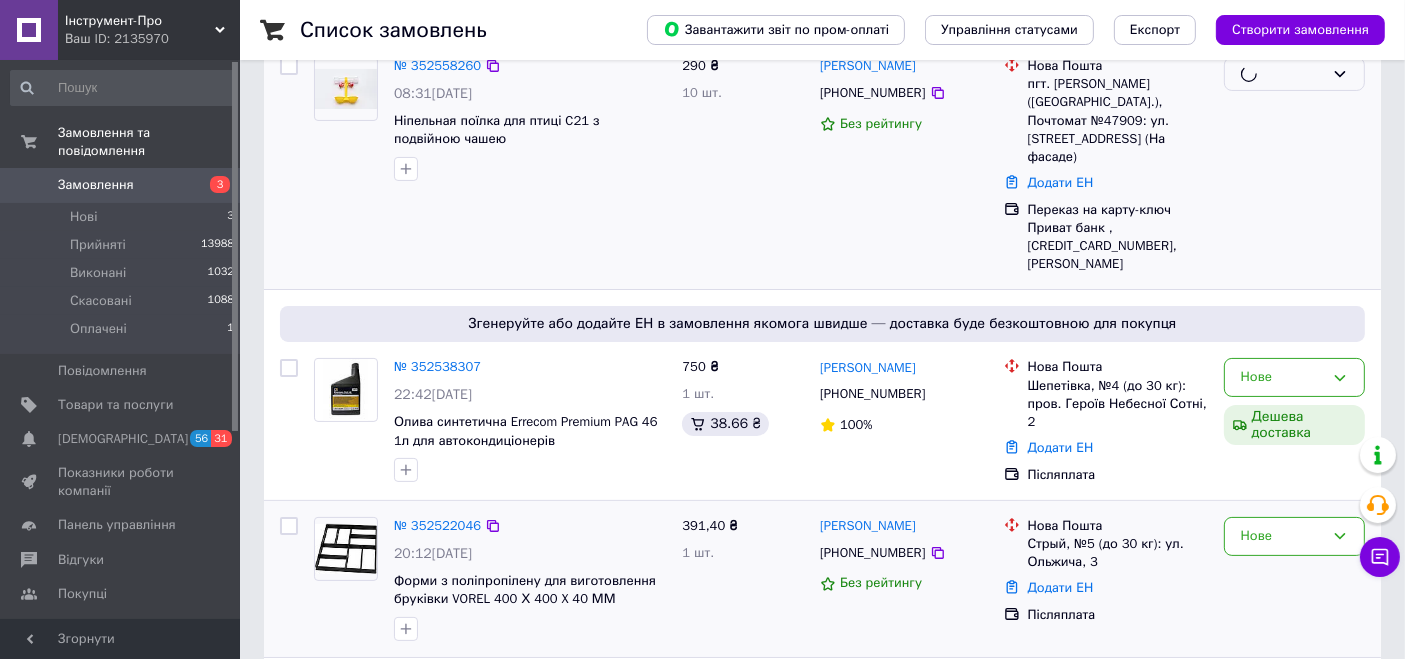 scroll, scrollTop: 444, scrollLeft: 0, axis: vertical 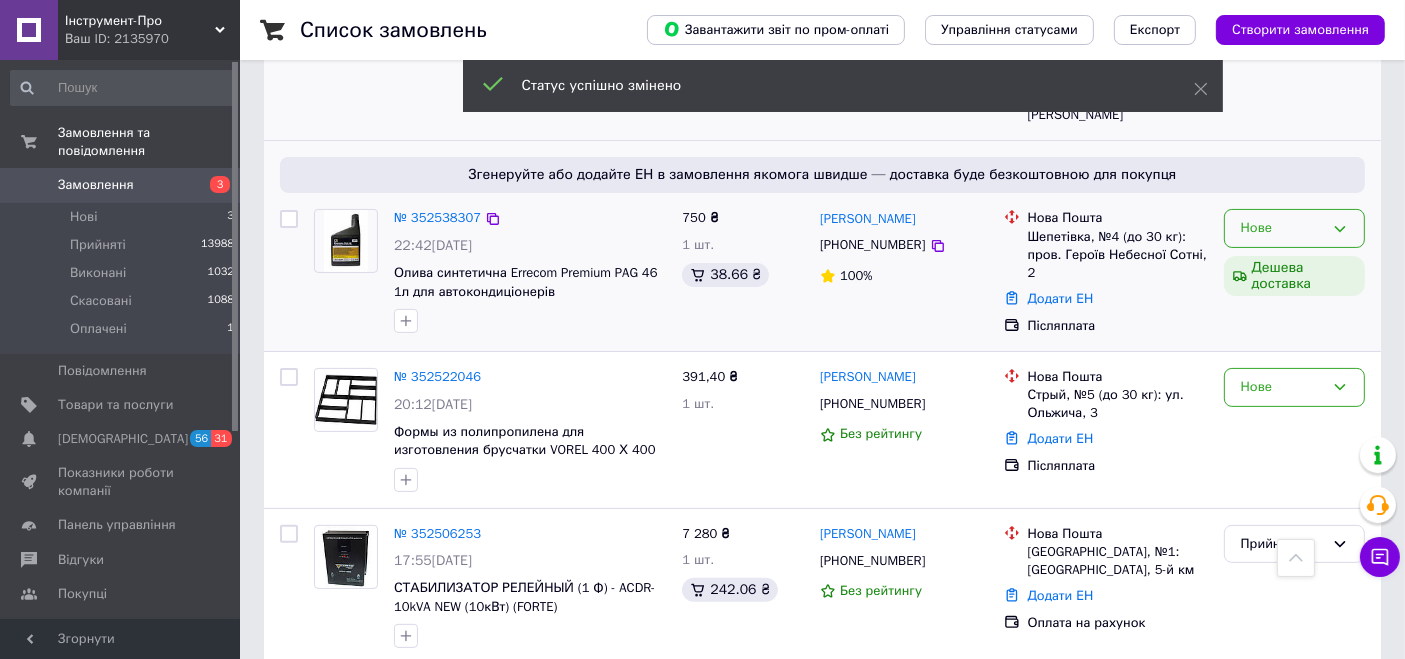 click on "Нове" at bounding box center (1282, 228) 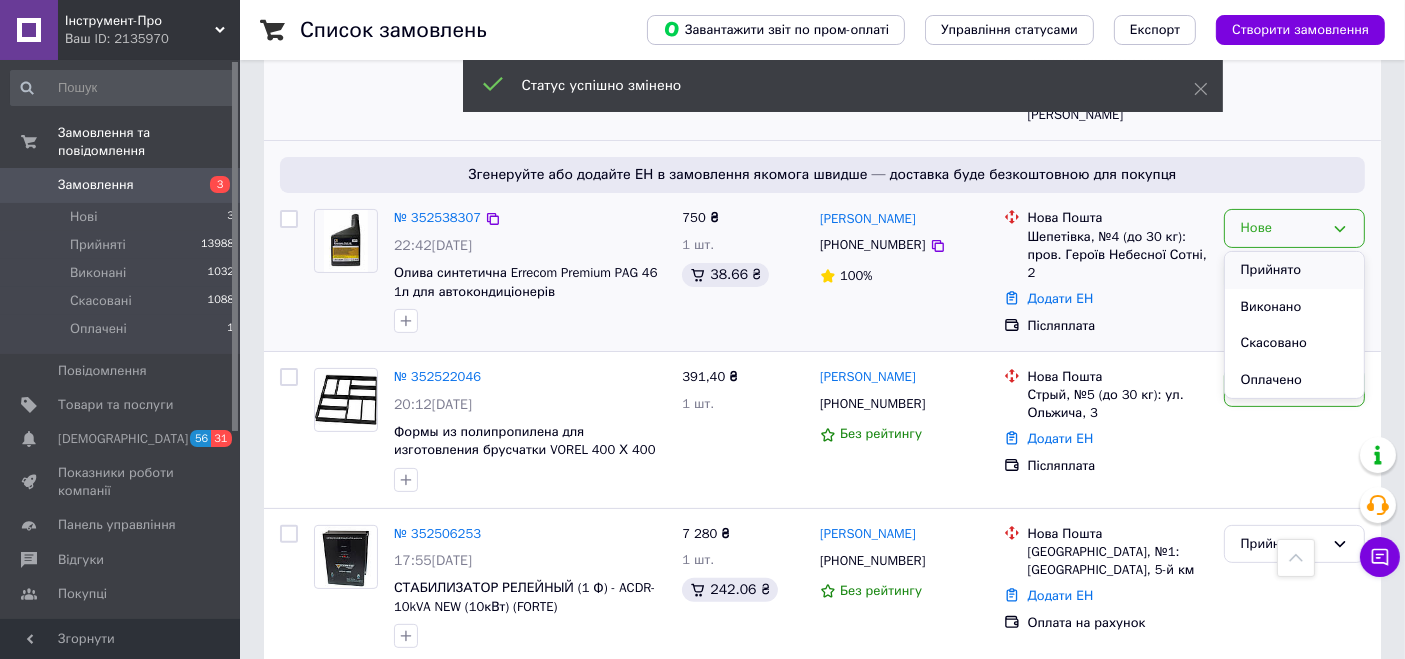 click on "Прийнято" at bounding box center (1294, 270) 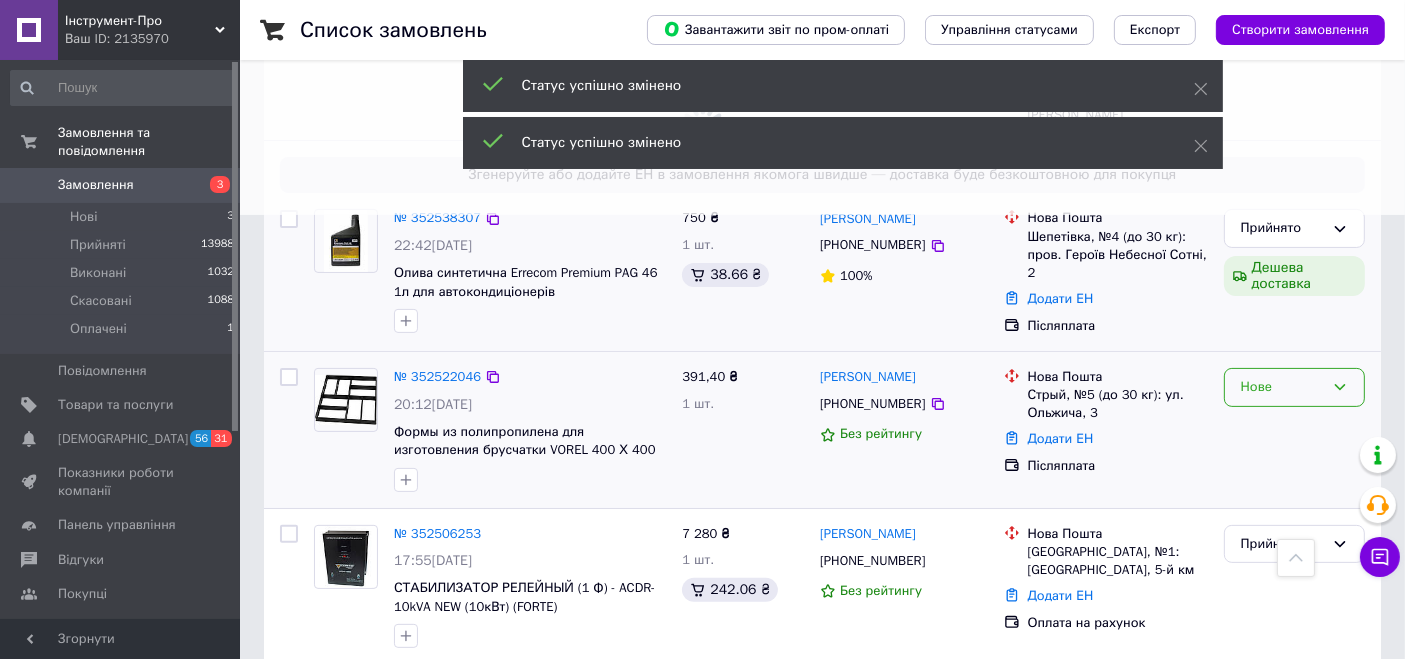 click on "Нове" at bounding box center (1282, 387) 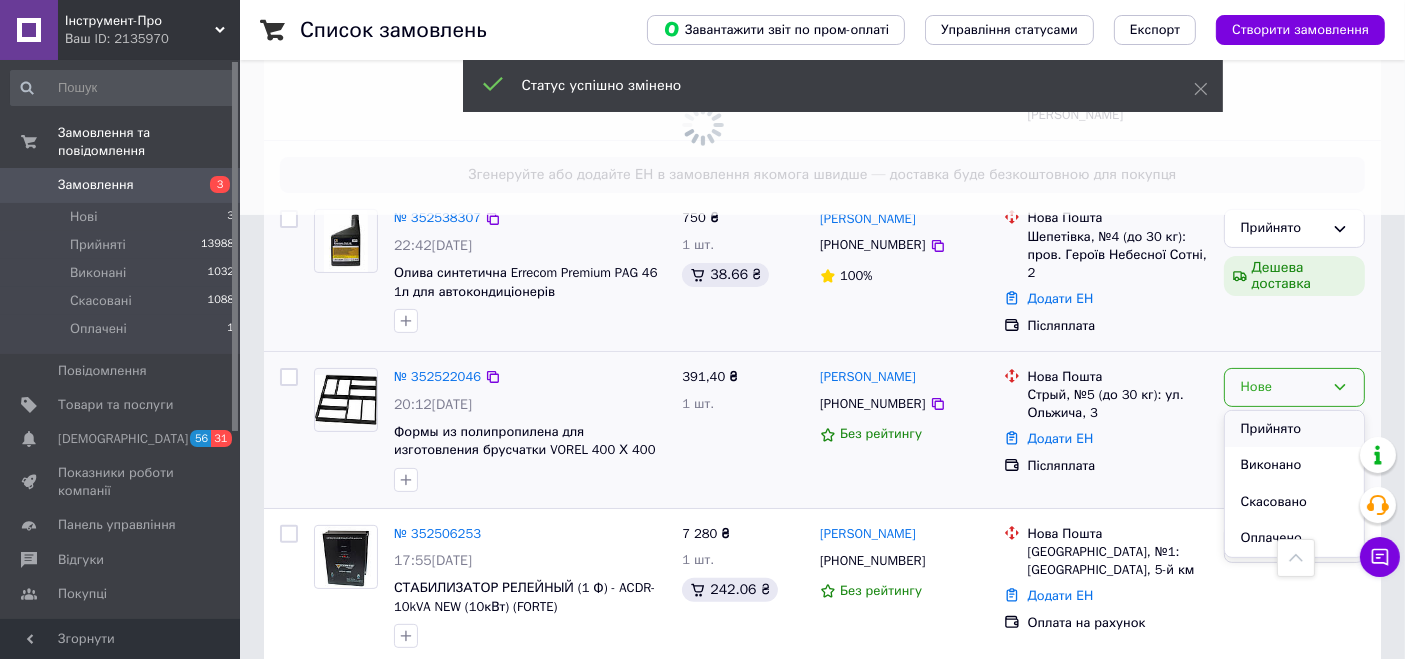 click on "Прийнято" at bounding box center (1294, 429) 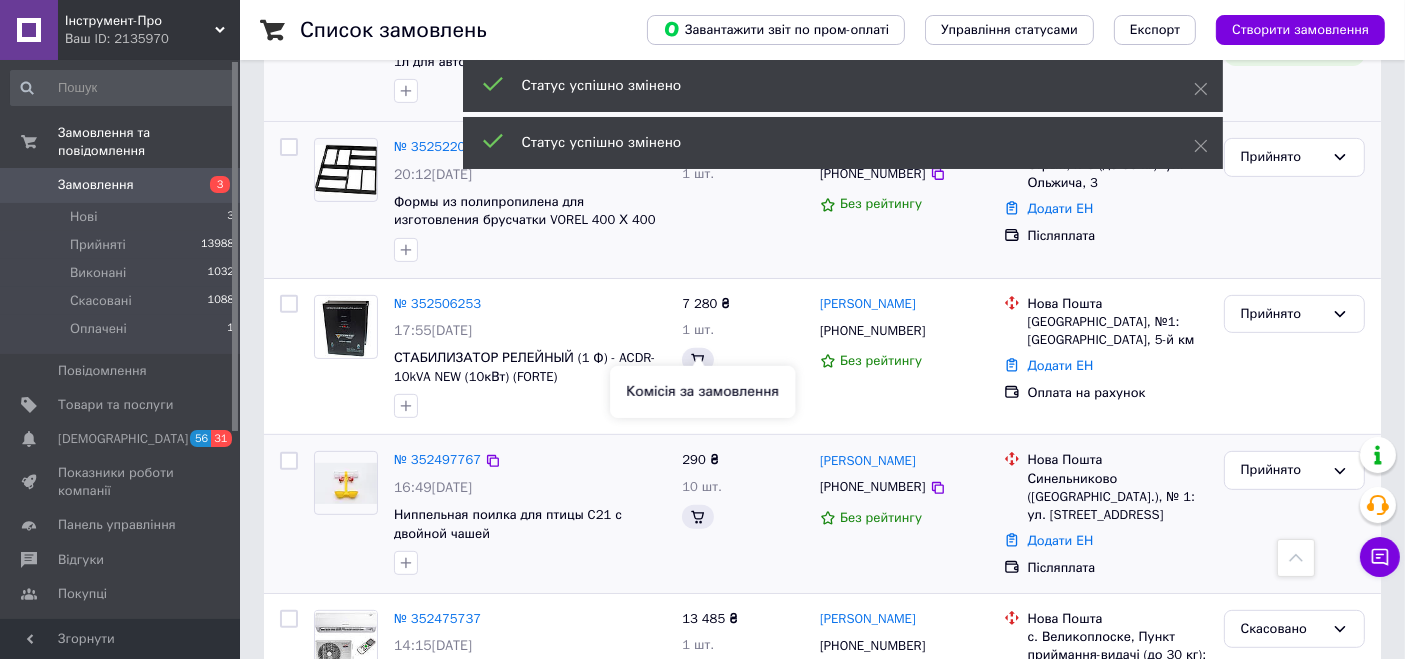 scroll, scrollTop: 1000, scrollLeft: 0, axis: vertical 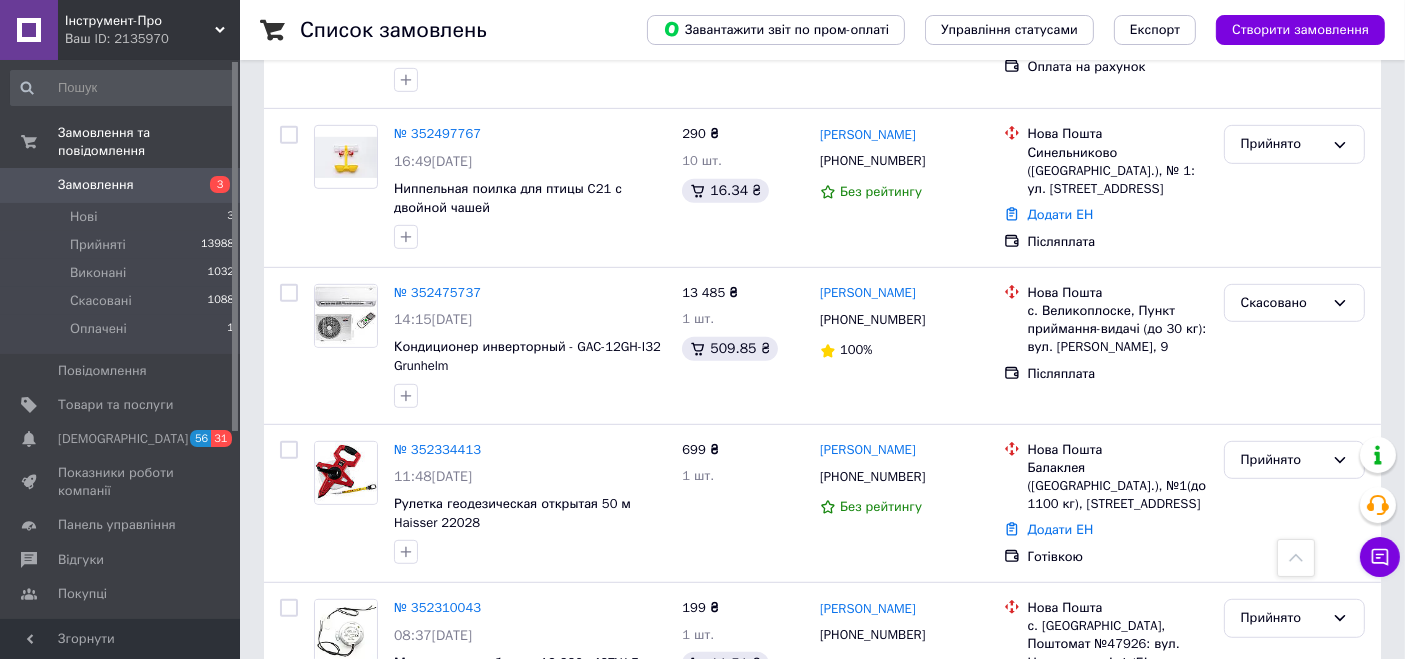 click on "Інструмент-Про" at bounding box center [140, 21] 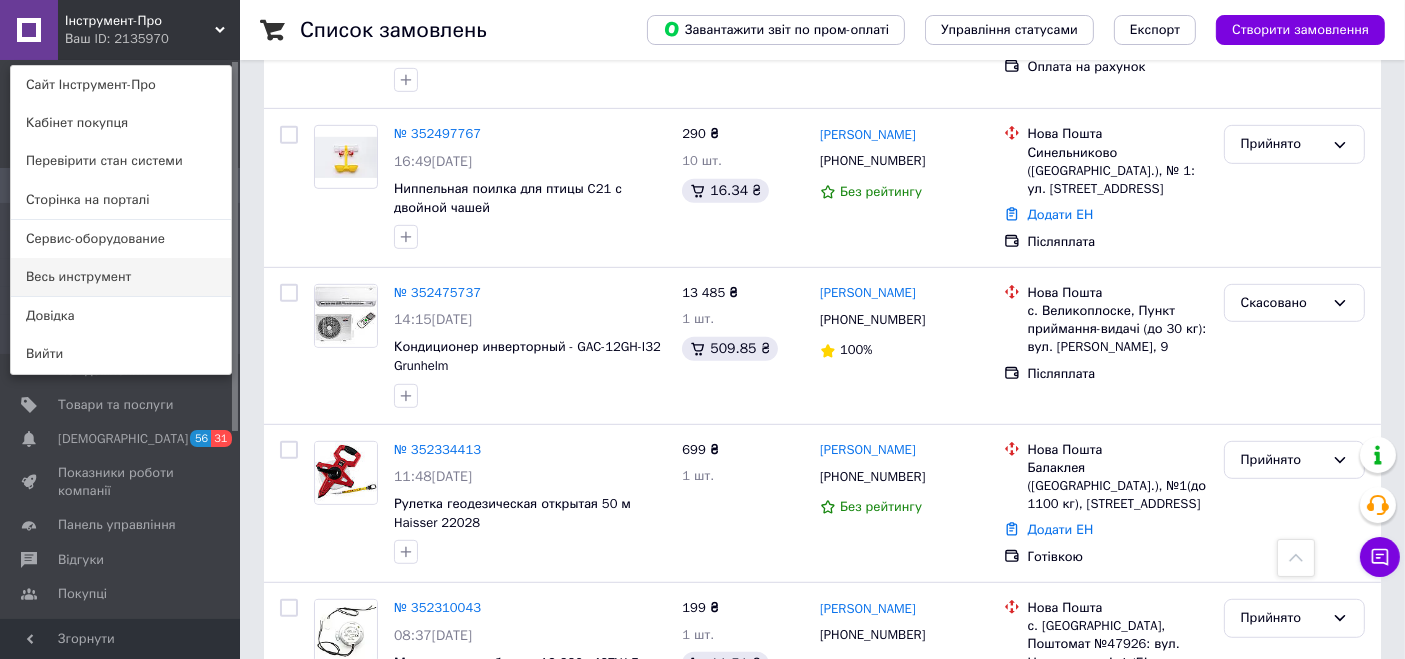 click on "Весь инструмент" at bounding box center [121, 277] 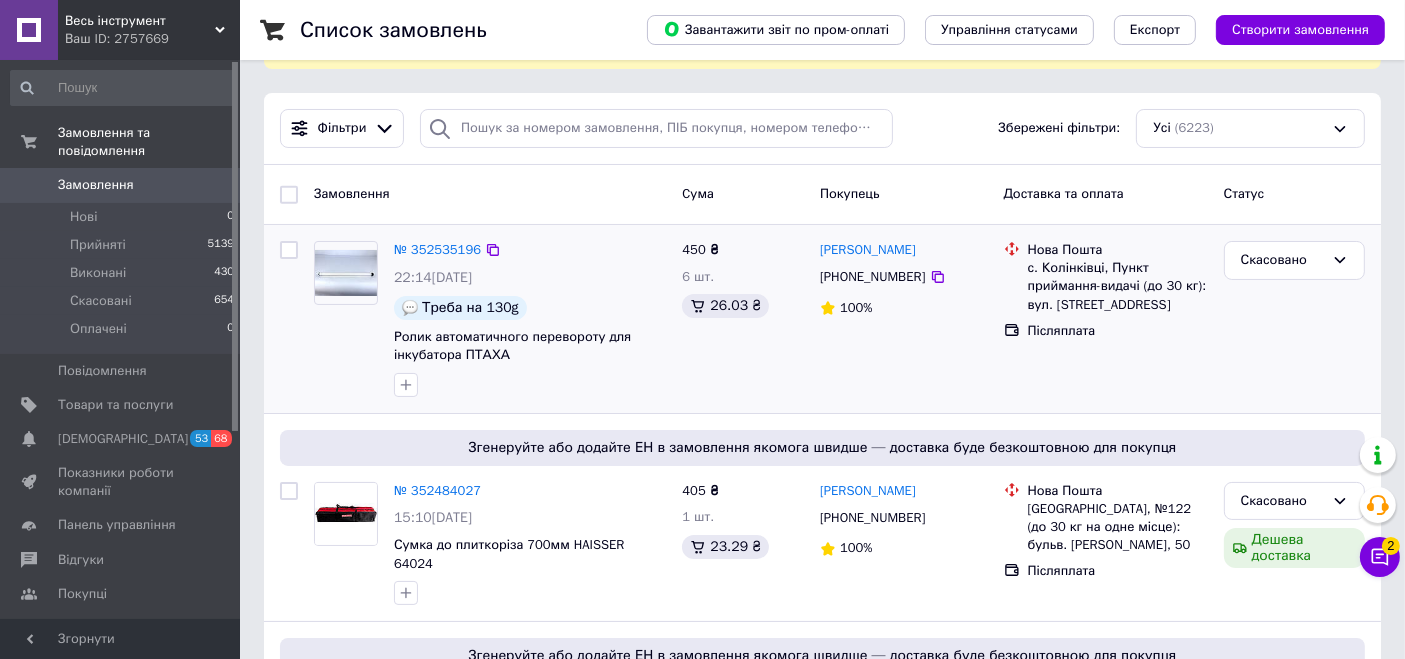 scroll, scrollTop: 222, scrollLeft: 0, axis: vertical 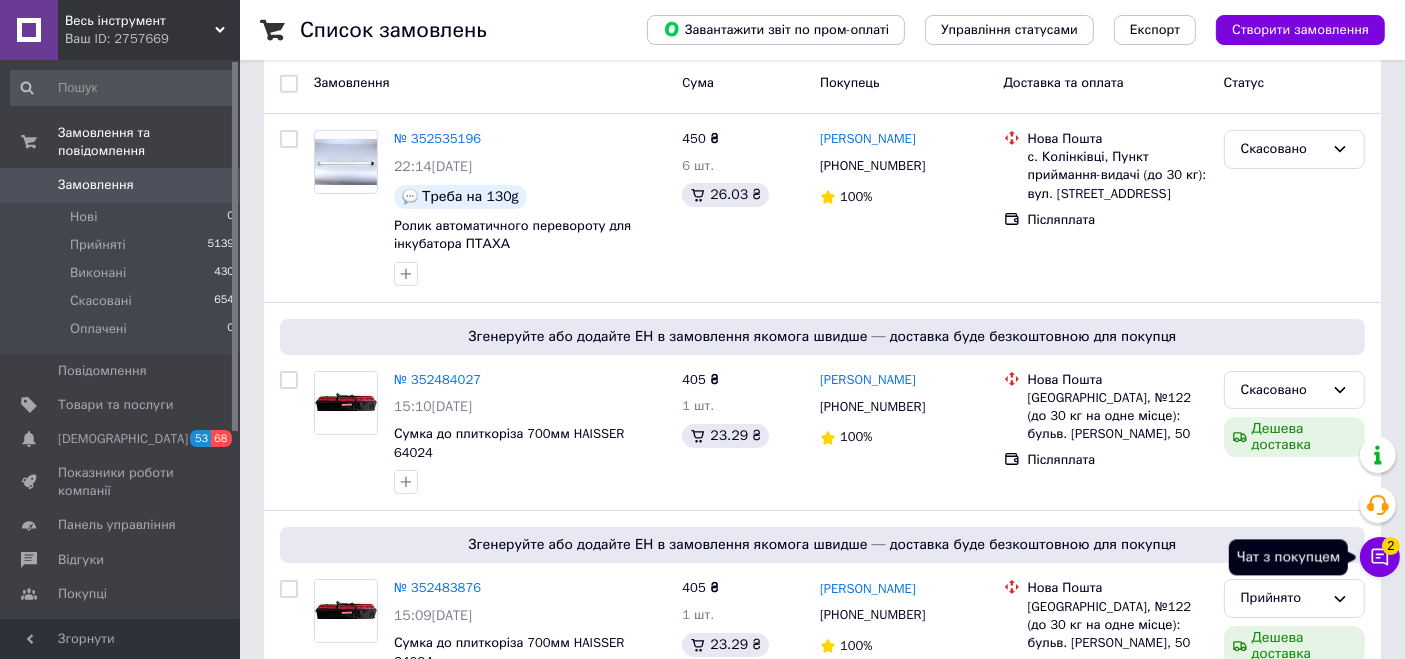 click on "2" at bounding box center (1391, 546) 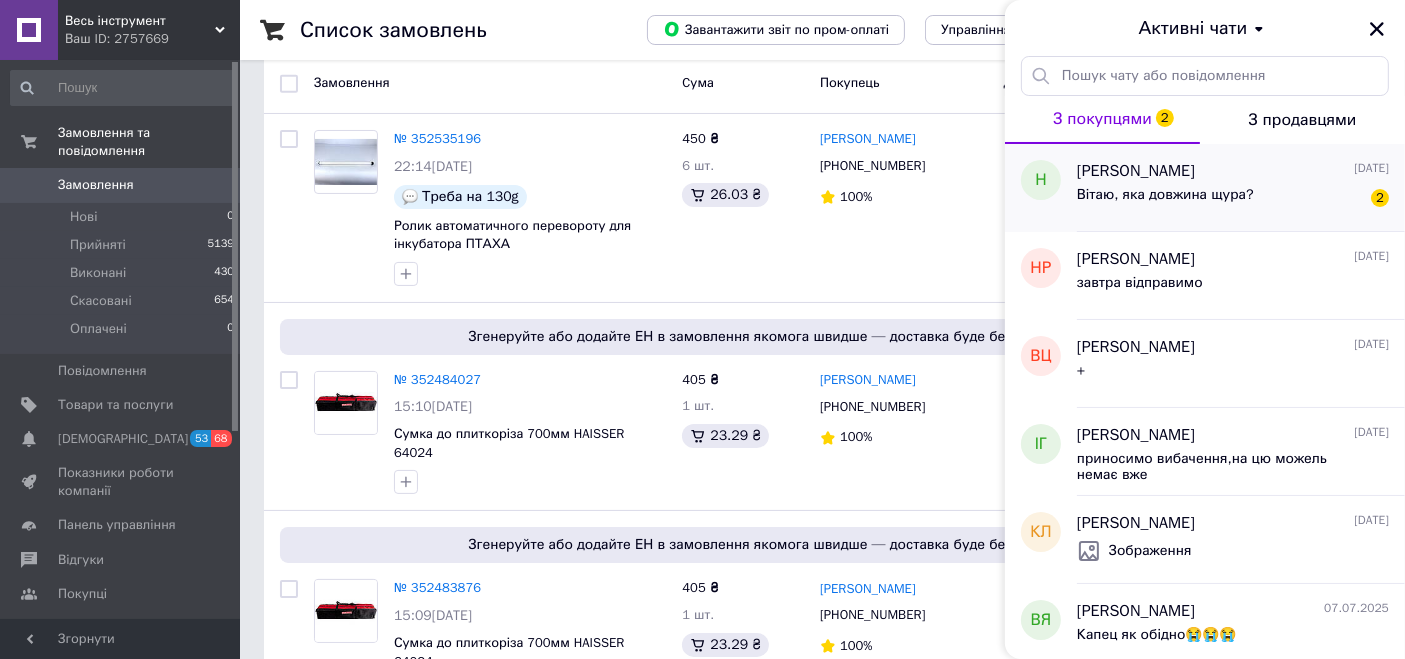 click on "Вітаю, яка довжина щура?" at bounding box center [1165, 195] 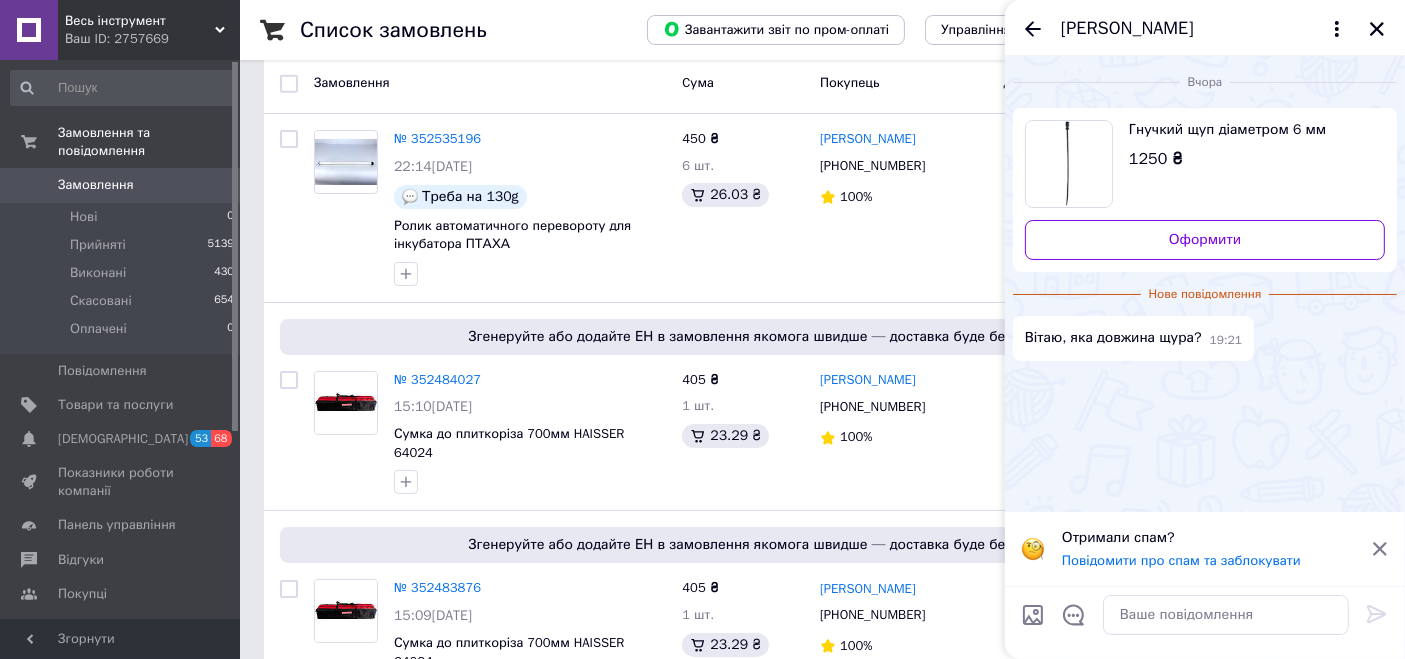 click on "Гнучкий щуп діаметром 6 мм" at bounding box center [1249, 130] 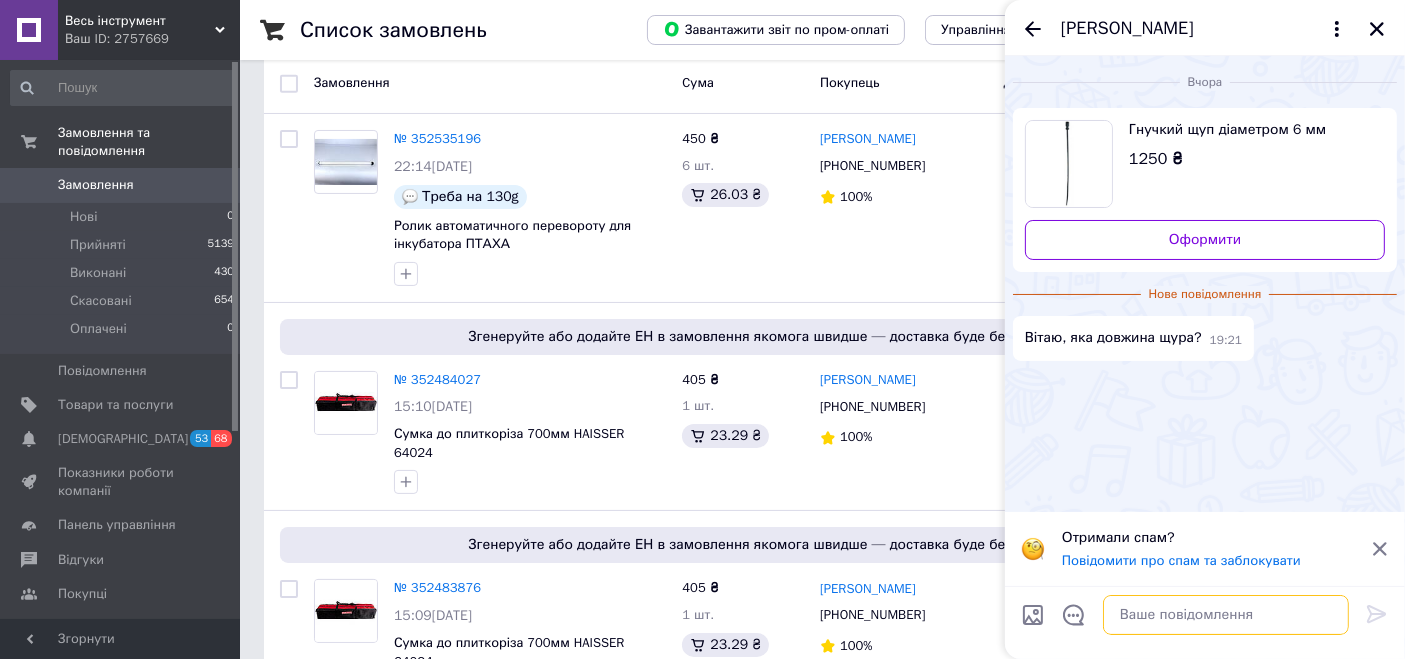 click at bounding box center [1226, 615] 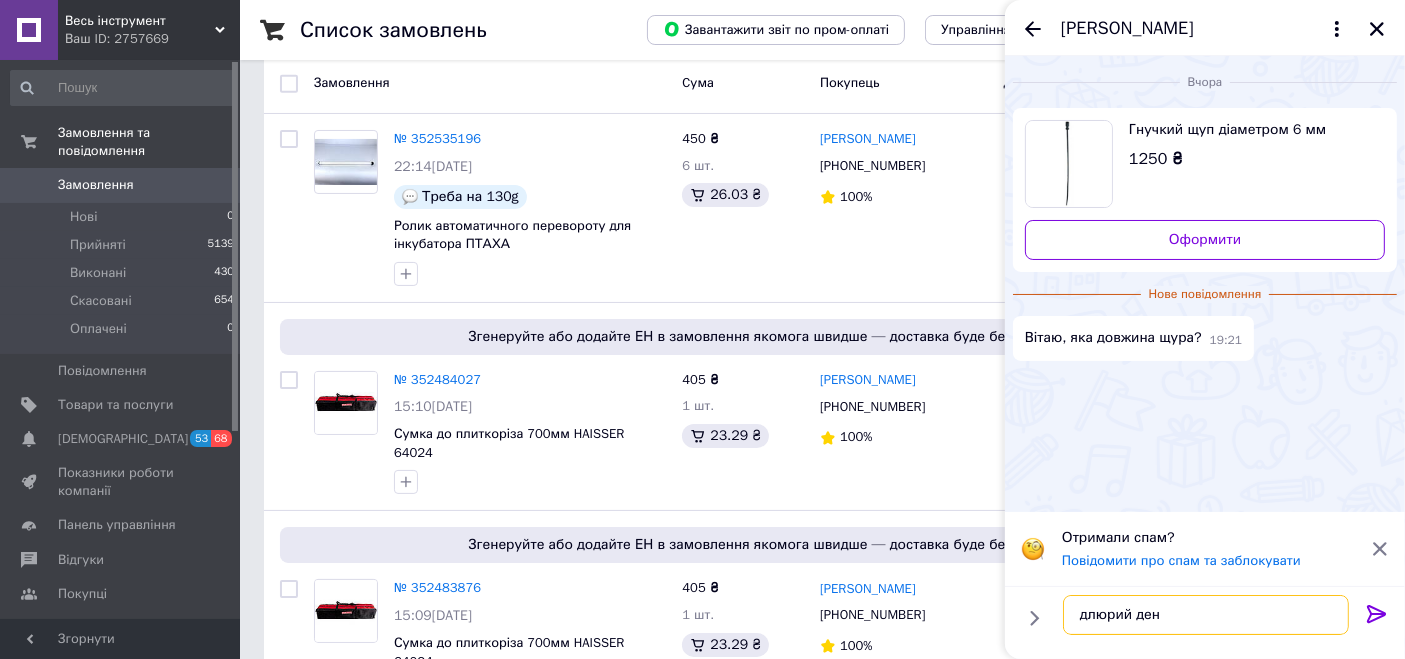 type on "длюрий день" 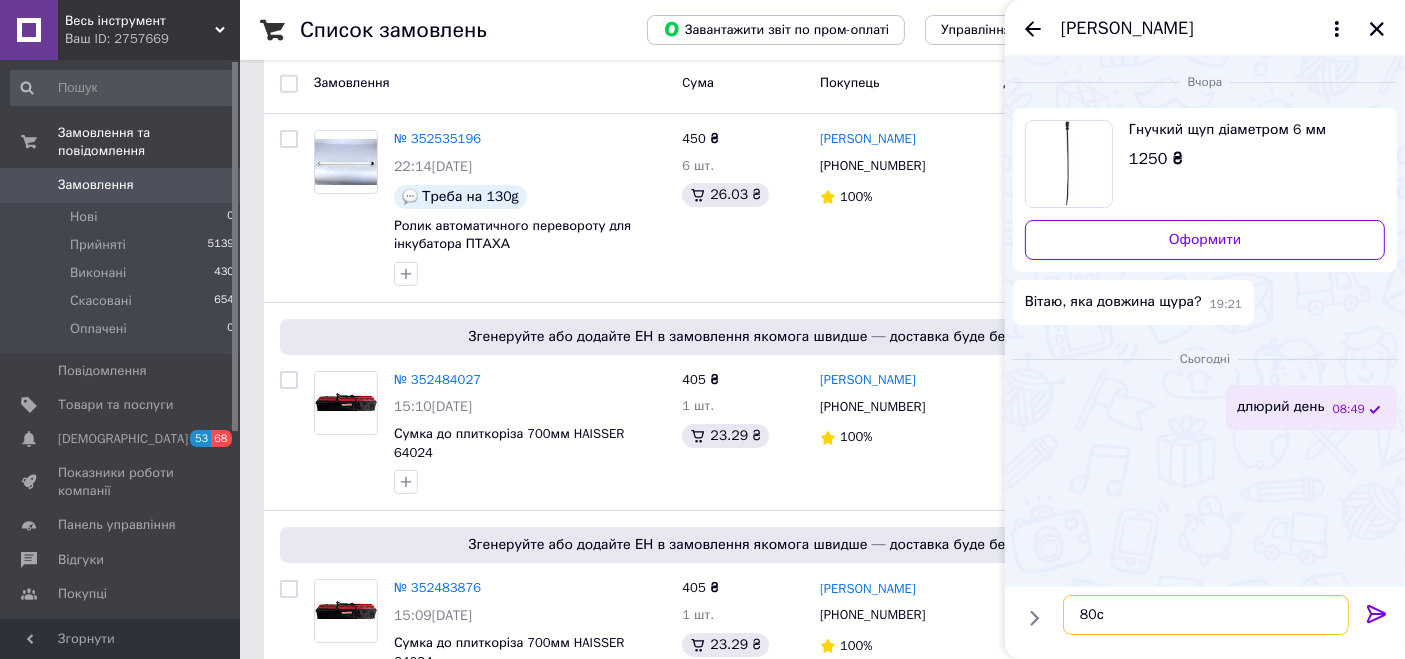 type on "80см" 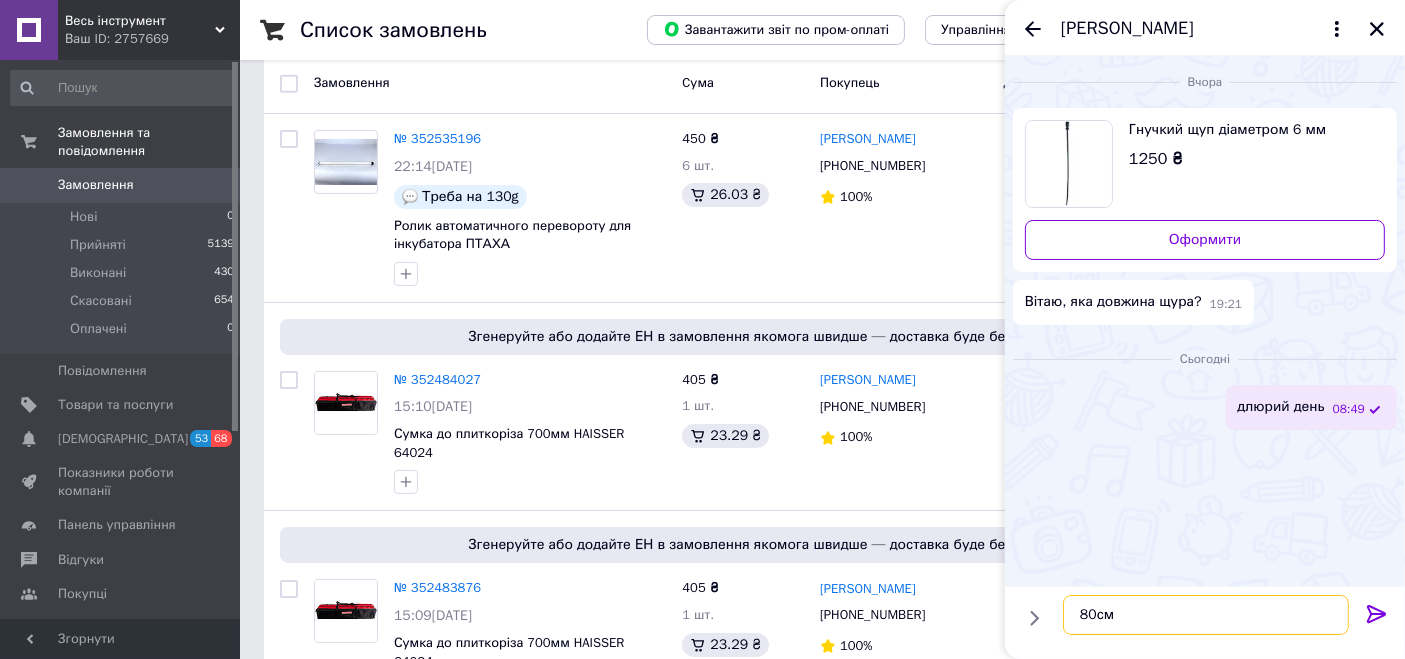 type 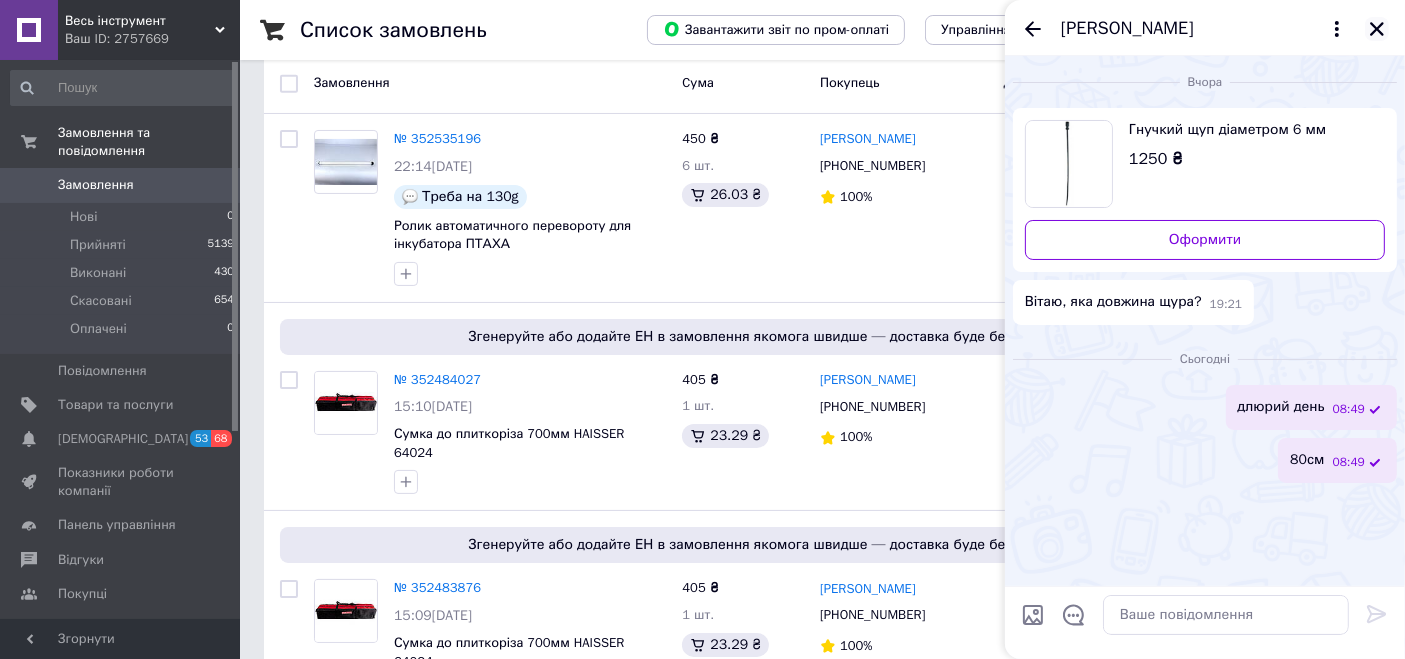 click 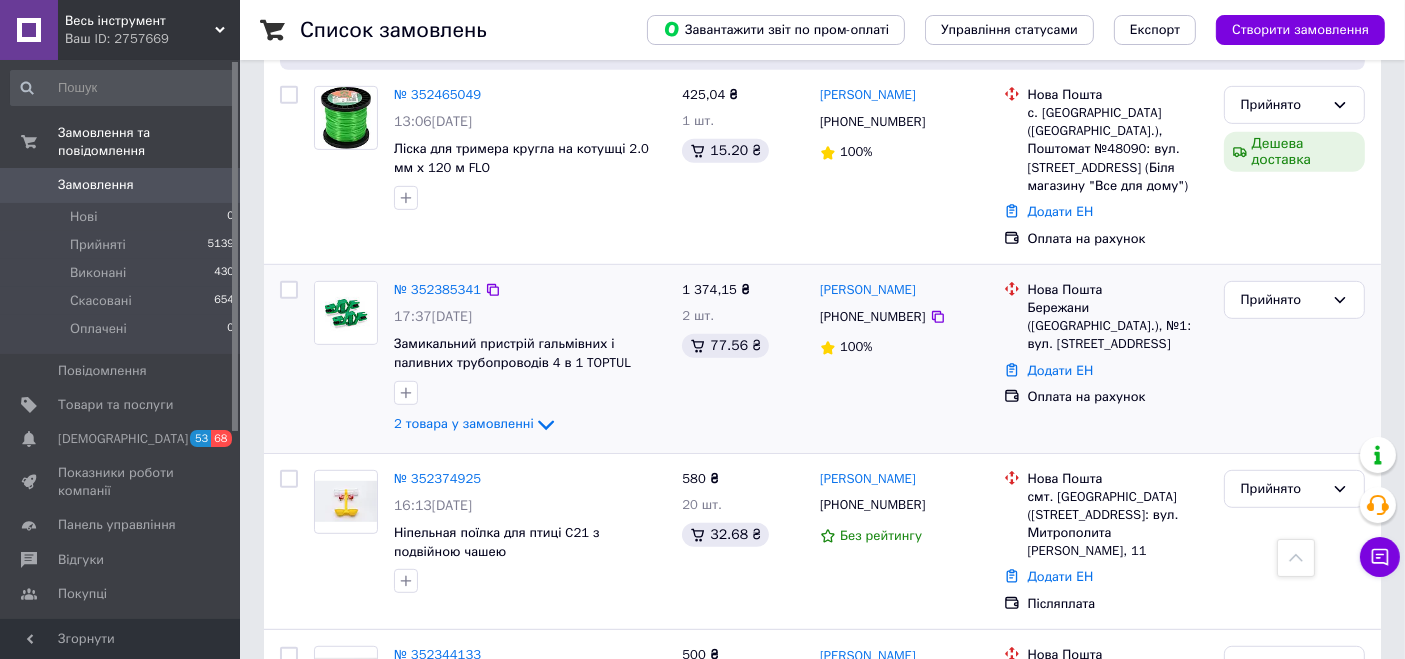 scroll, scrollTop: 1000, scrollLeft: 0, axis: vertical 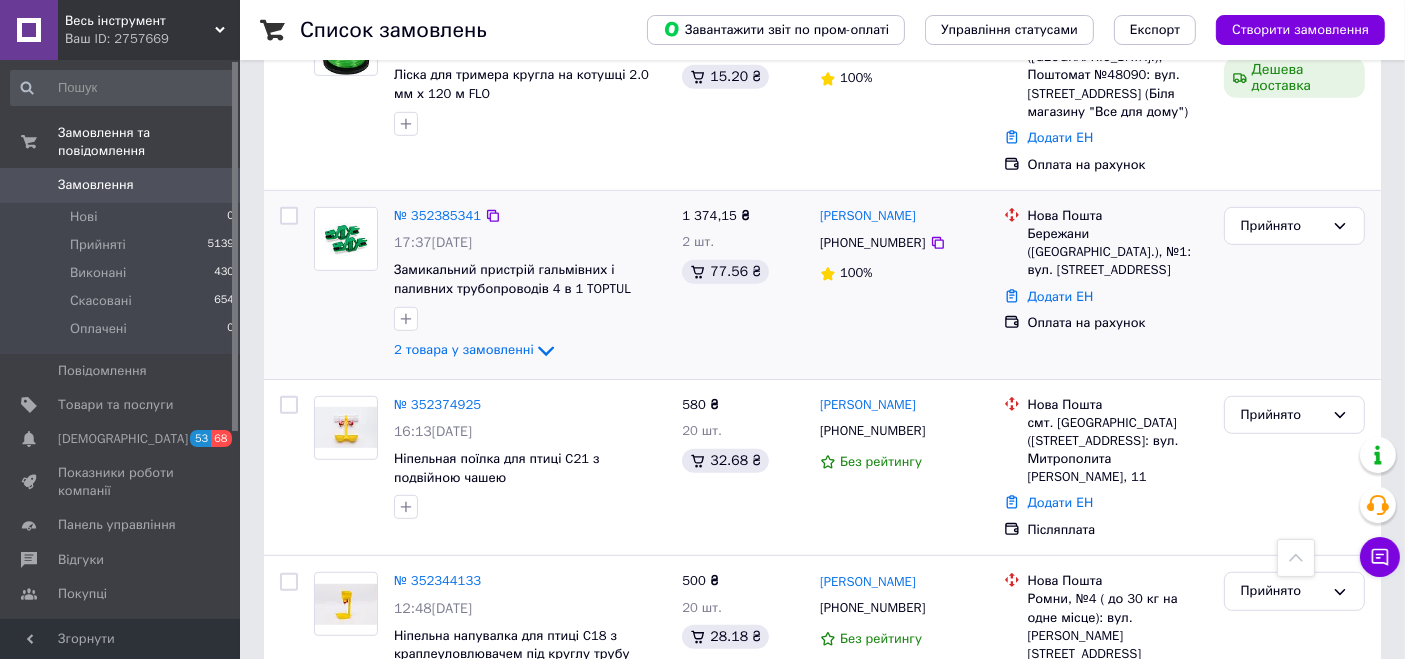 click on "№ 352385341" at bounding box center (437, 216) 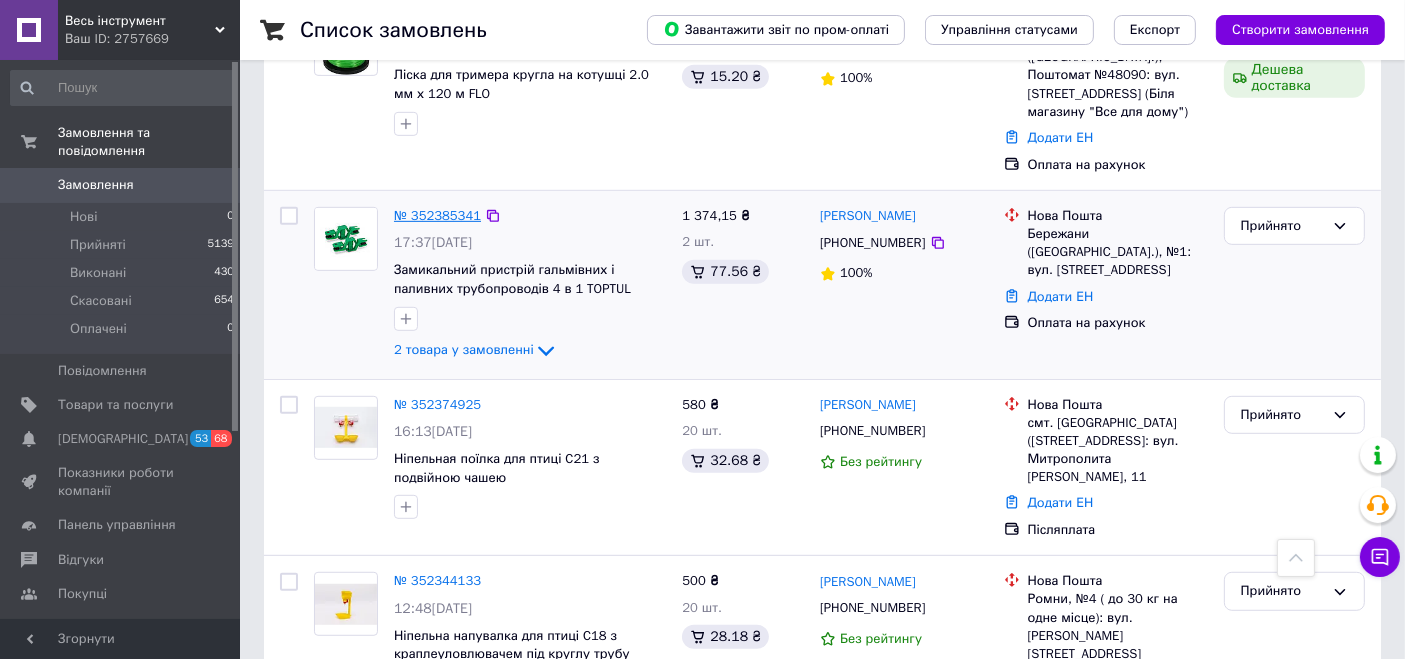 click on "№ 352385341" at bounding box center (437, 215) 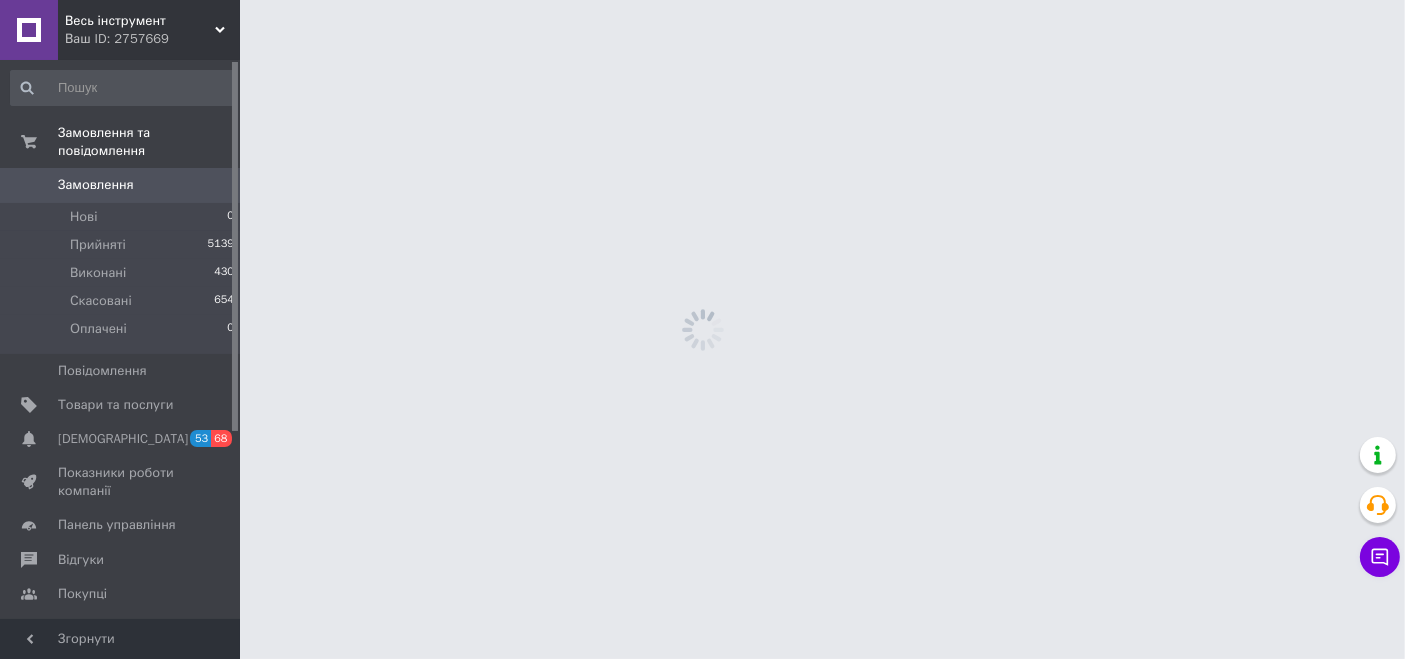 scroll, scrollTop: 0, scrollLeft: 0, axis: both 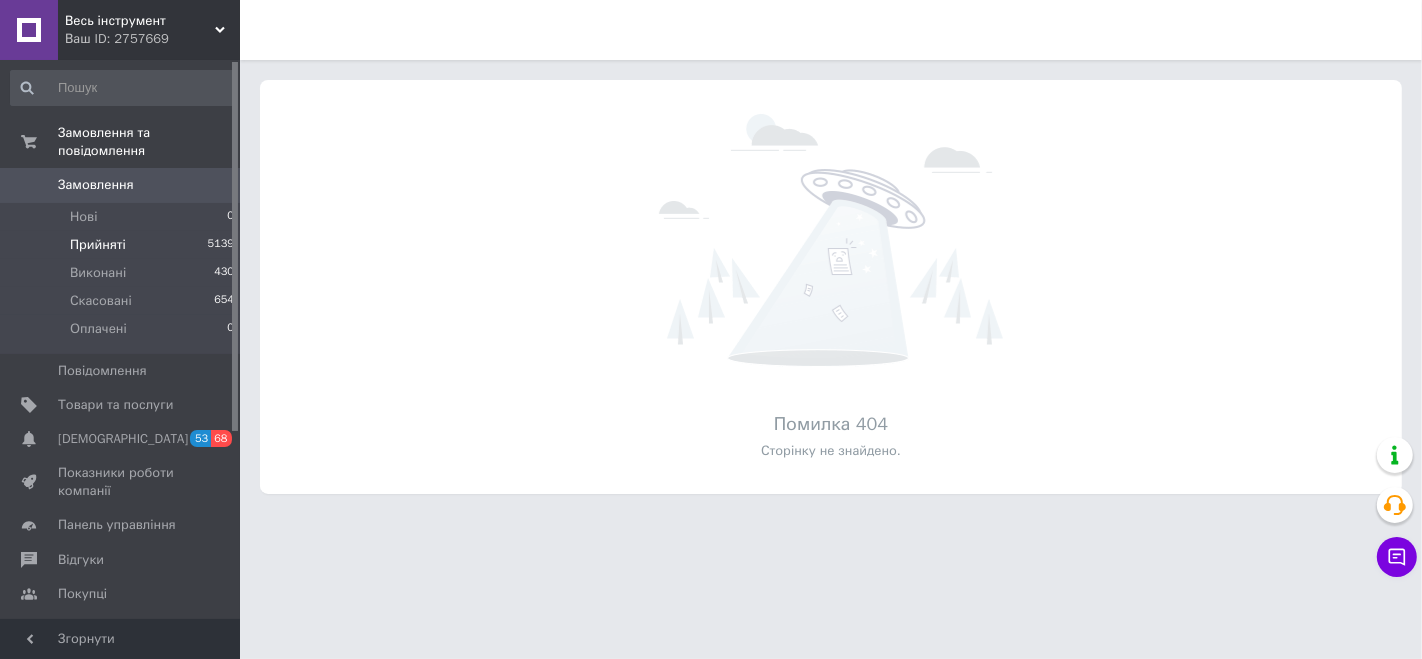 click on "Прийняті" at bounding box center [98, 245] 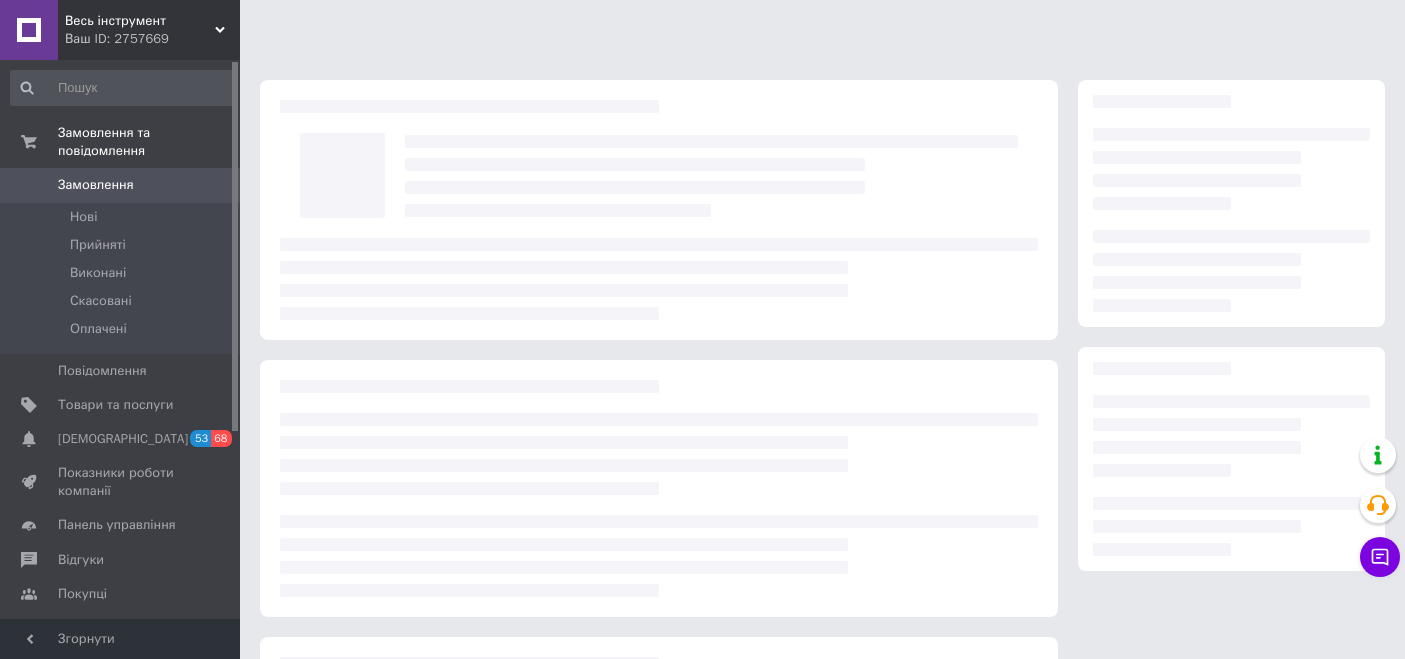 scroll, scrollTop: 0, scrollLeft: 0, axis: both 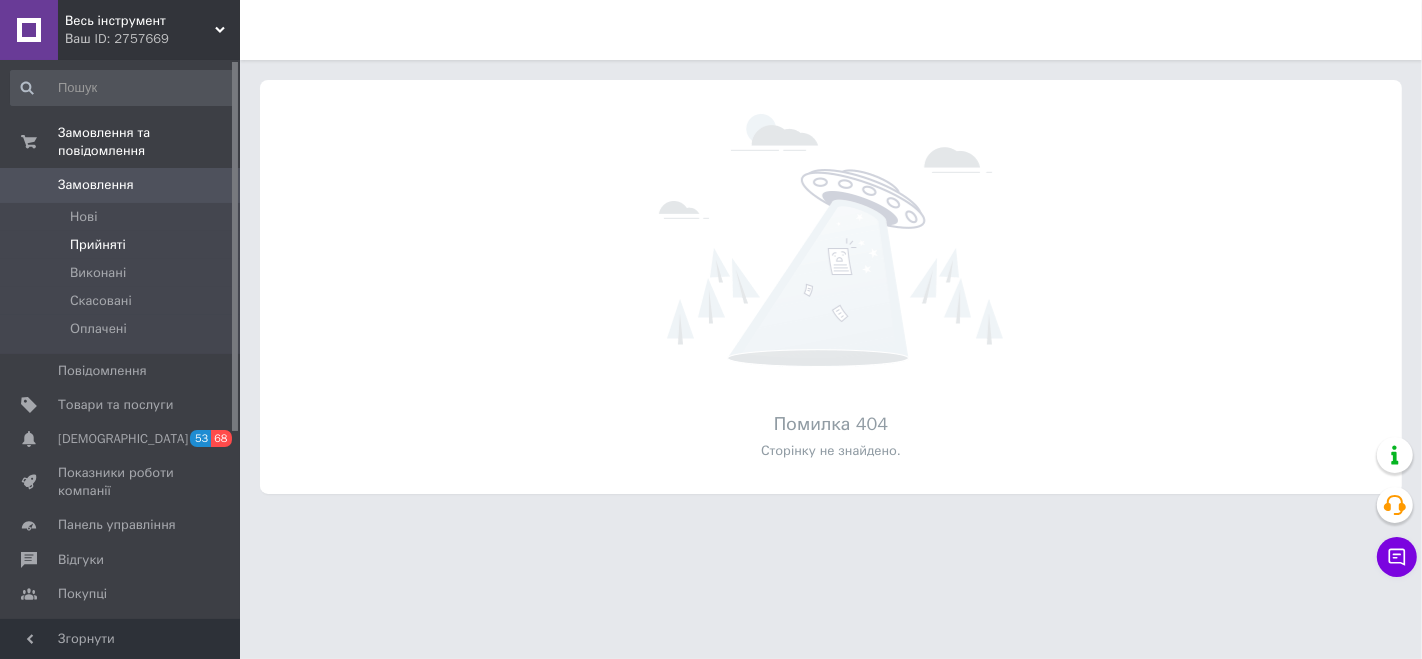 click on "Прийняті" at bounding box center (98, 245) 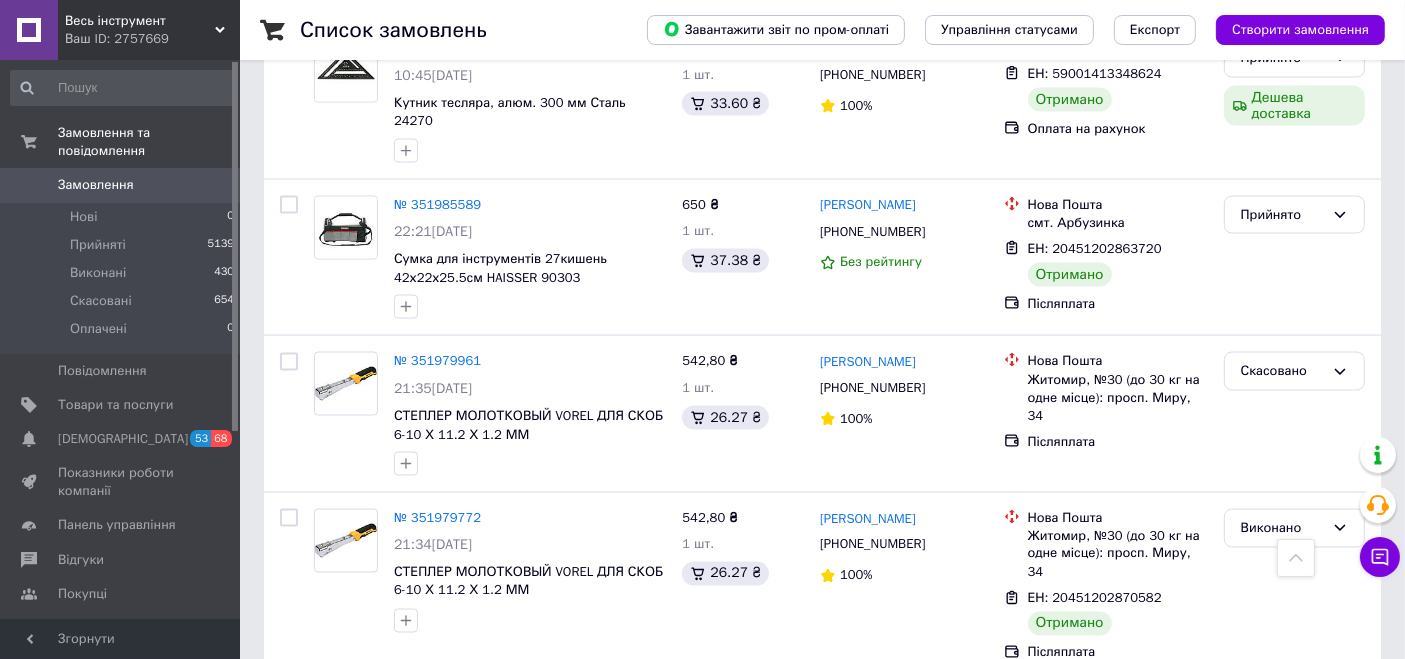 scroll, scrollTop: 3328, scrollLeft: 0, axis: vertical 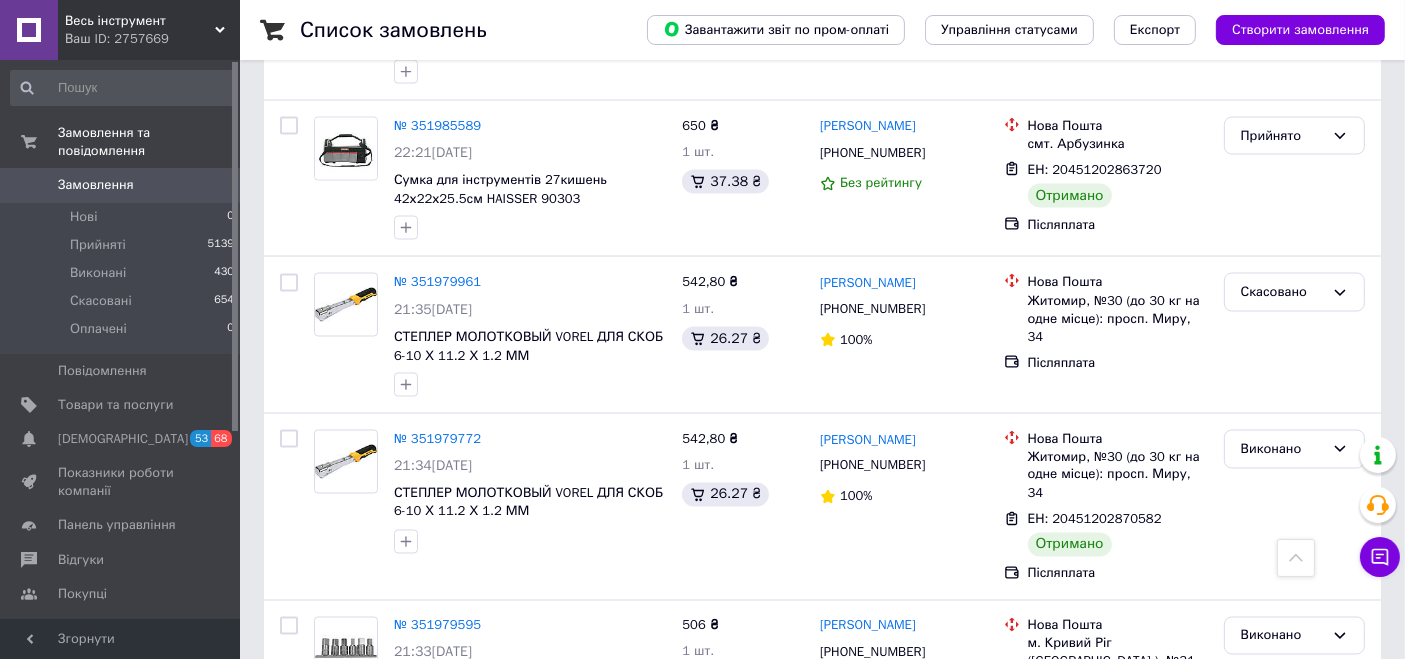 click on "2" at bounding box center (327, 849) 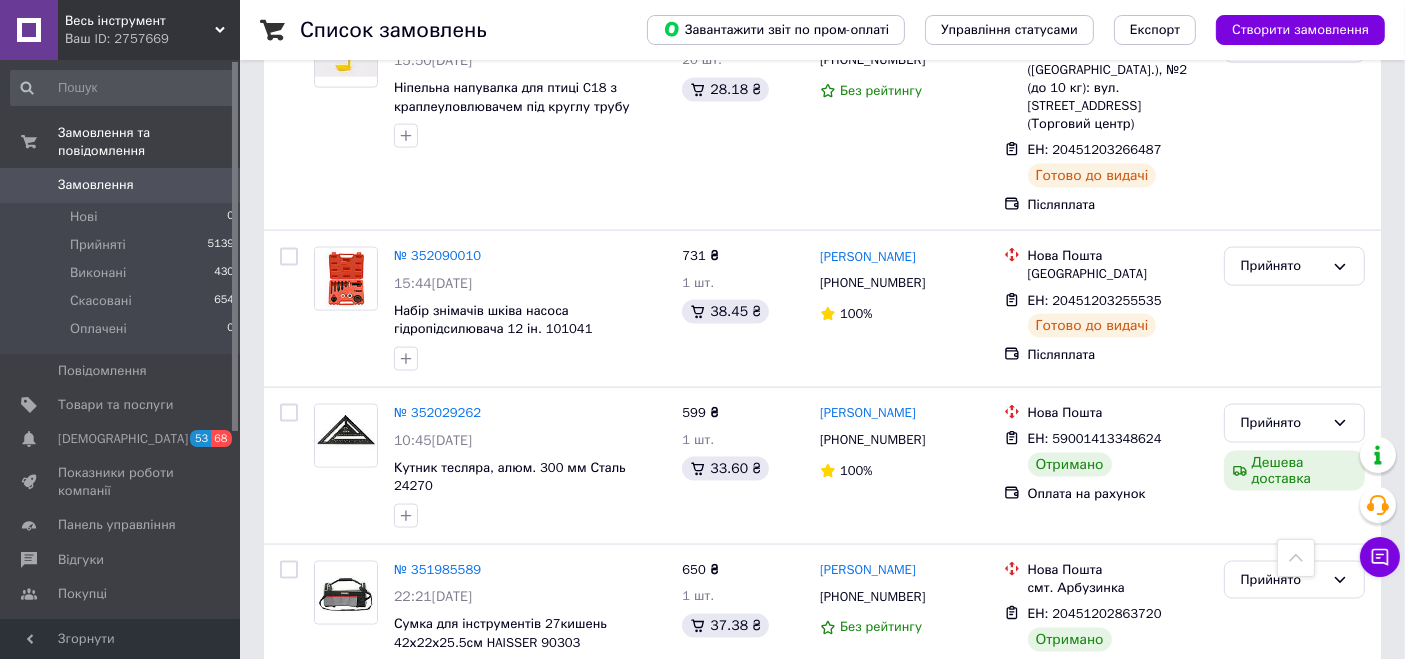 scroll, scrollTop: 3328, scrollLeft: 0, axis: vertical 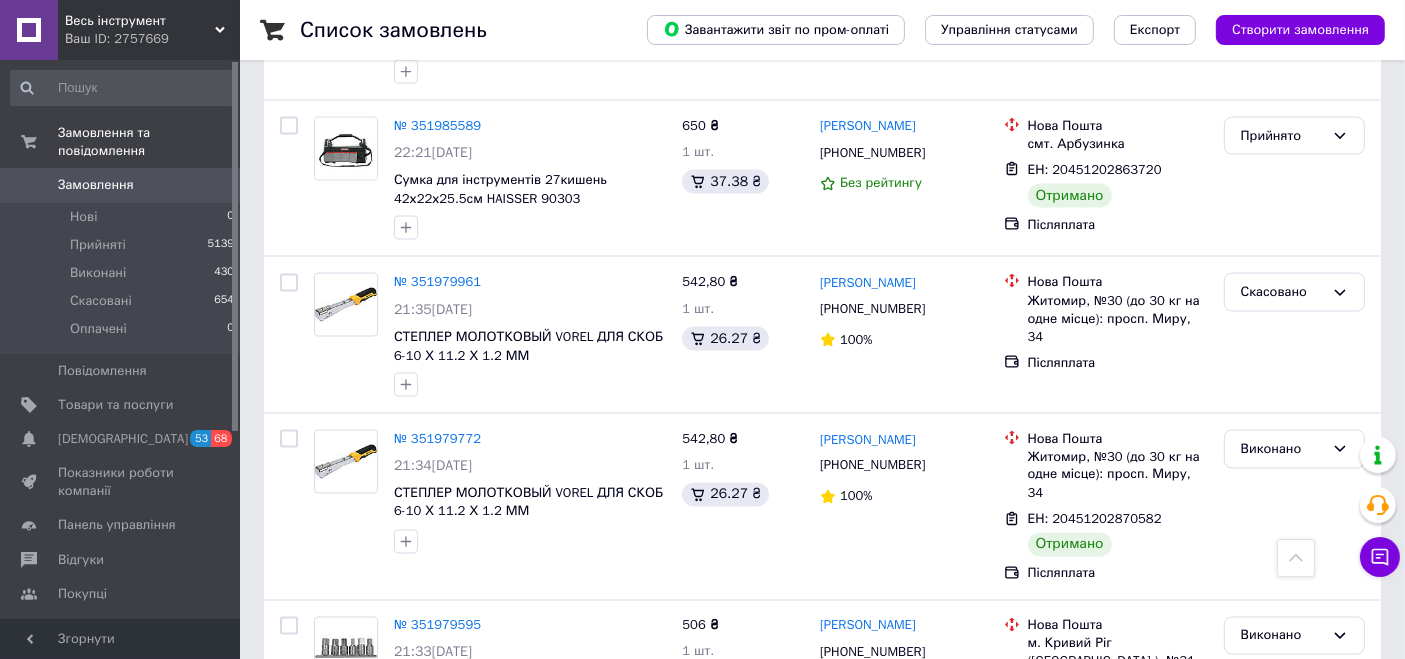click on "2" at bounding box center (327, 849) 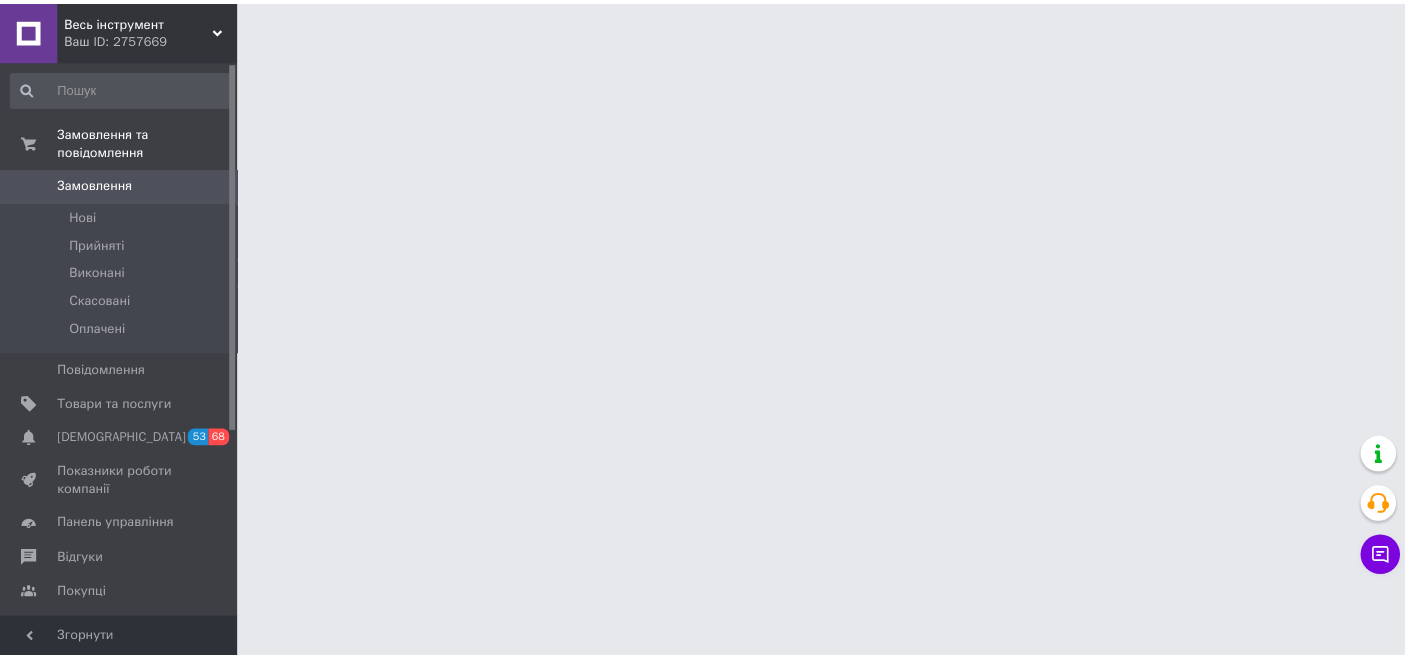 scroll, scrollTop: 0, scrollLeft: 0, axis: both 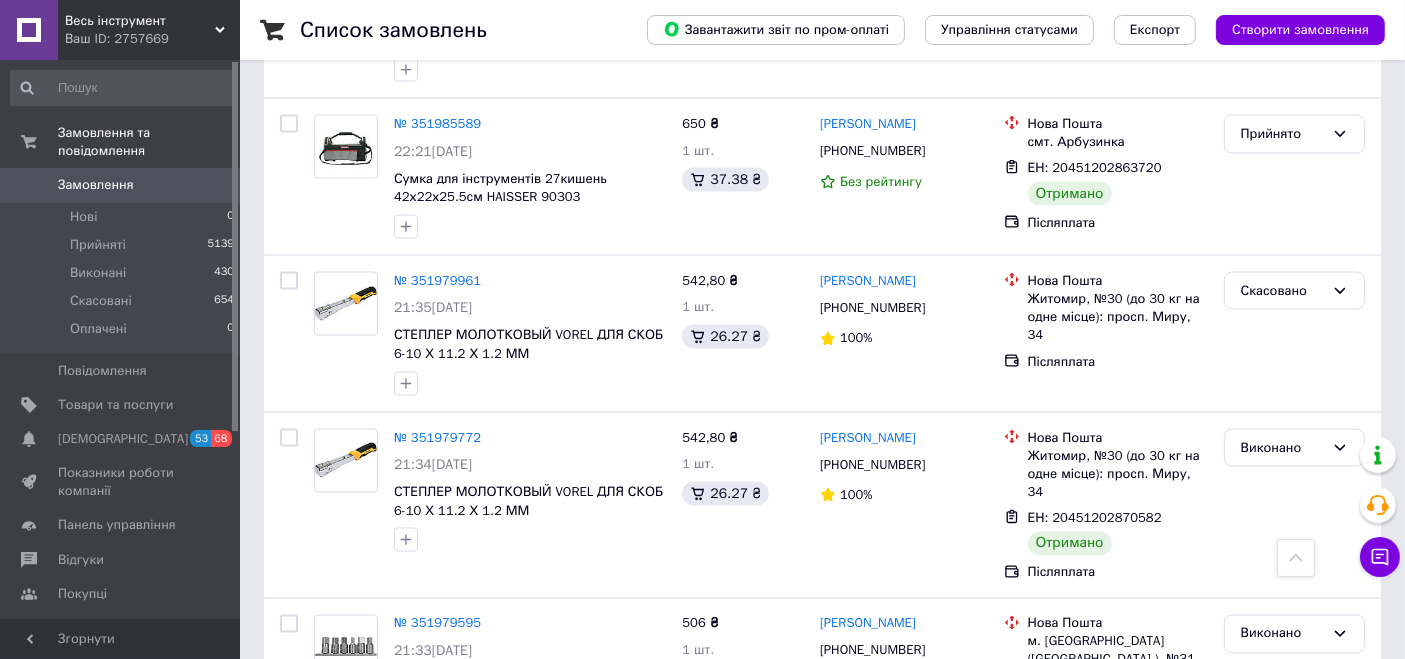 click on "2" at bounding box center [327, 848] 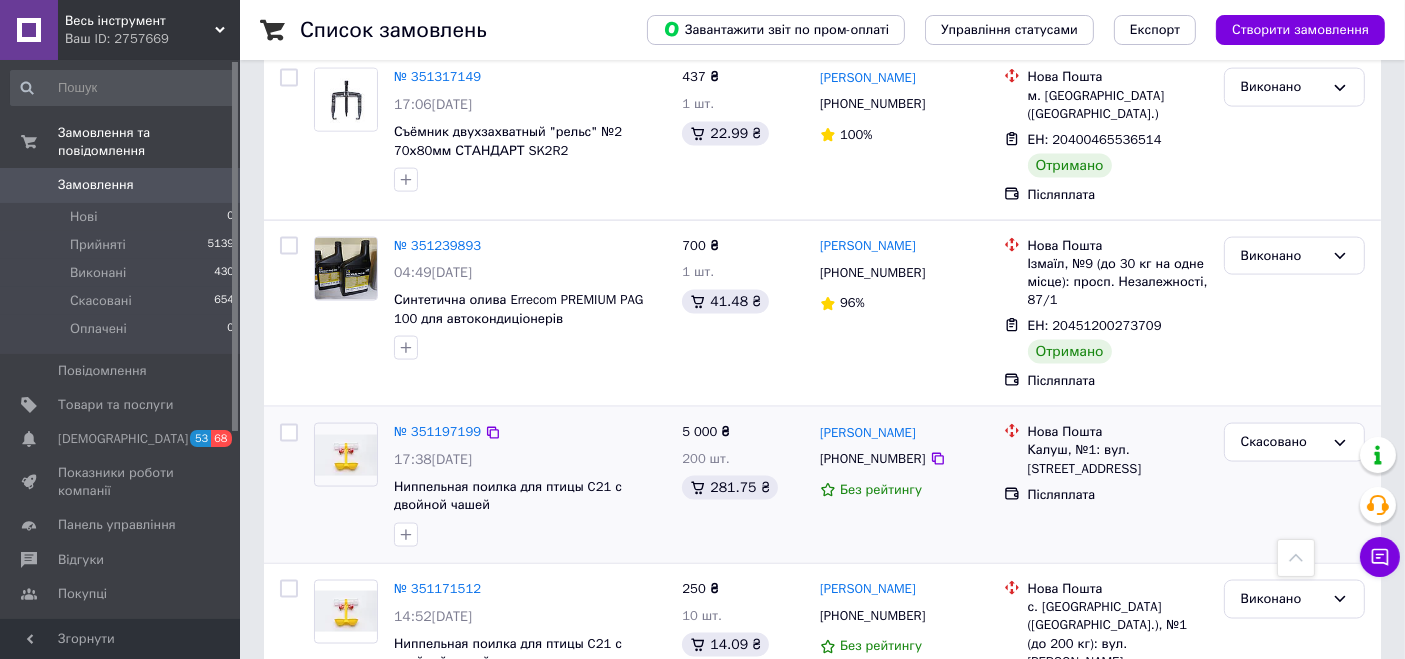 scroll, scrollTop: 3111, scrollLeft: 0, axis: vertical 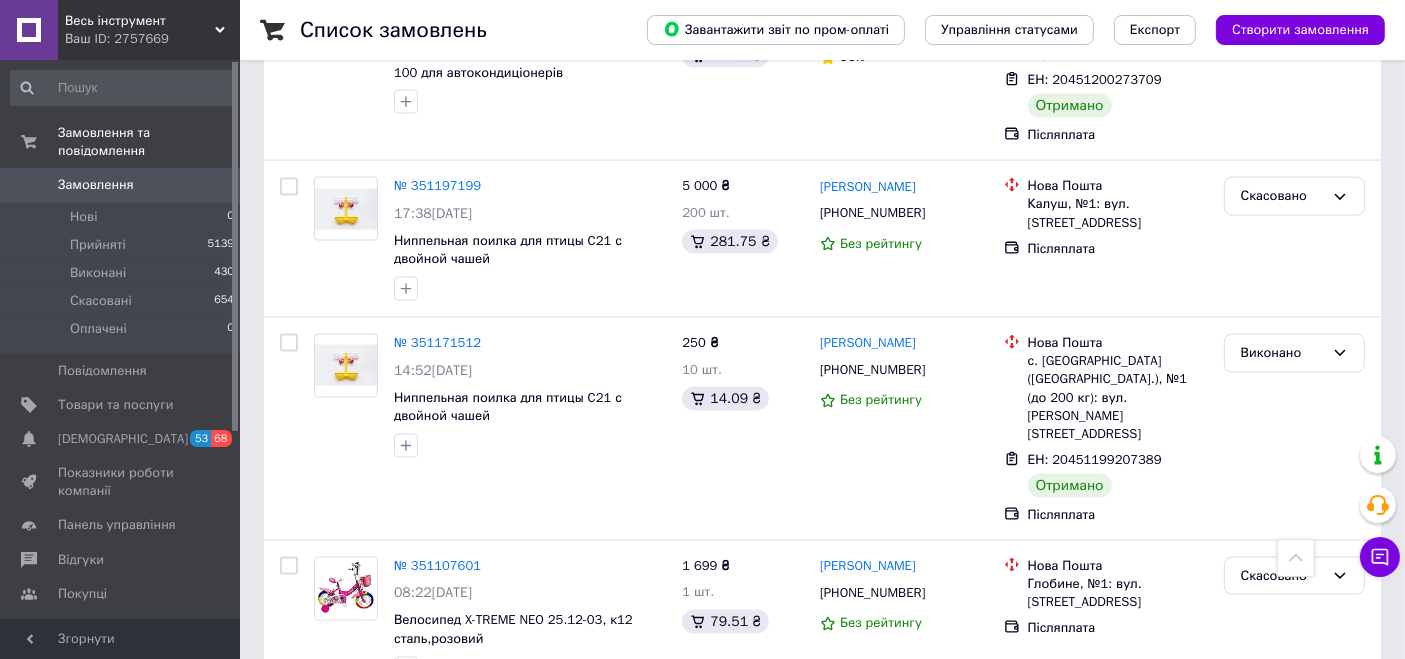 click on "Весь інструмент" at bounding box center [140, 21] 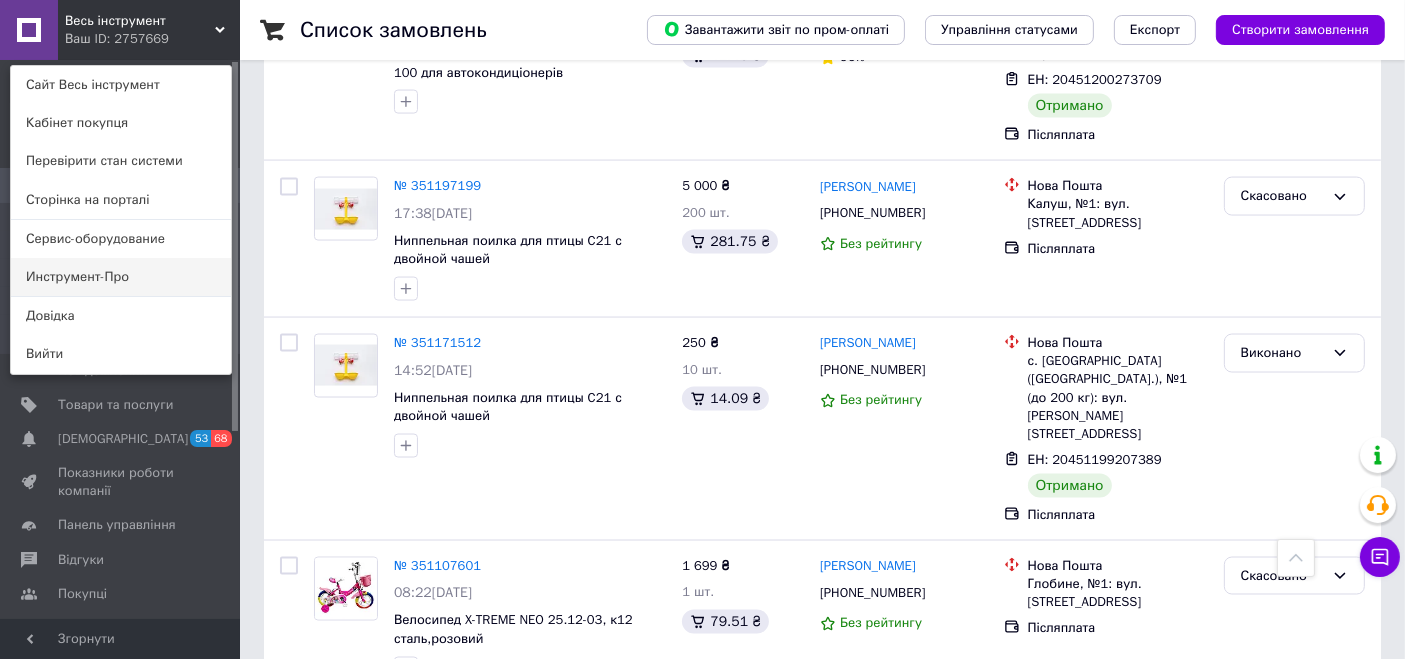 click on "Инструмент-Про" at bounding box center (121, 277) 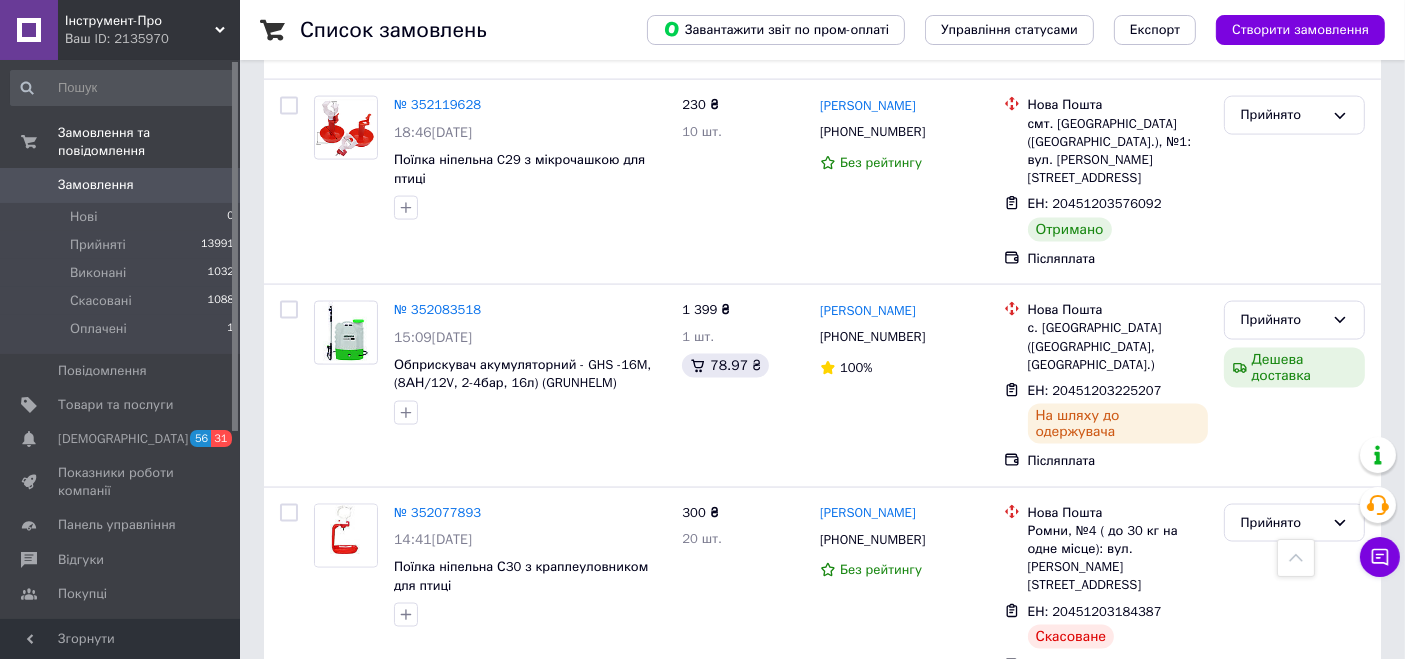 scroll, scrollTop: 3305, scrollLeft: 0, axis: vertical 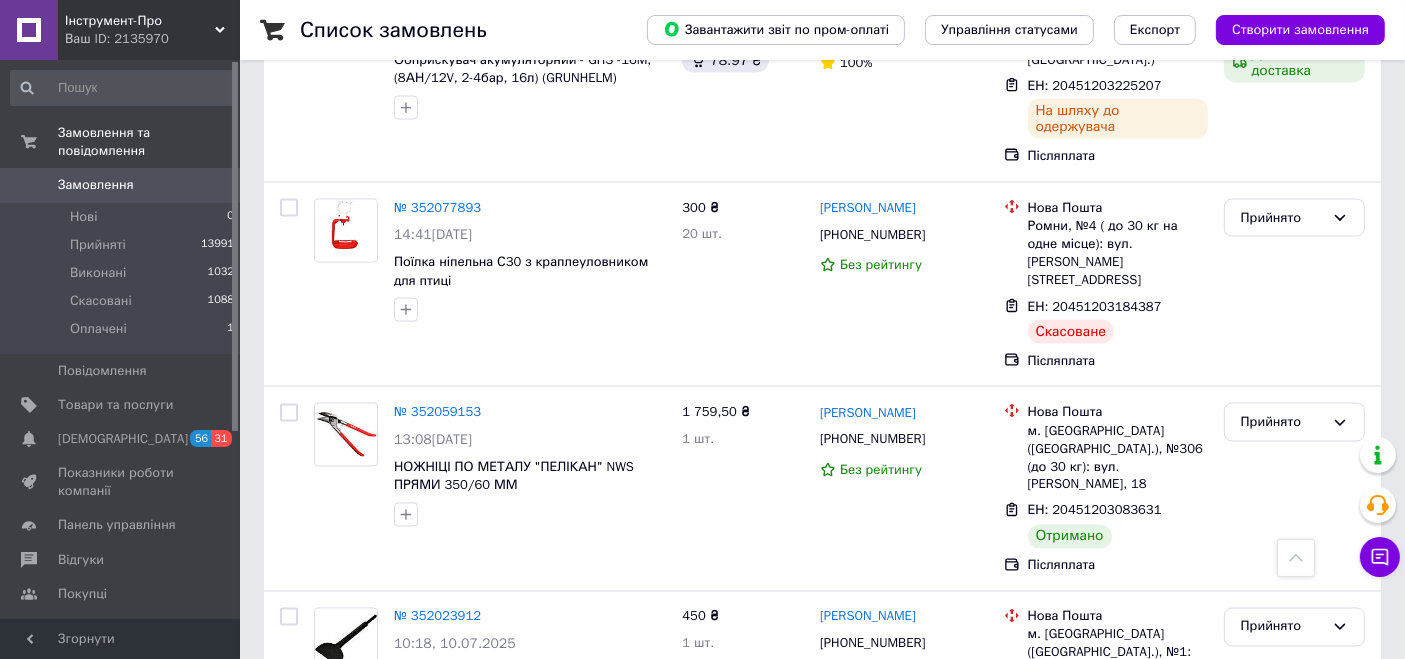 click on "2" at bounding box center (327, 823) 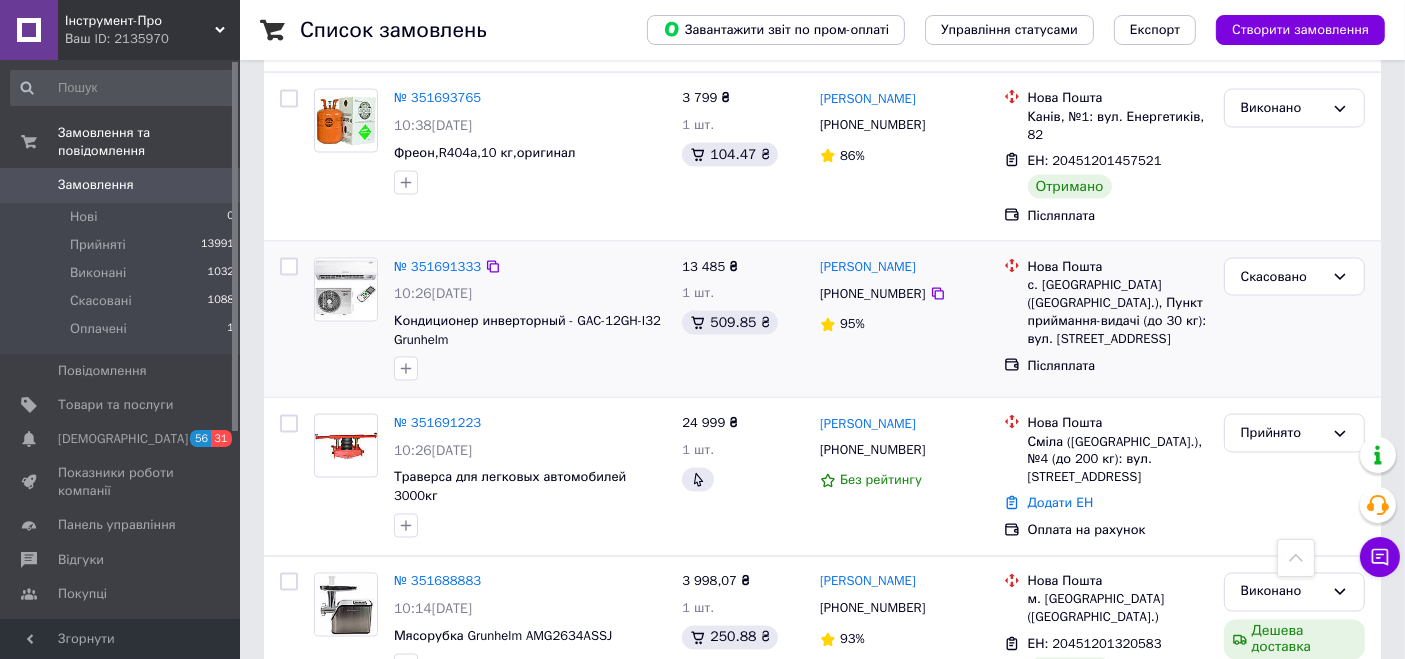 scroll, scrollTop: 3386, scrollLeft: 0, axis: vertical 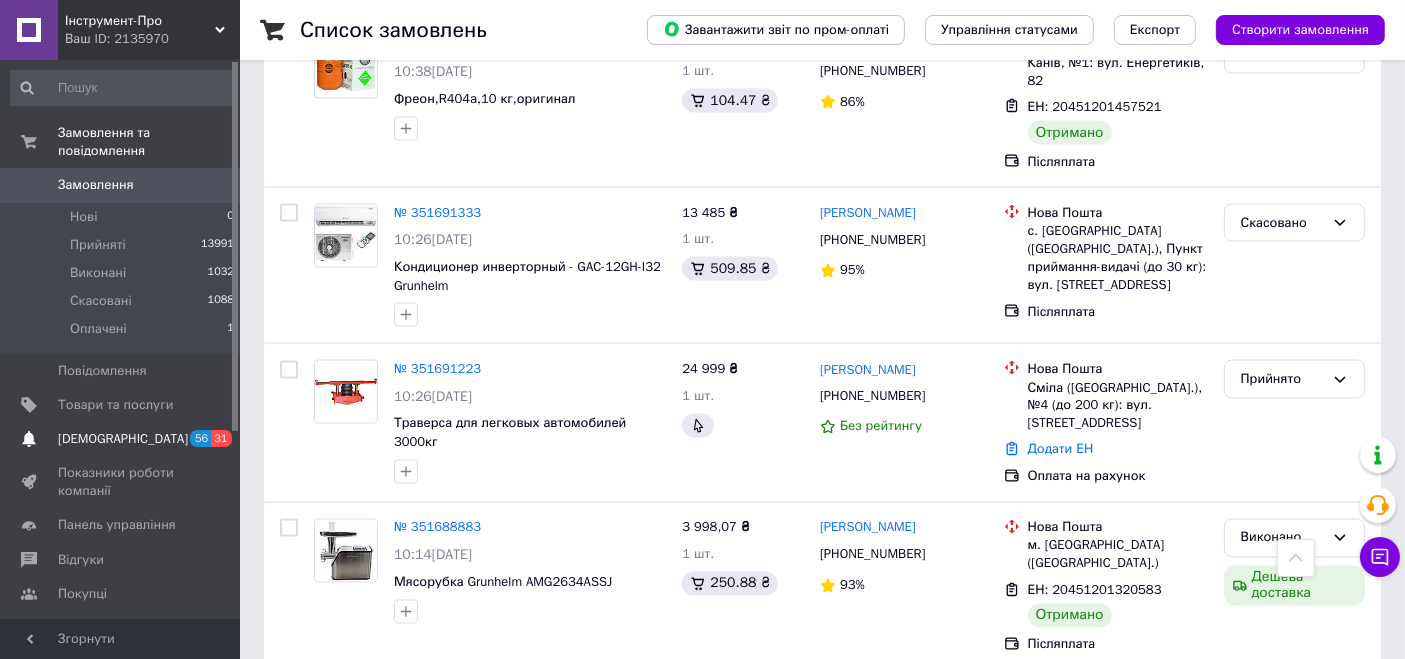 click on "[DEMOGRAPHIC_DATA]" at bounding box center [121, 439] 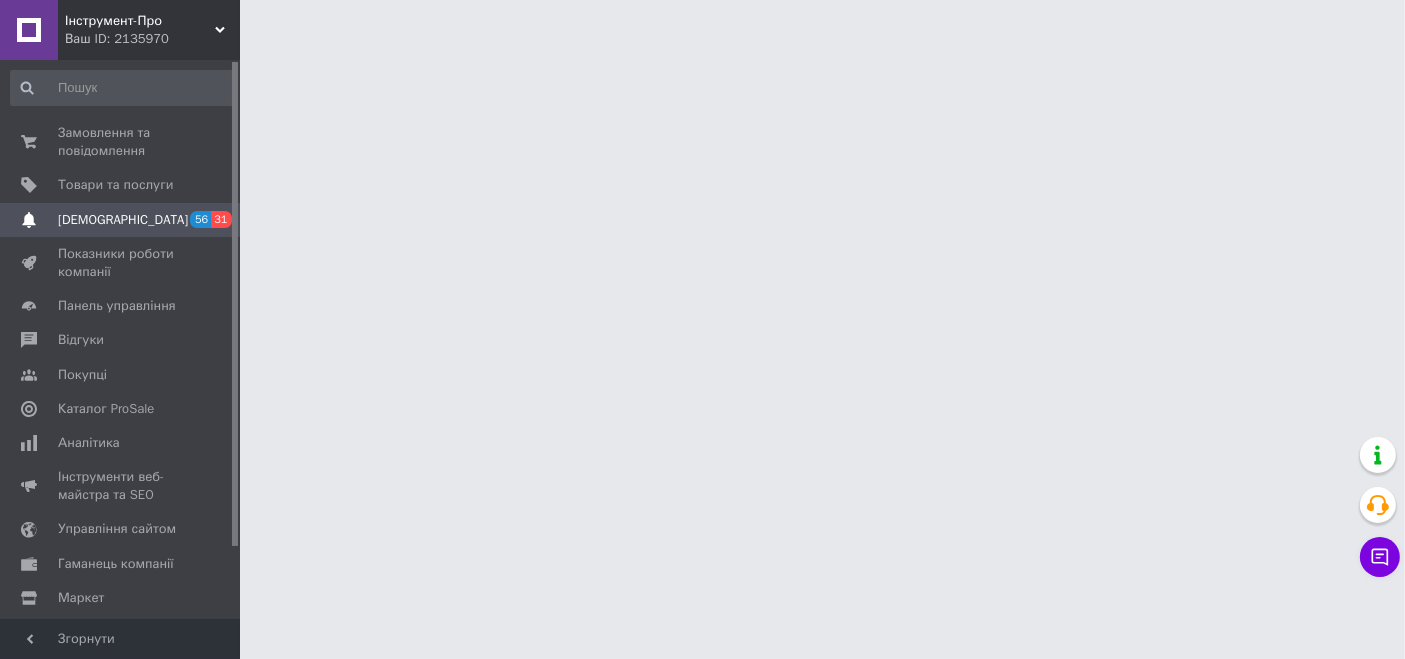 scroll, scrollTop: 0, scrollLeft: 0, axis: both 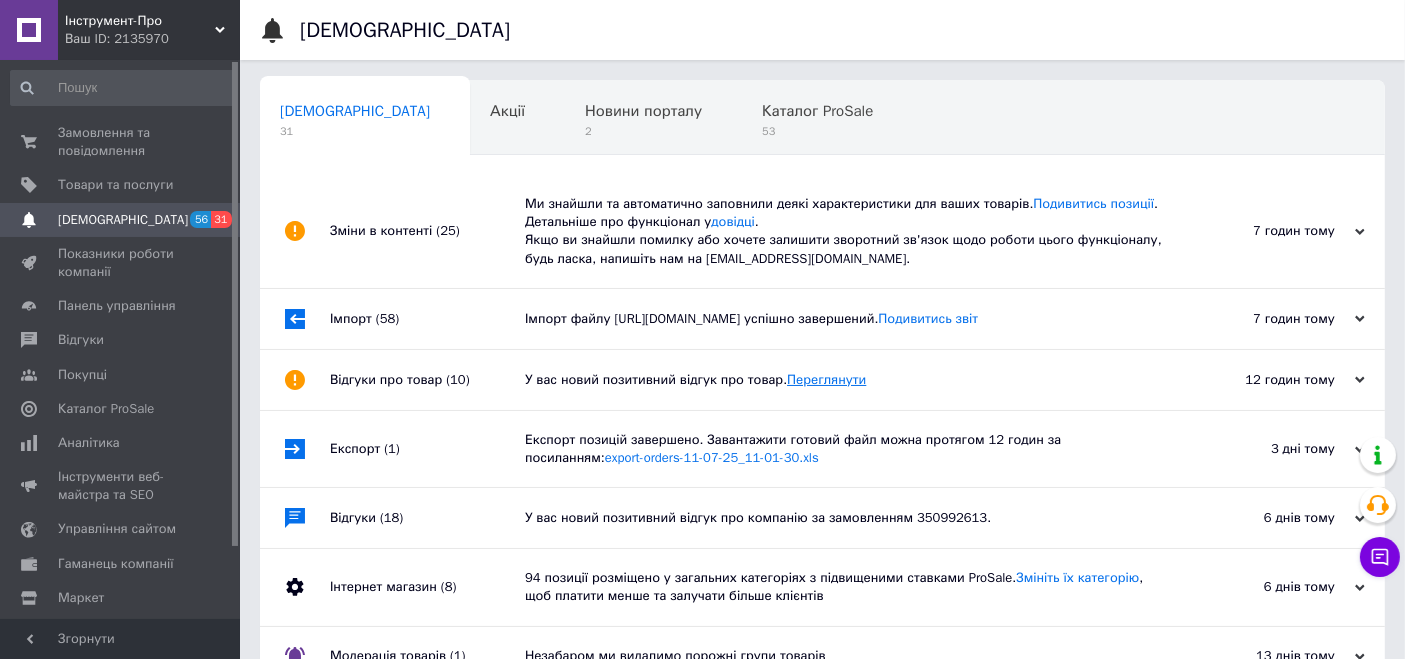 click on "Переглянути" at bounding box center [826, 379] 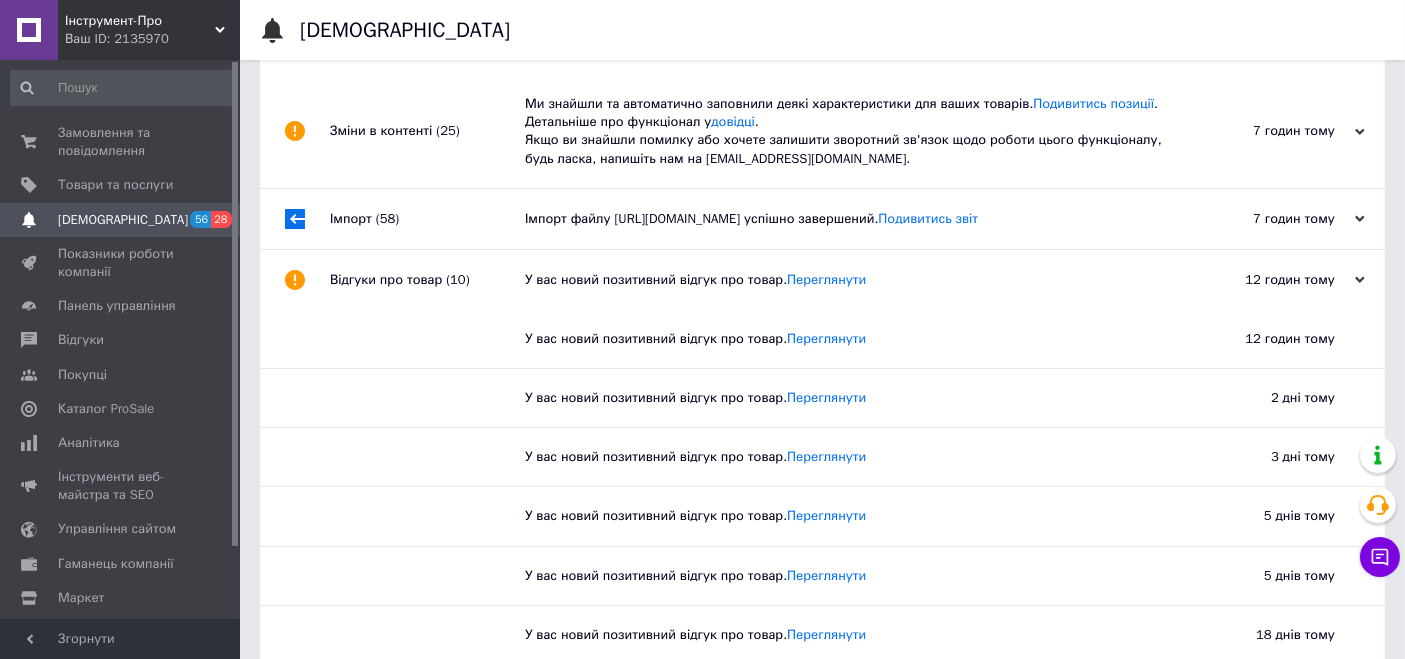 scroll, scrollTop: 222, scrollLeft: 0, axis: vertical 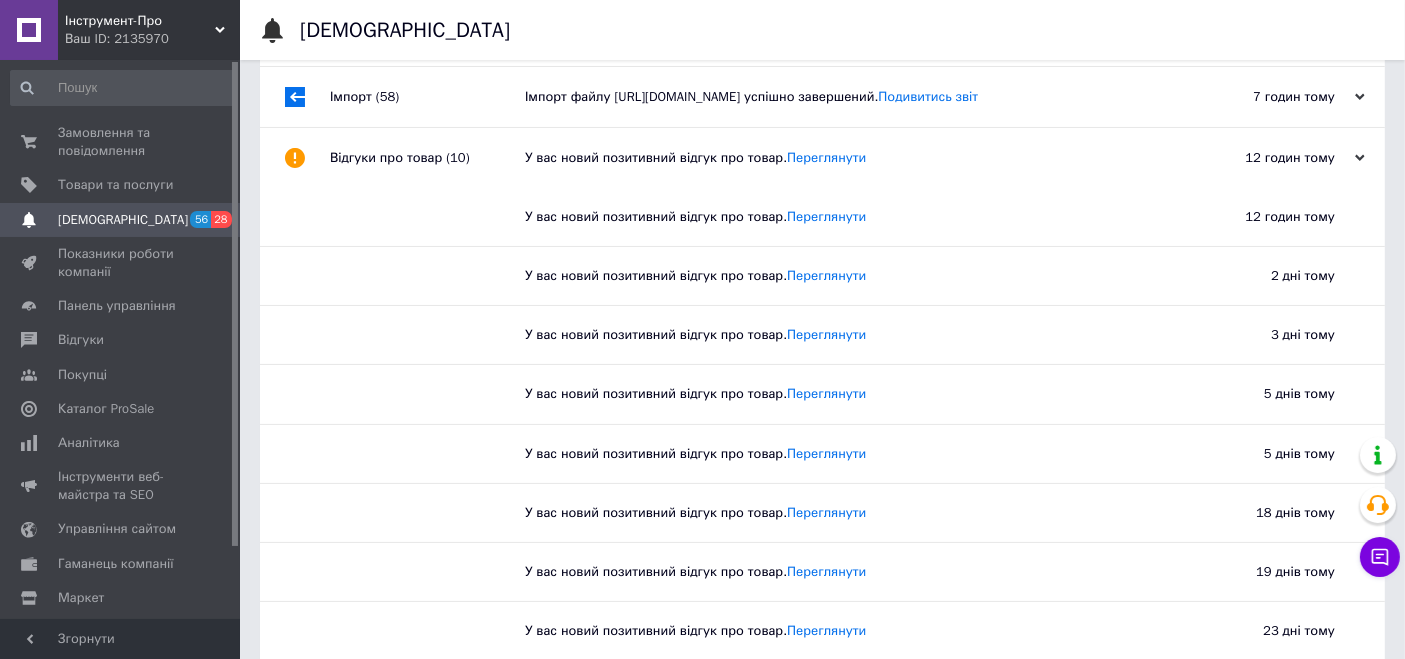 click on "Інструмент-Про" at bounding box center [140, 21] 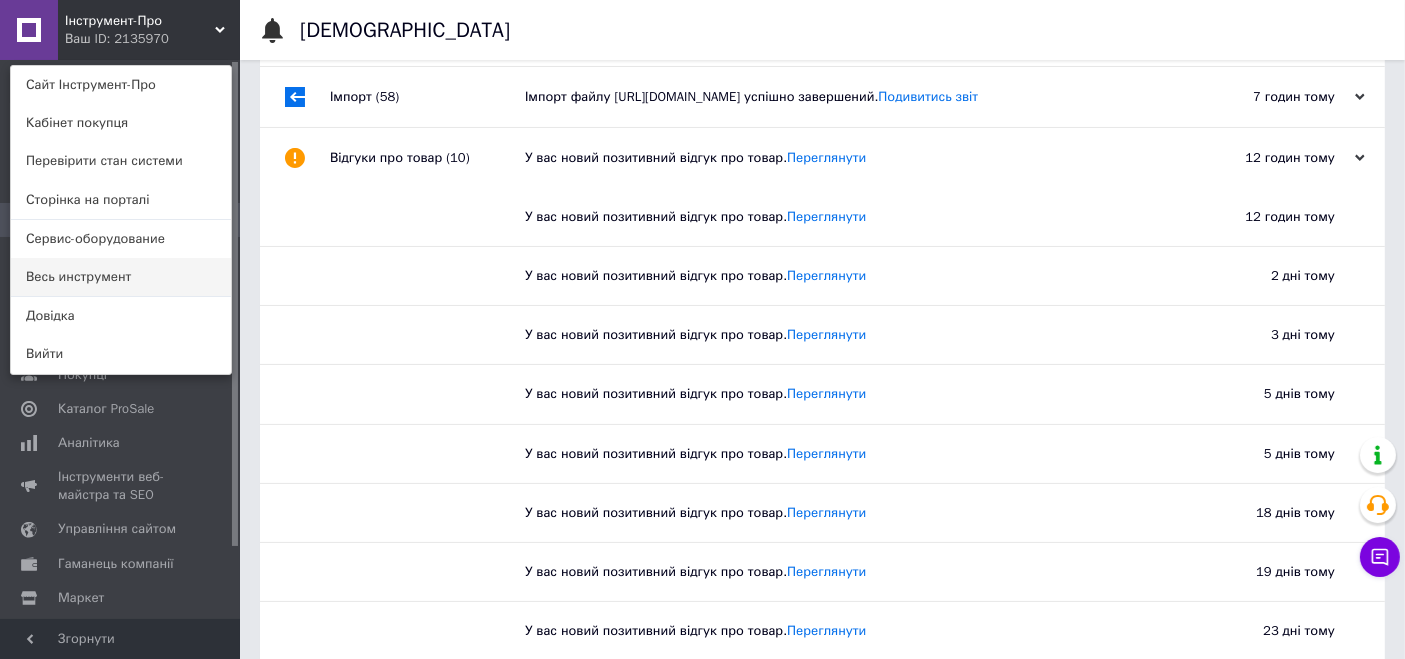 click on "Весь инструмент" at bounding box center [121, 277] 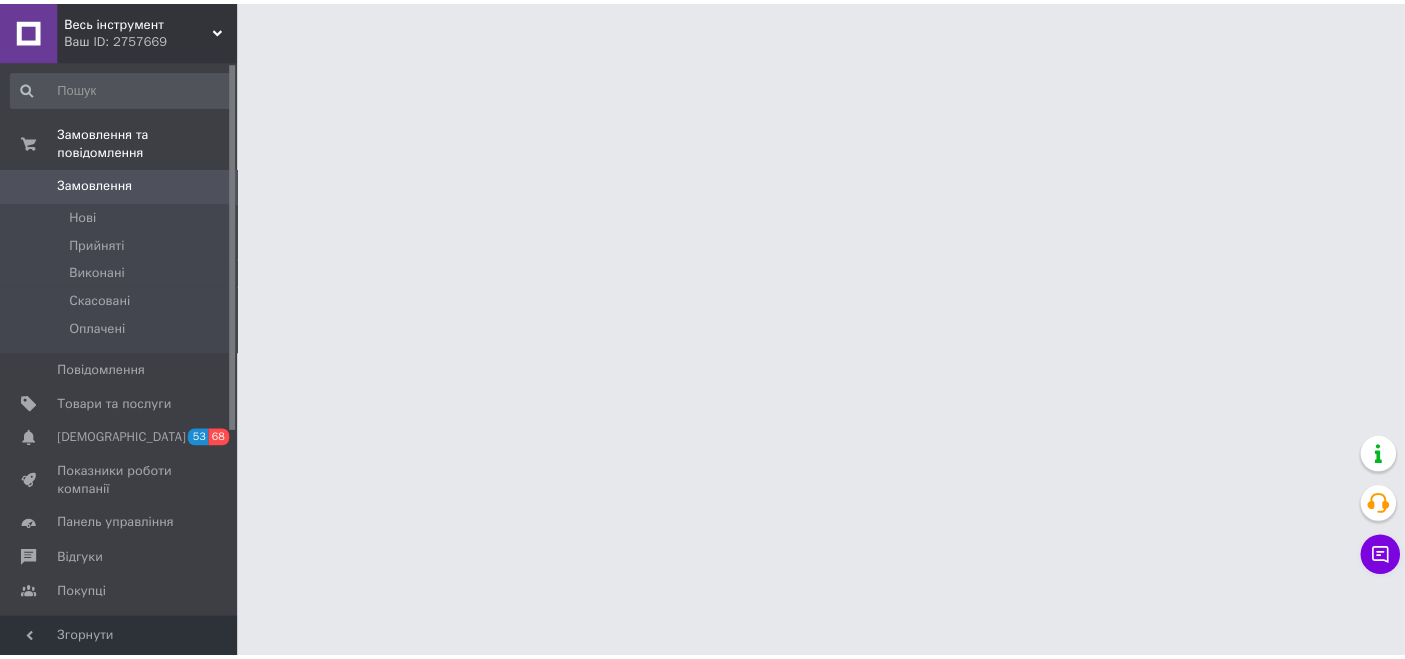 scroll, scrollTop: 0, scrollLeft: 0, axis: both 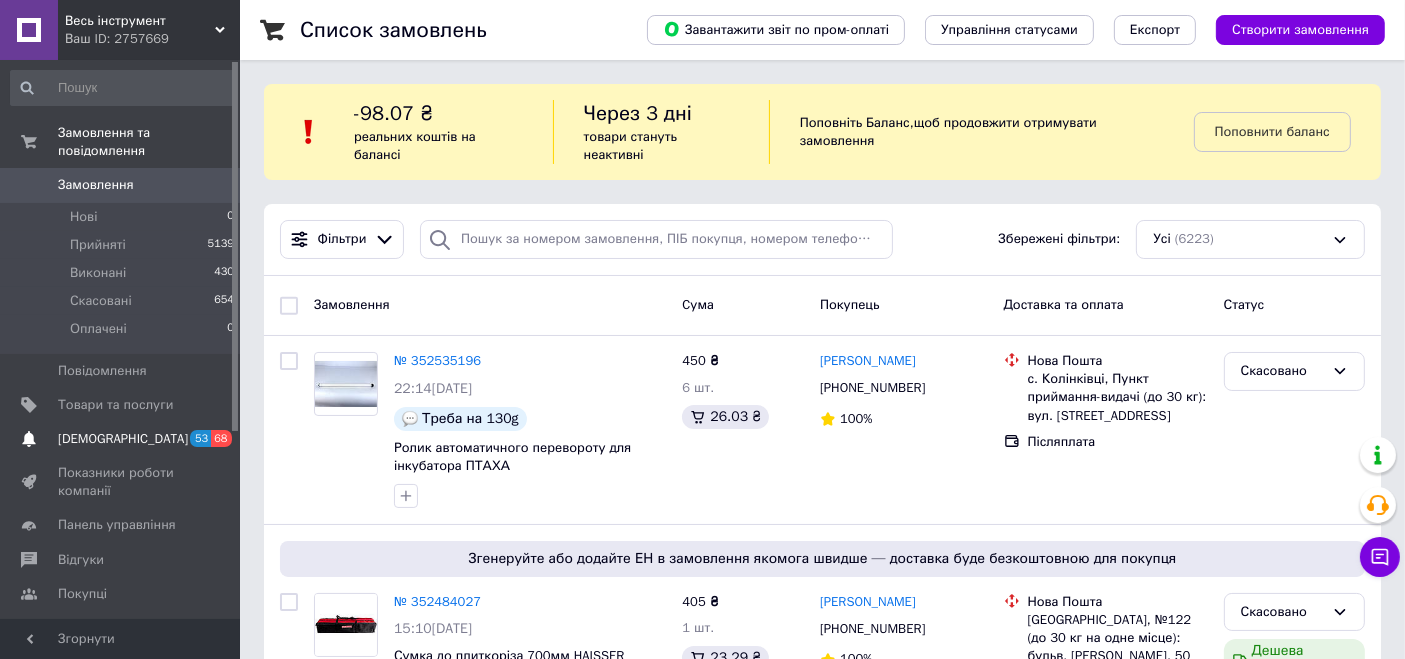 click on "[DEMOGRAPHIC_DATA]" at bounding box center [123, 439] 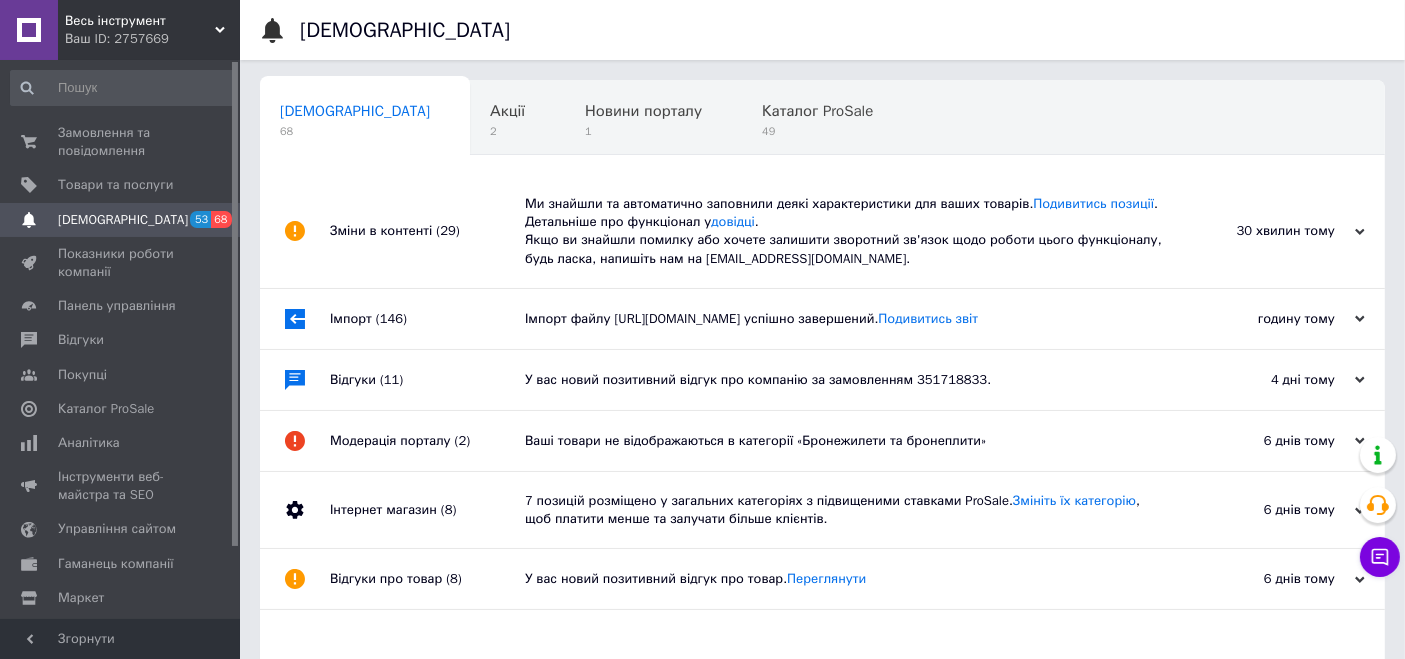 click on "Ваш ID: 2757669" at bounding box center [152, 39] 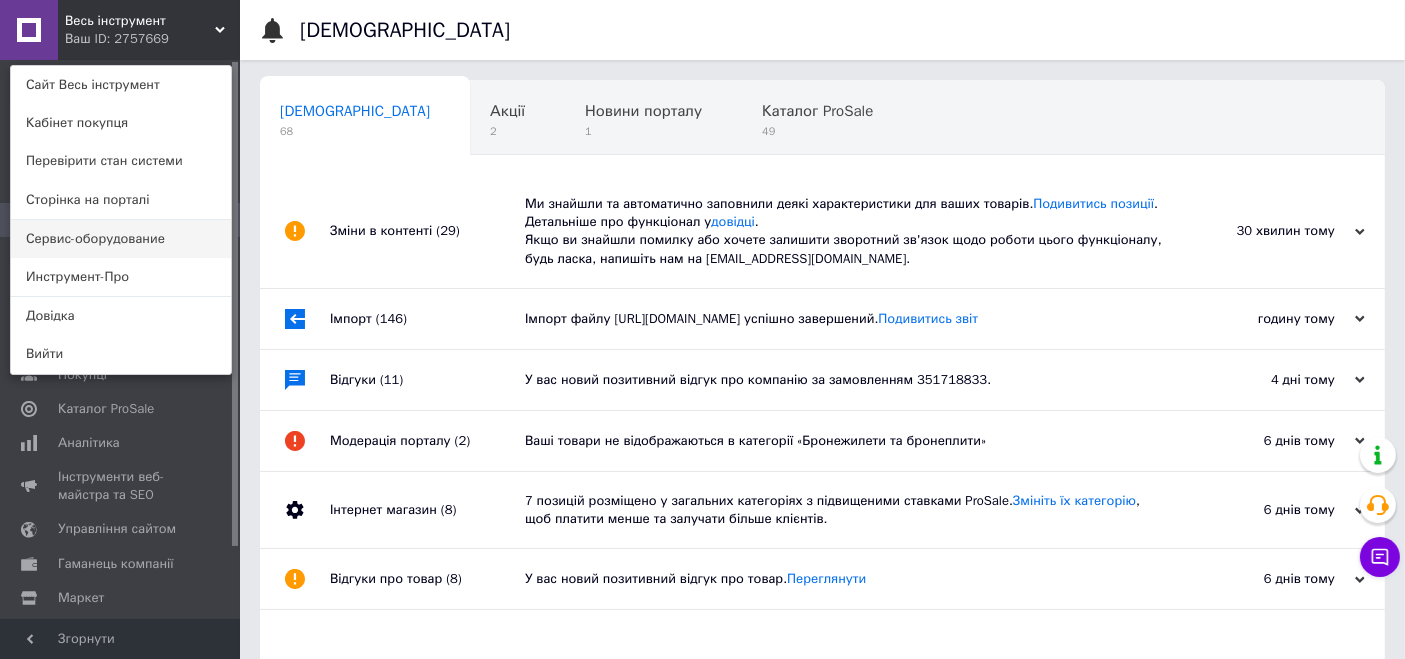 click on "Сервис-оборудование" at bounding box center [121, 239] 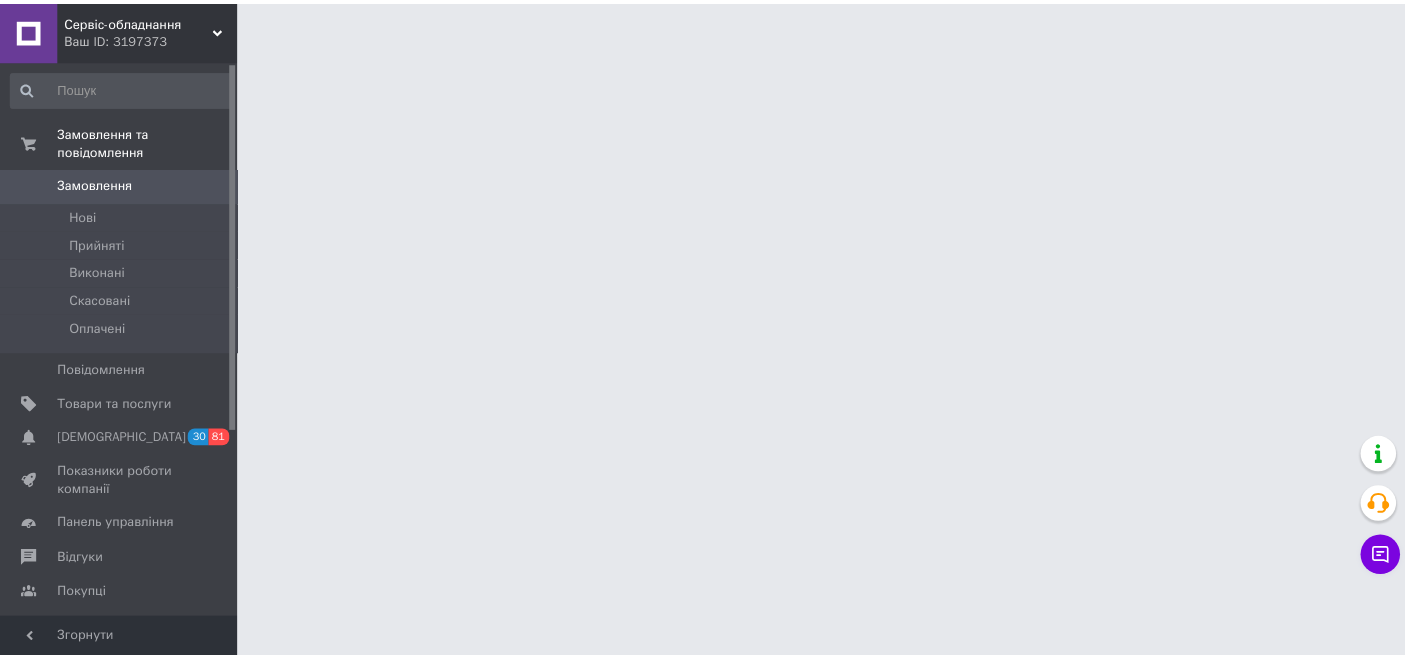 scroll, scrollTop: 0, scrollLeft: 0, axis: both 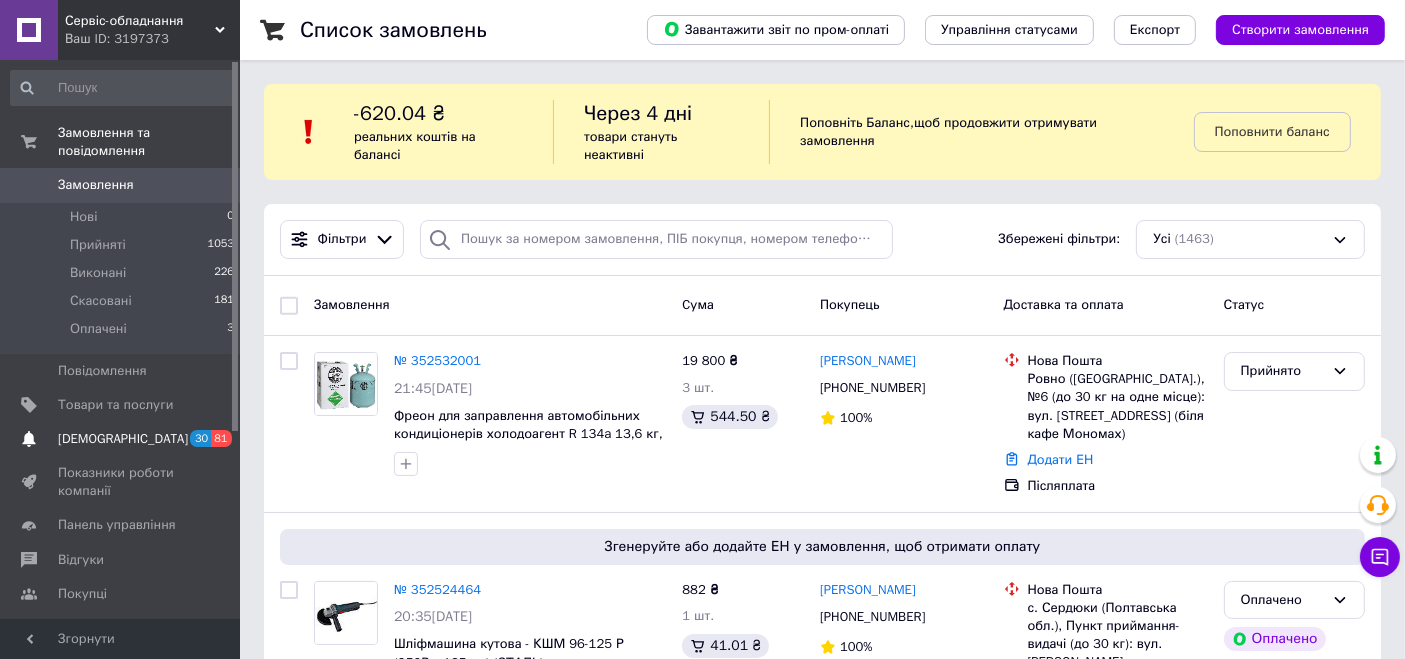 click on "[DEMOGRAPHIC_DATA]" at bounding box center (123, 439) 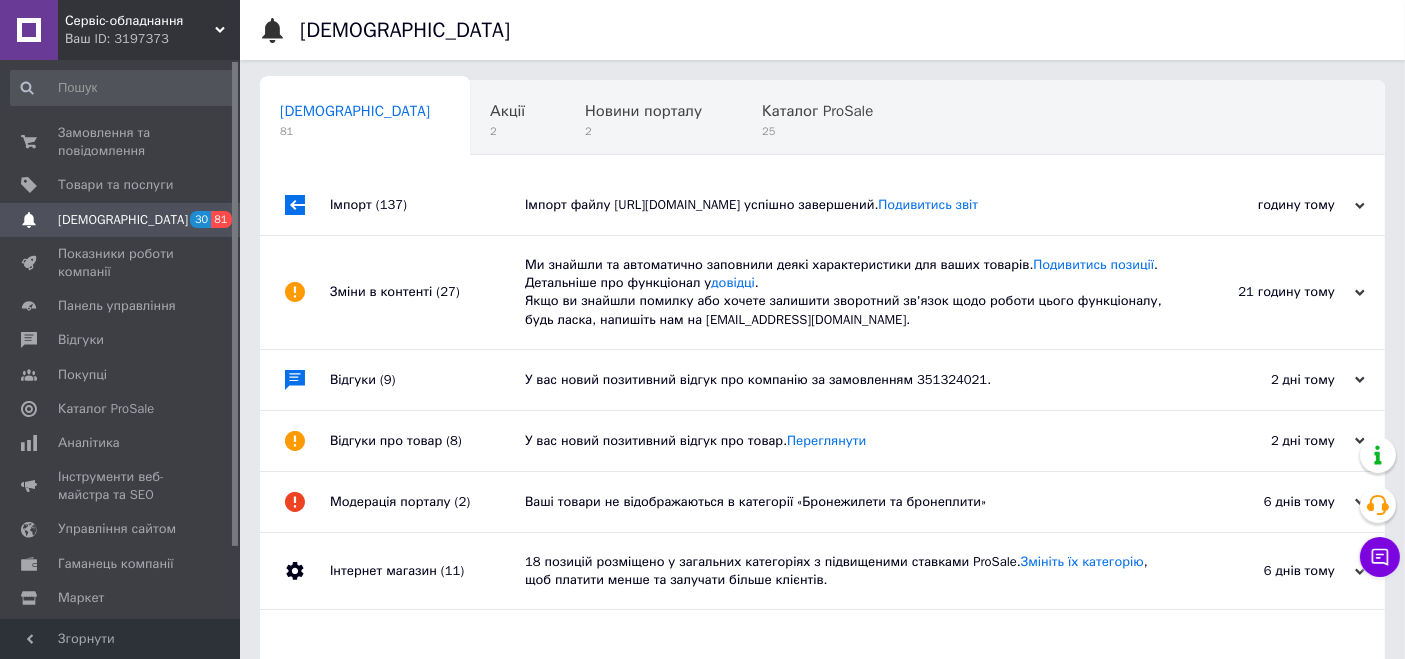 click on "Ваш ID: 3197373" at bounding box center [152, 39] 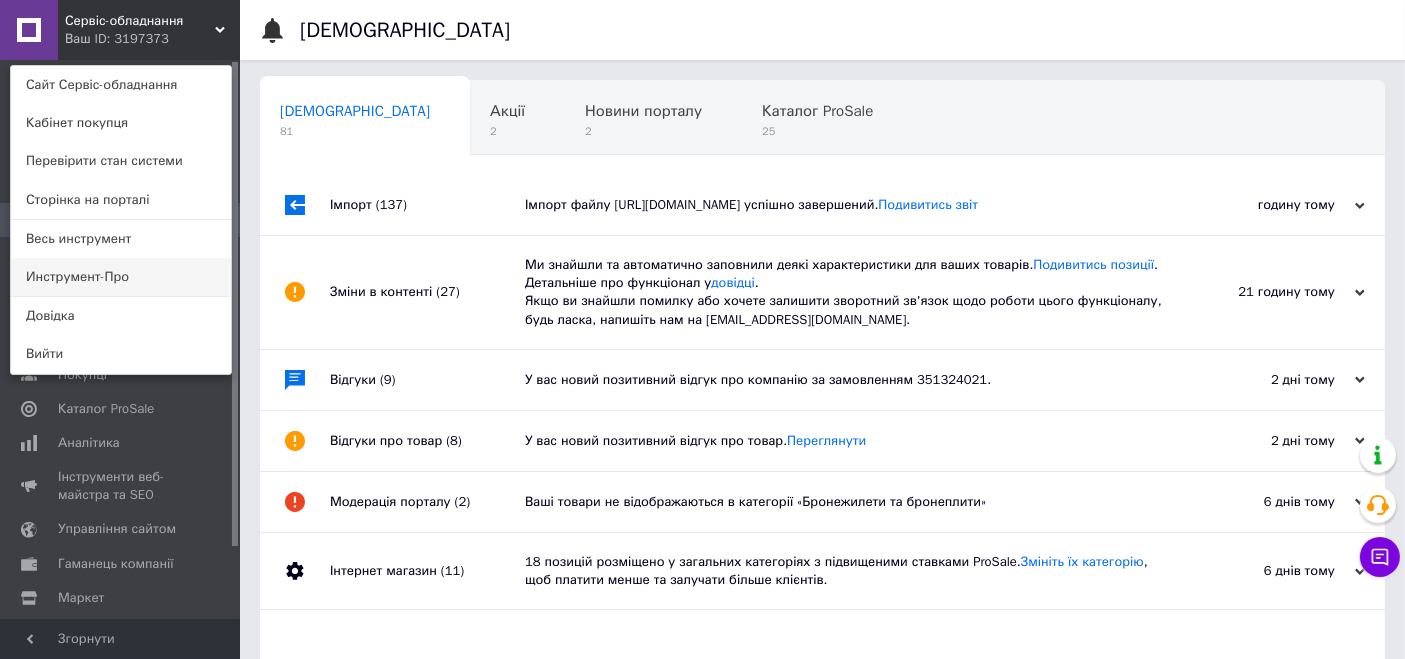 click on "Инструмент-Про" at bounding box center [121, 277] 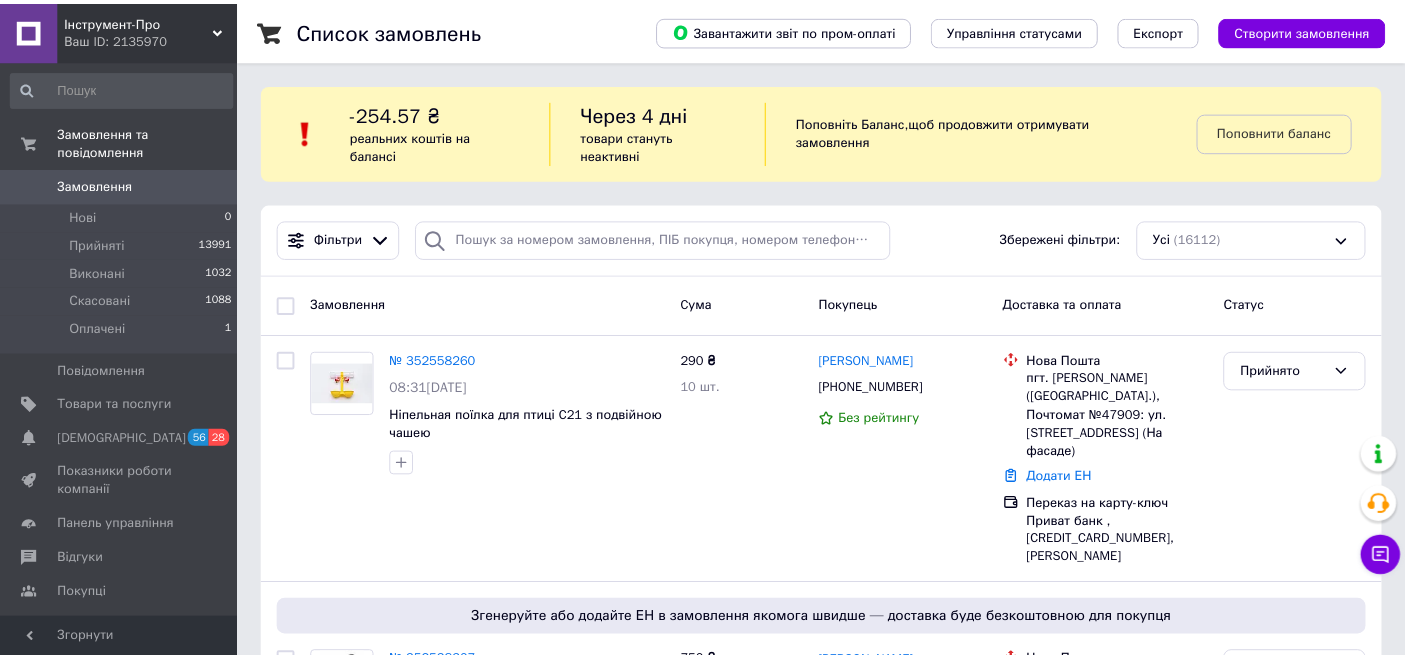 scroll, scrollTop: 0, scrollLeft: 0, axis: both 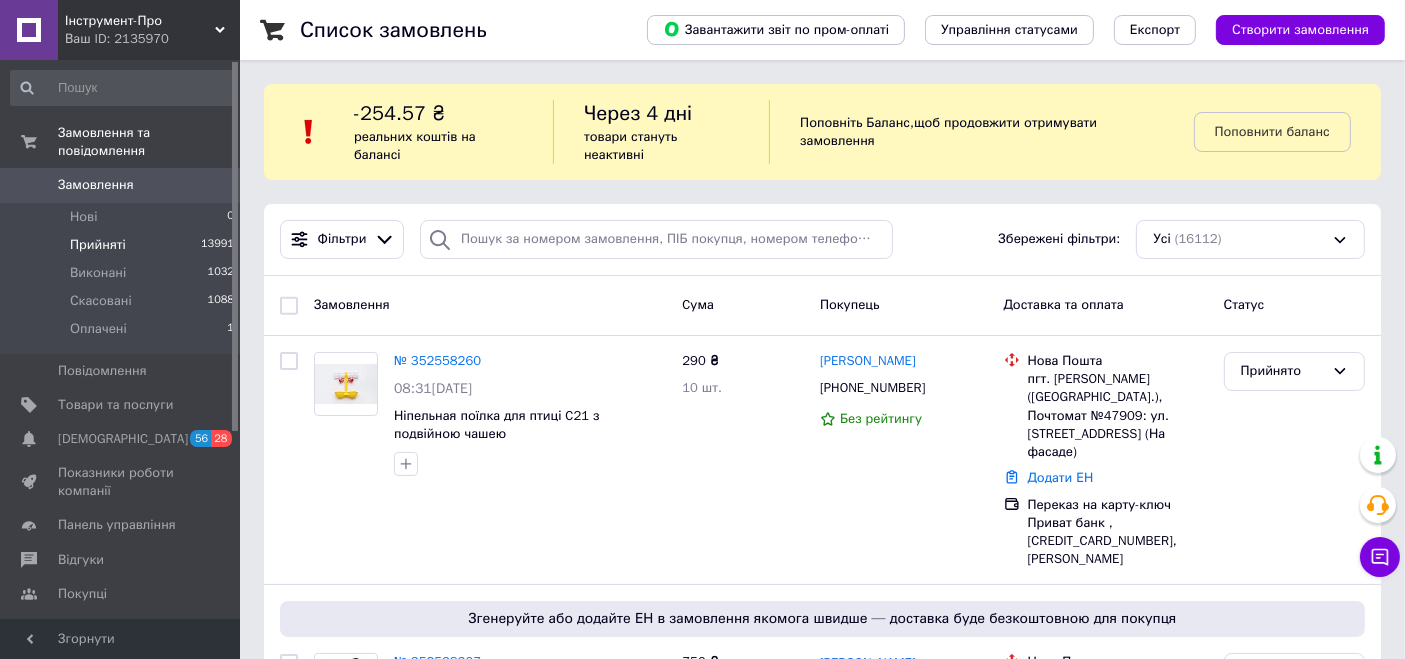 click on "Прийняті" at bounding box center (98, 245) 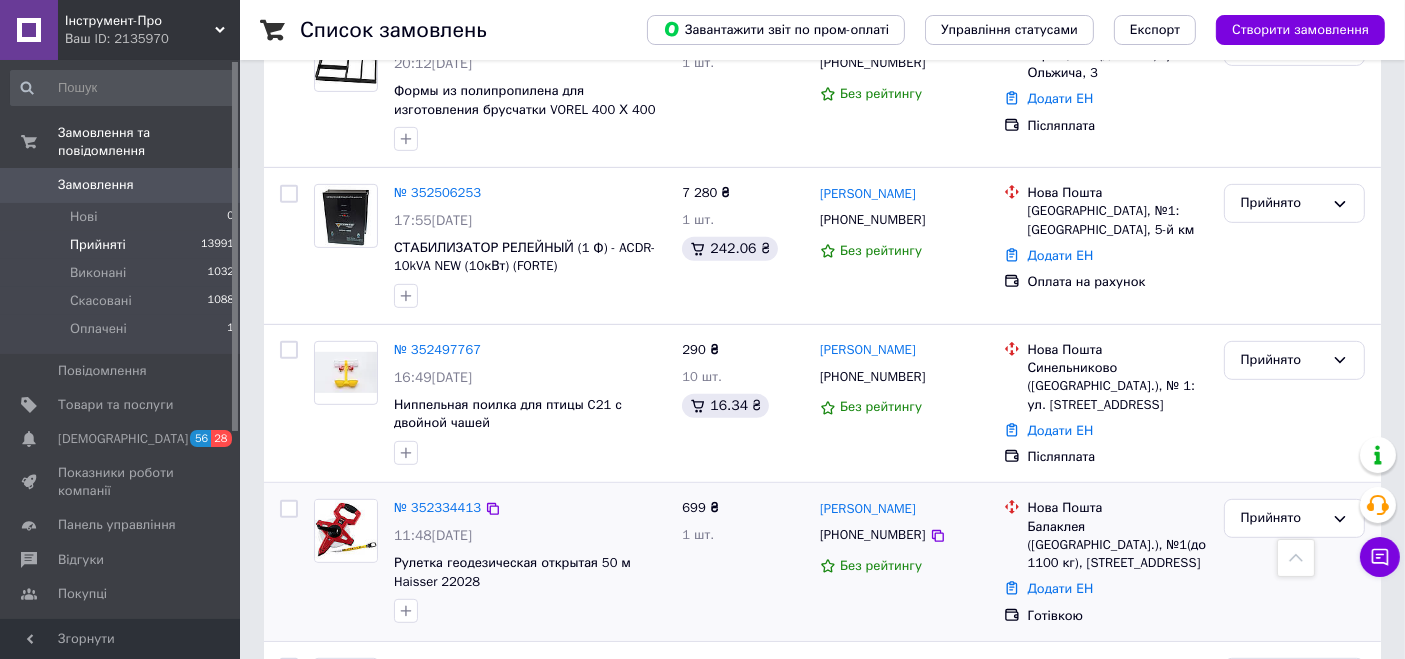 scroll, scrollTop: 888, scrollLeft: 0, axis: vertical 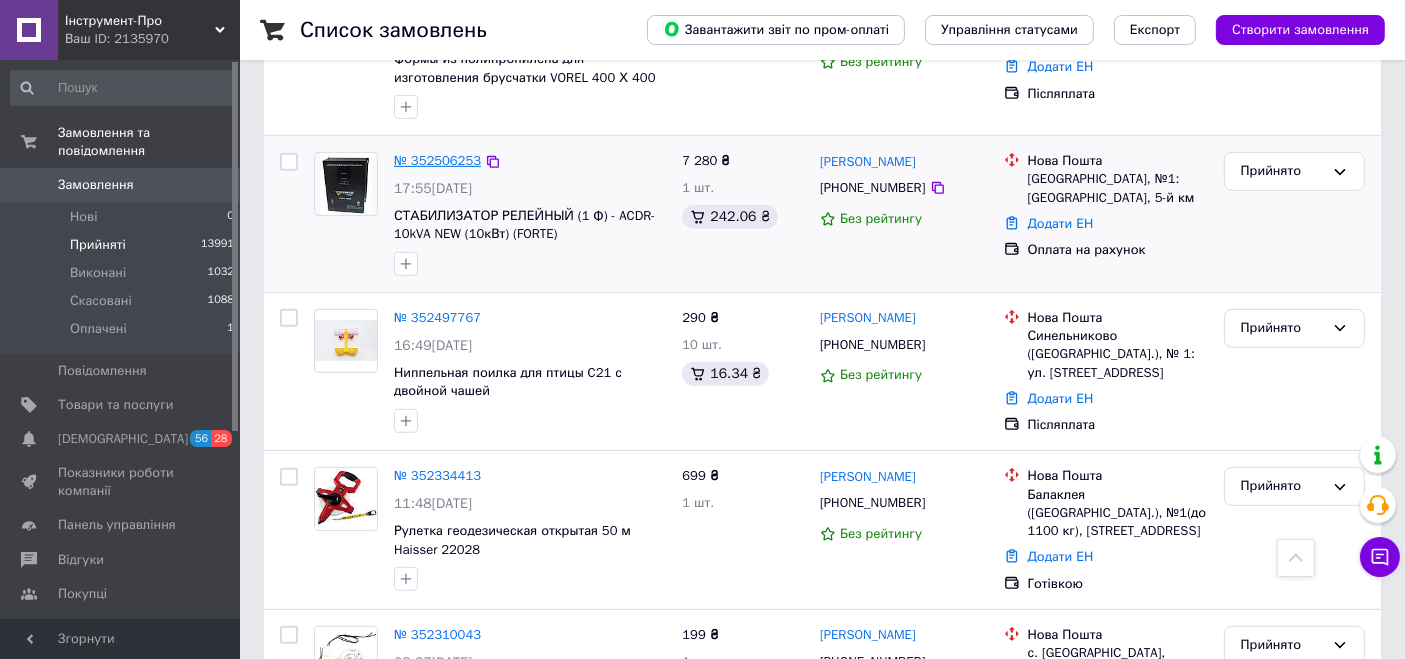 click on "№ 352506253" at bounding box center (437, 160) 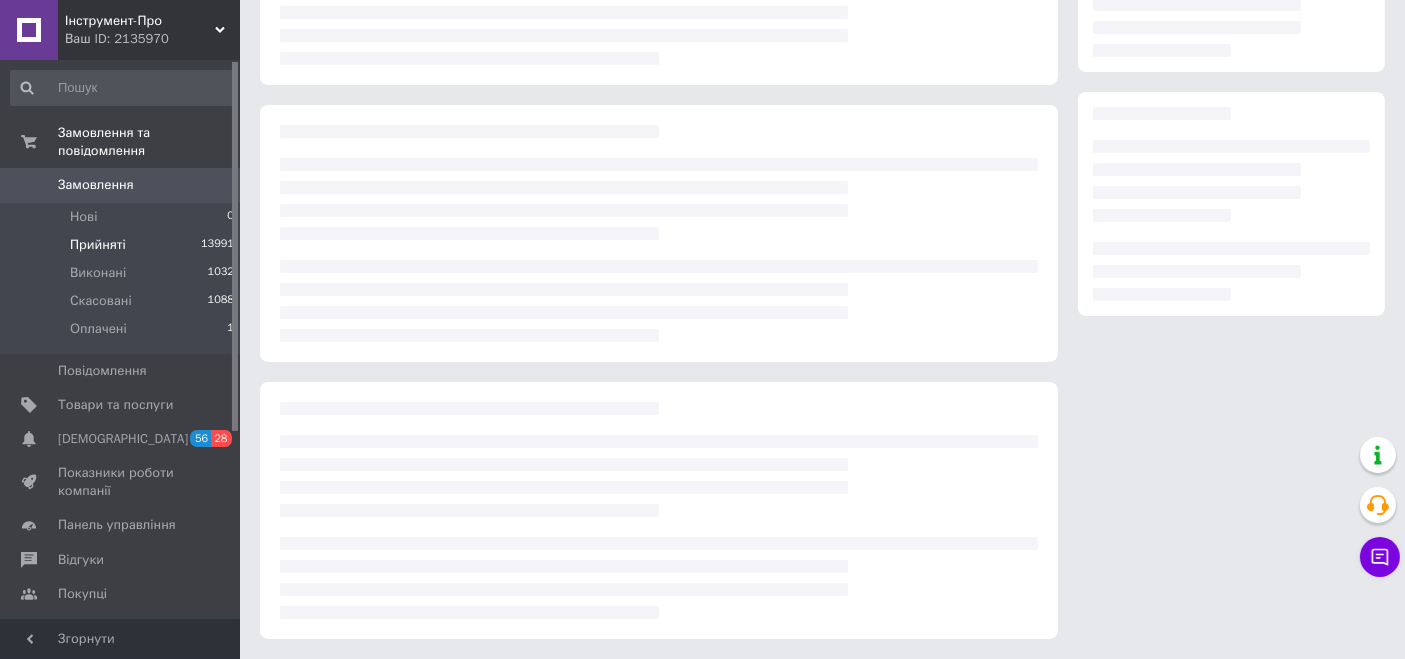 scroll, scrollTop: 0, scrollLeft: 0, axis: both 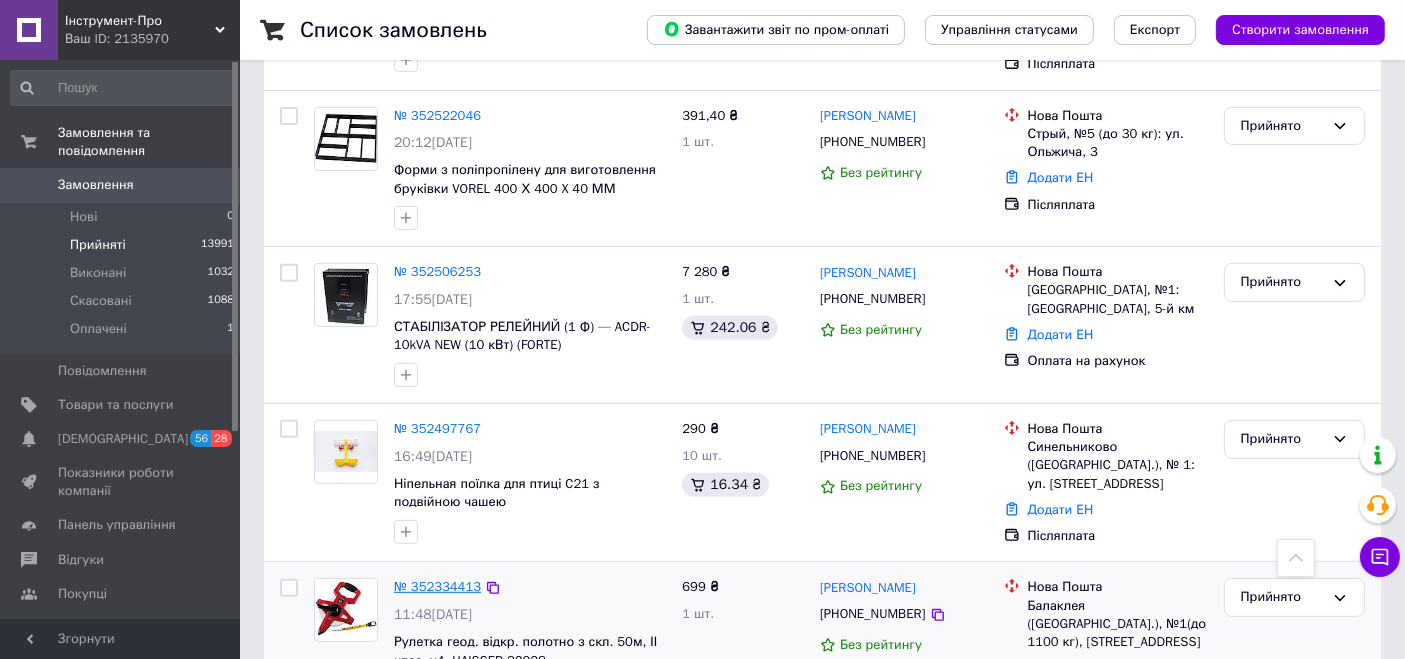 click on "№ 352334413" at bounding box center [437, 586] 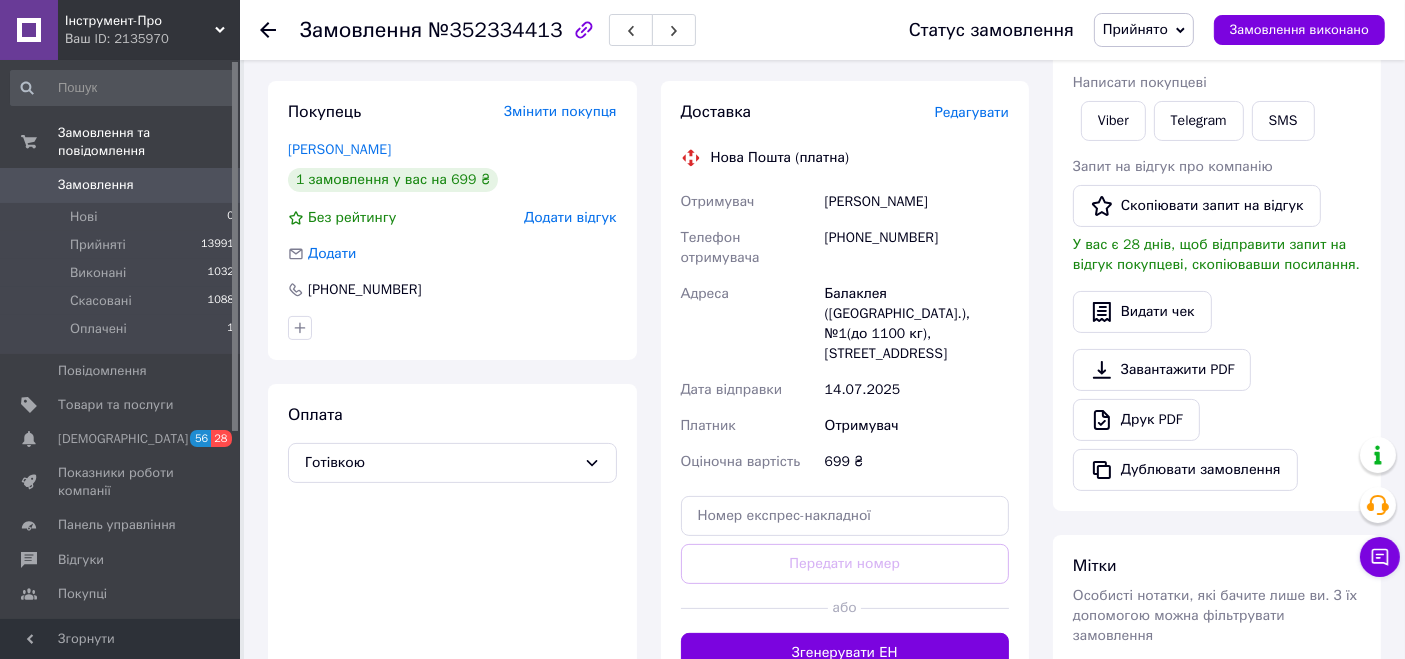 scroll, scrollTop: 209, scrollLeft: 0, axis: vertical 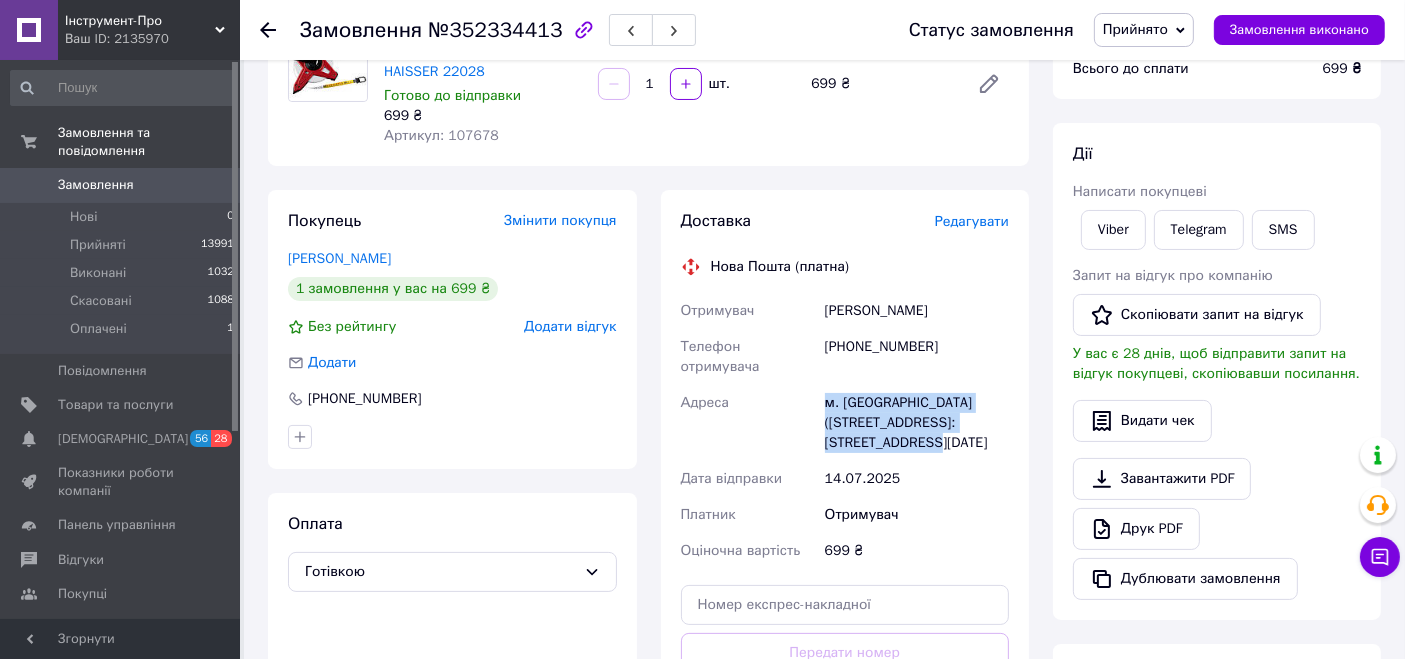 drag, startPoint x: 822, startPoint y: 386, endPoint x: 936, endPoint y: 431, distance: 122.56019 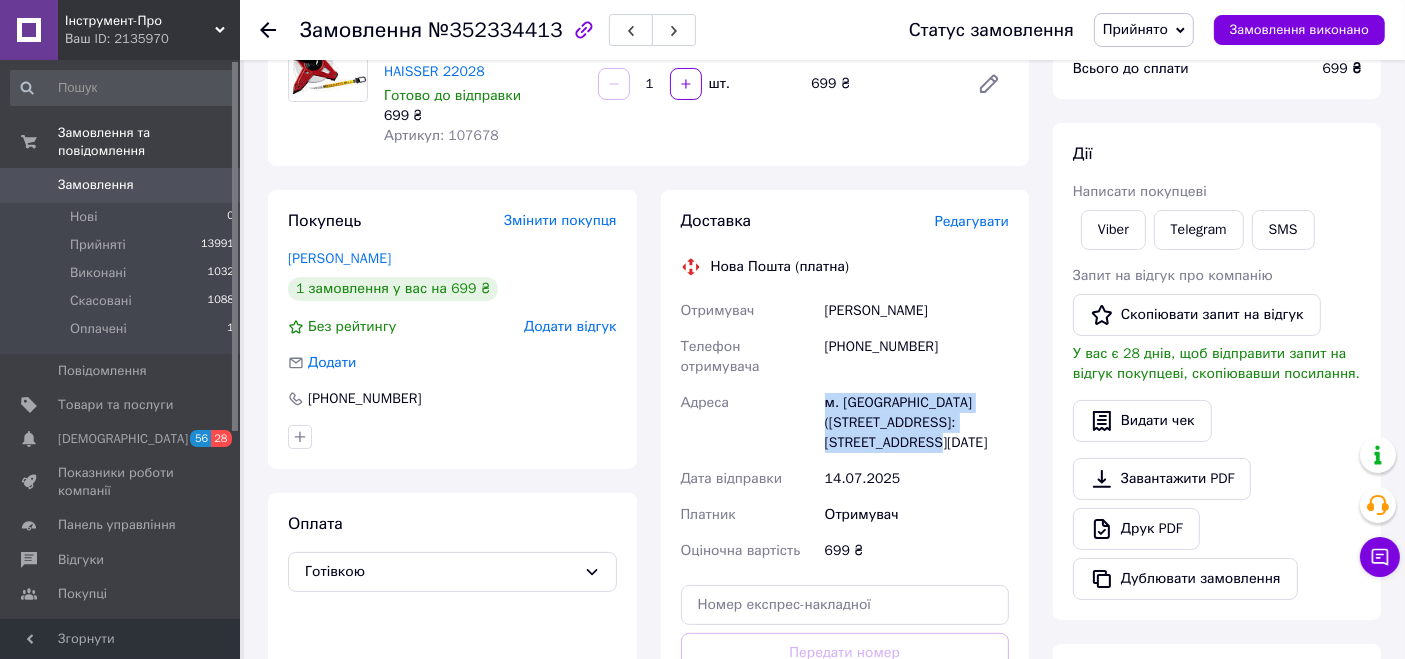 copy on "м. [GEOGRAPHIC_DATA] ([STREET_ADDRESS]: [STREET_ADDRESS][DATE]" 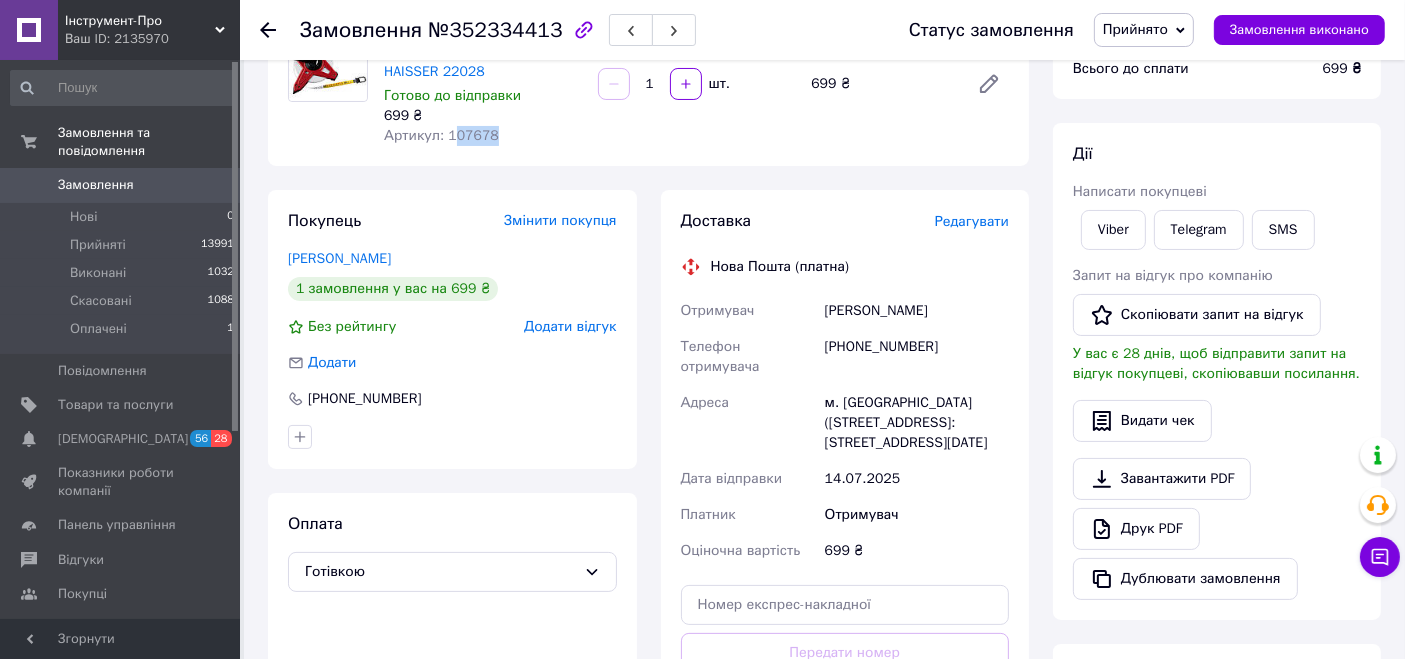 click on "Товари в замовленні (1) Додати товар Рулетка геод. відкр. полотно з скл. 50м, ІІ клас, х4, HAISSER 22028 Готово до відправки 699 ₴ Артикул: 107678 1   шт. 699 ₴" at bounding box center (648, 64) 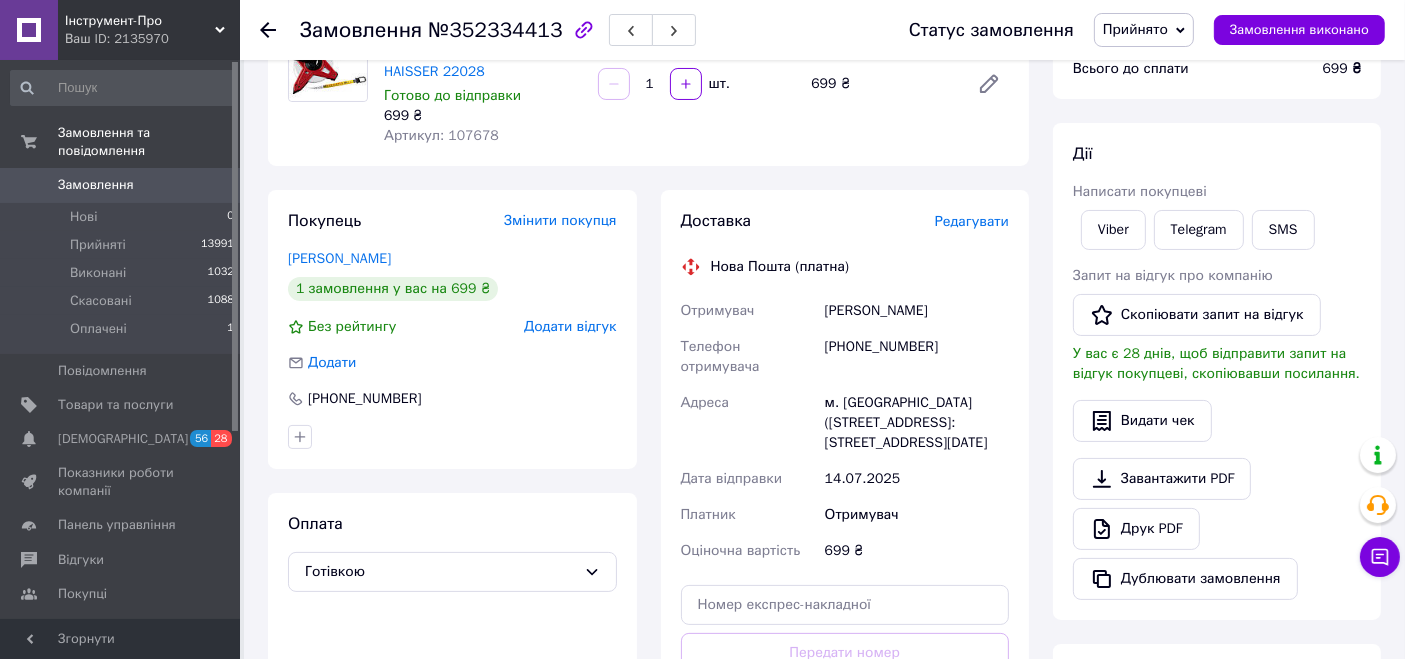 click on "[PERSON_NAME]" at bounding box center [917, 311] 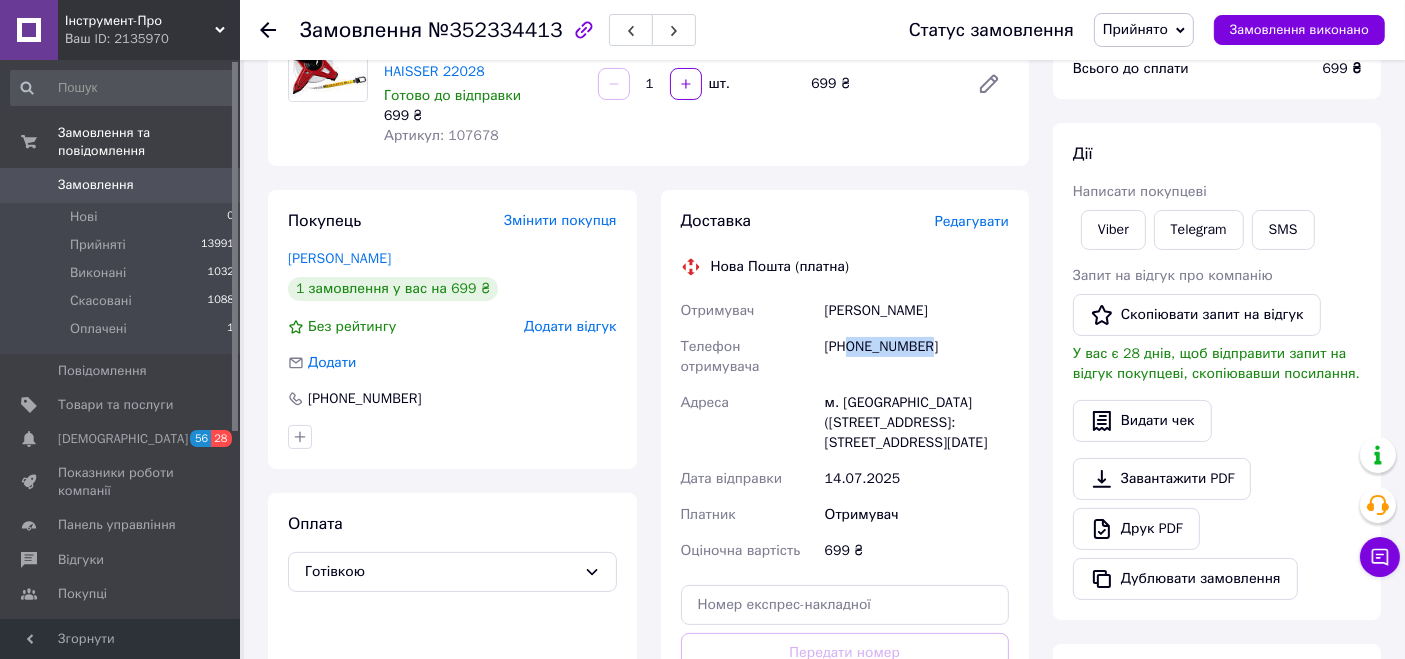 drag, startPoint x: 928, startPoint y: 352, endPoint x: 851, endPoint y: 354, distance: 77.02597 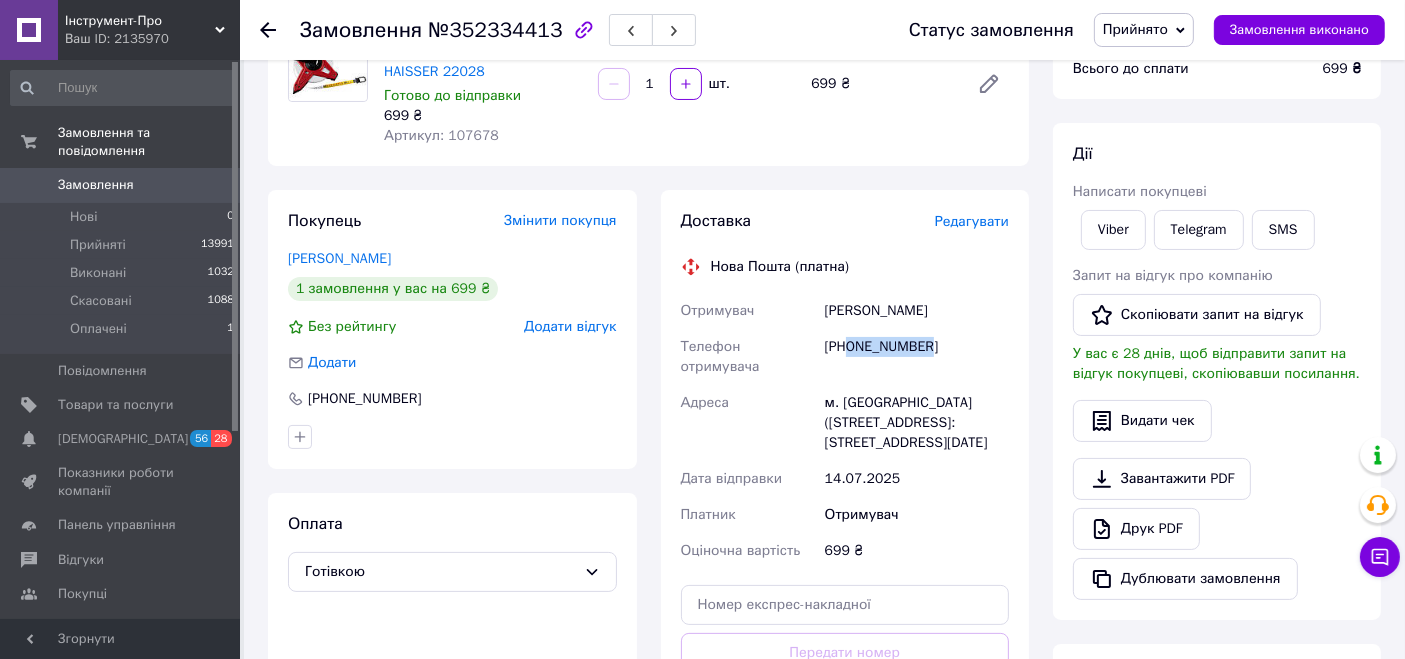 scroll, scrollTop: 98, scrollLeft: 0, axis: vertical 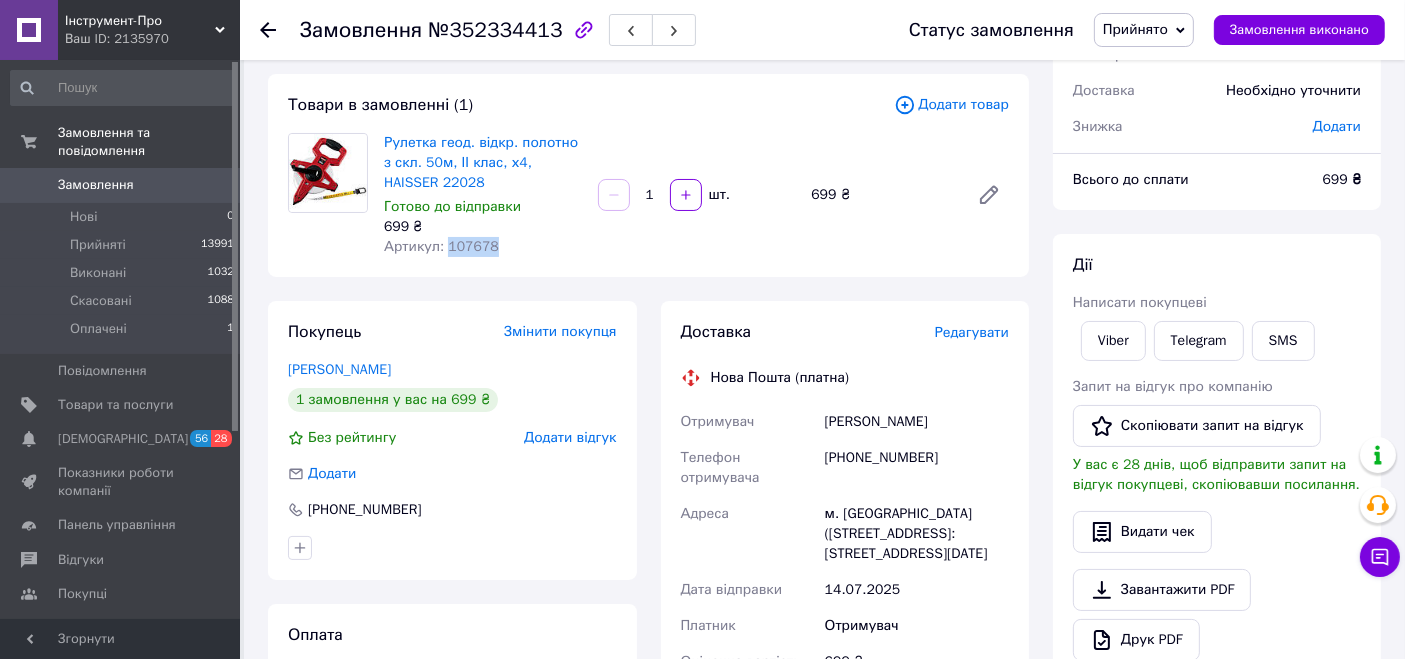 drag, startPoint x: 505, startPoint y: 262, endPoint x: 446, endPoint y: 245, distance: 61.400326 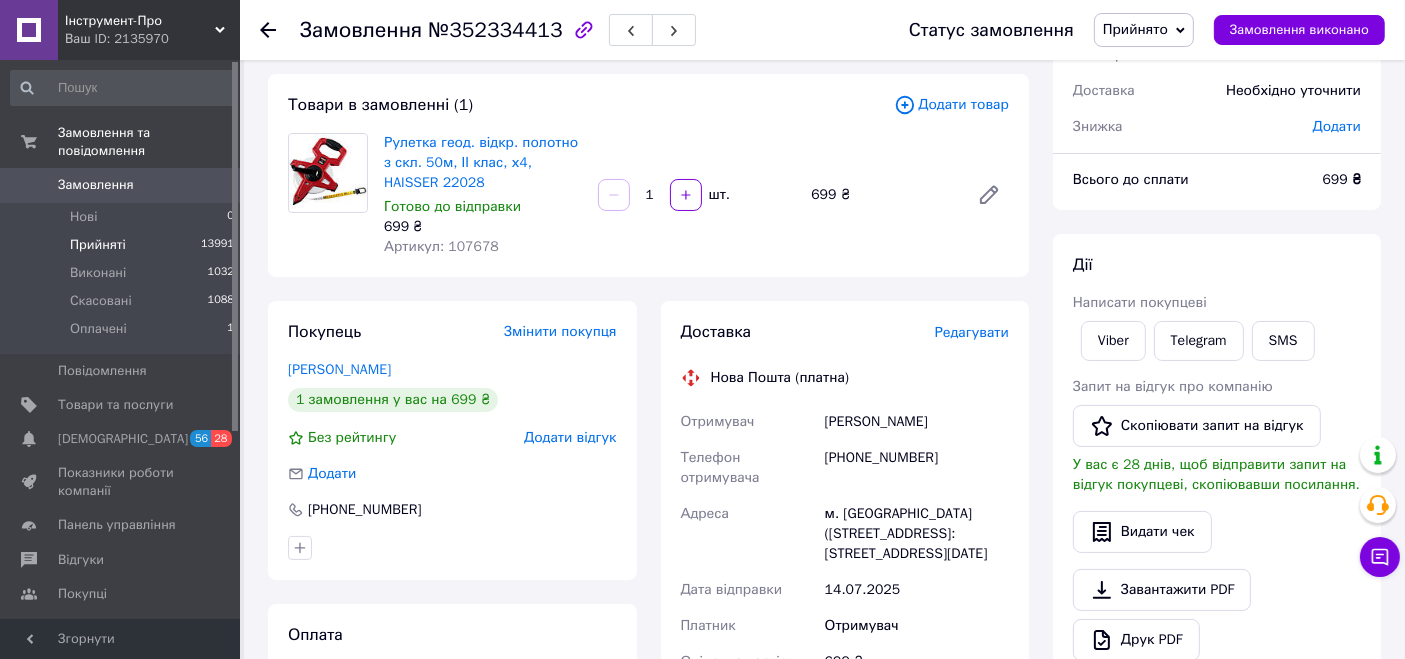 click on "Прийняті" at bounding box center (98, 245) 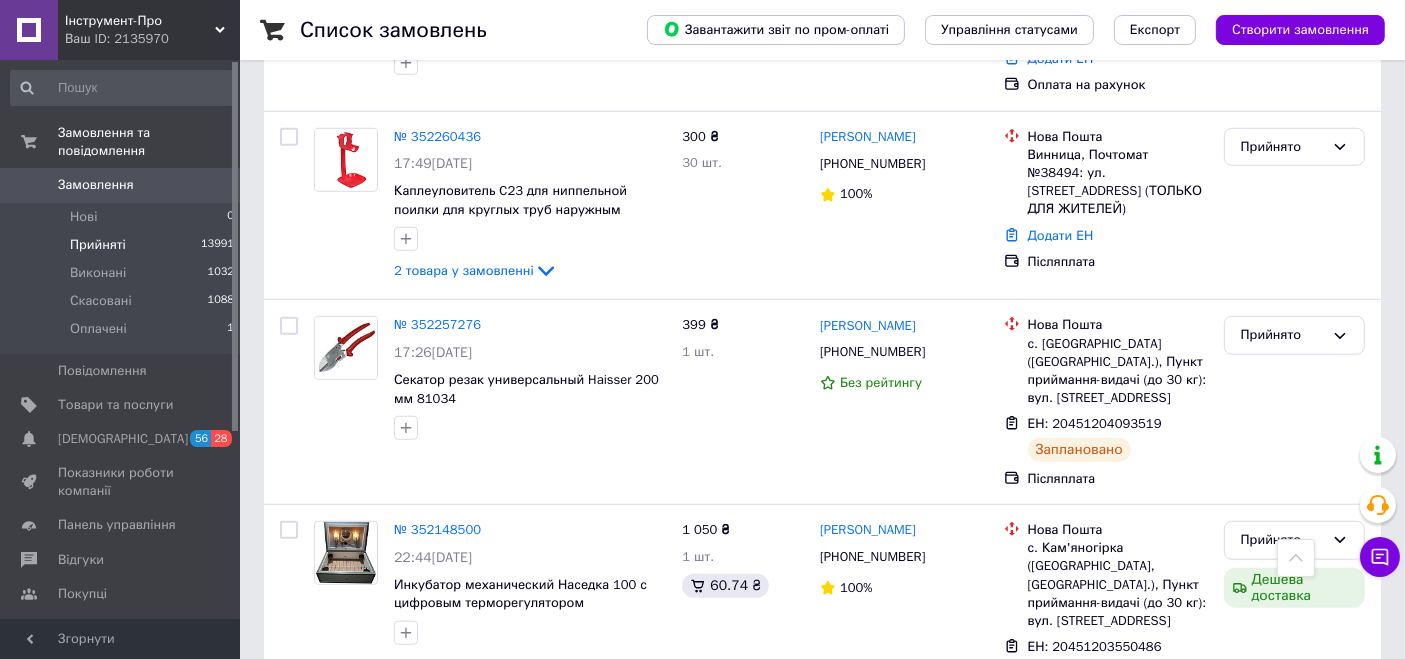 scroll, scrollTop: 1897, scrollLeft: 0, axis: vertical 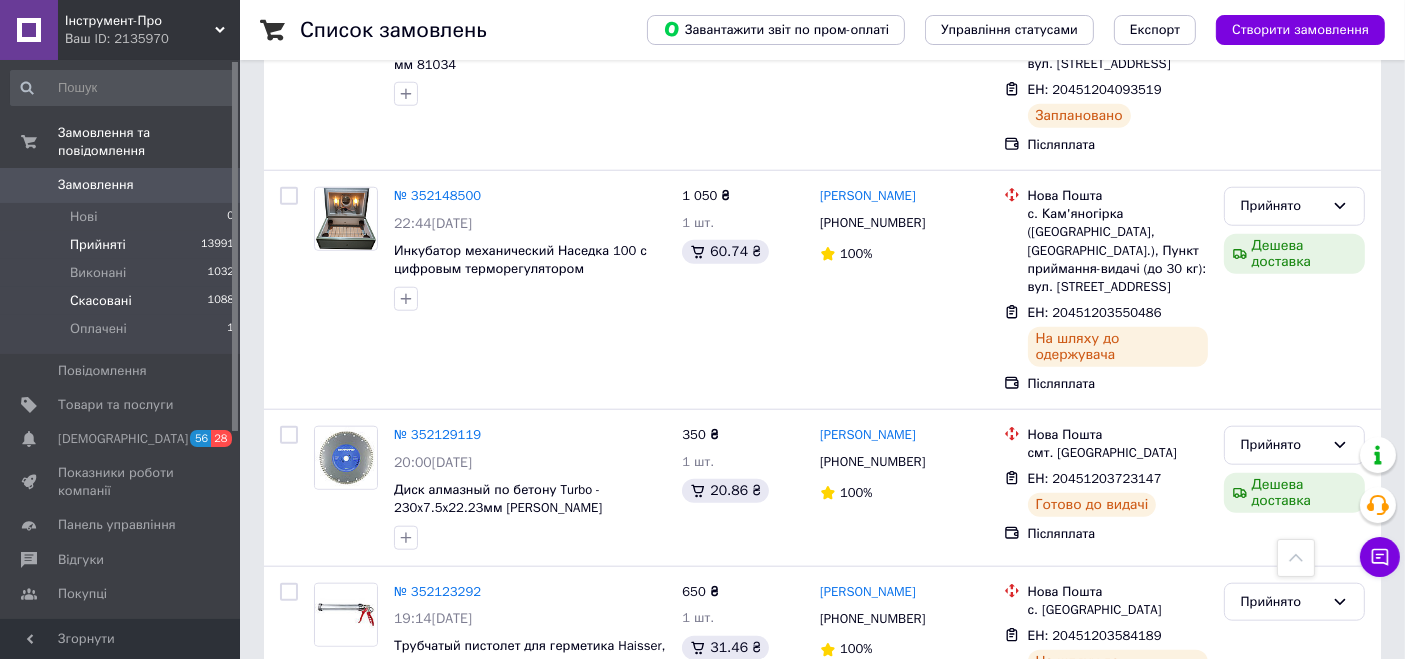 click on "Скасовані" at bounding box center [101, 301] 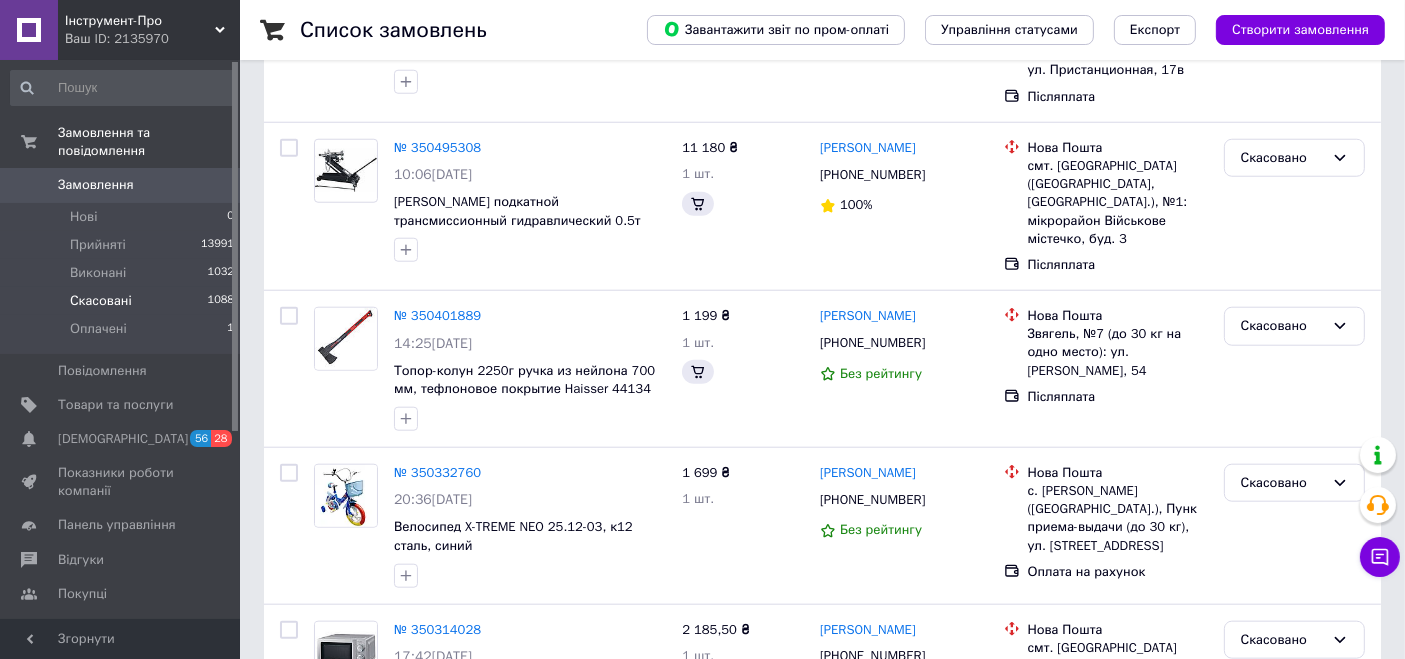 scroll, scrollTop: 0, scrollLeft: 0, axis: both 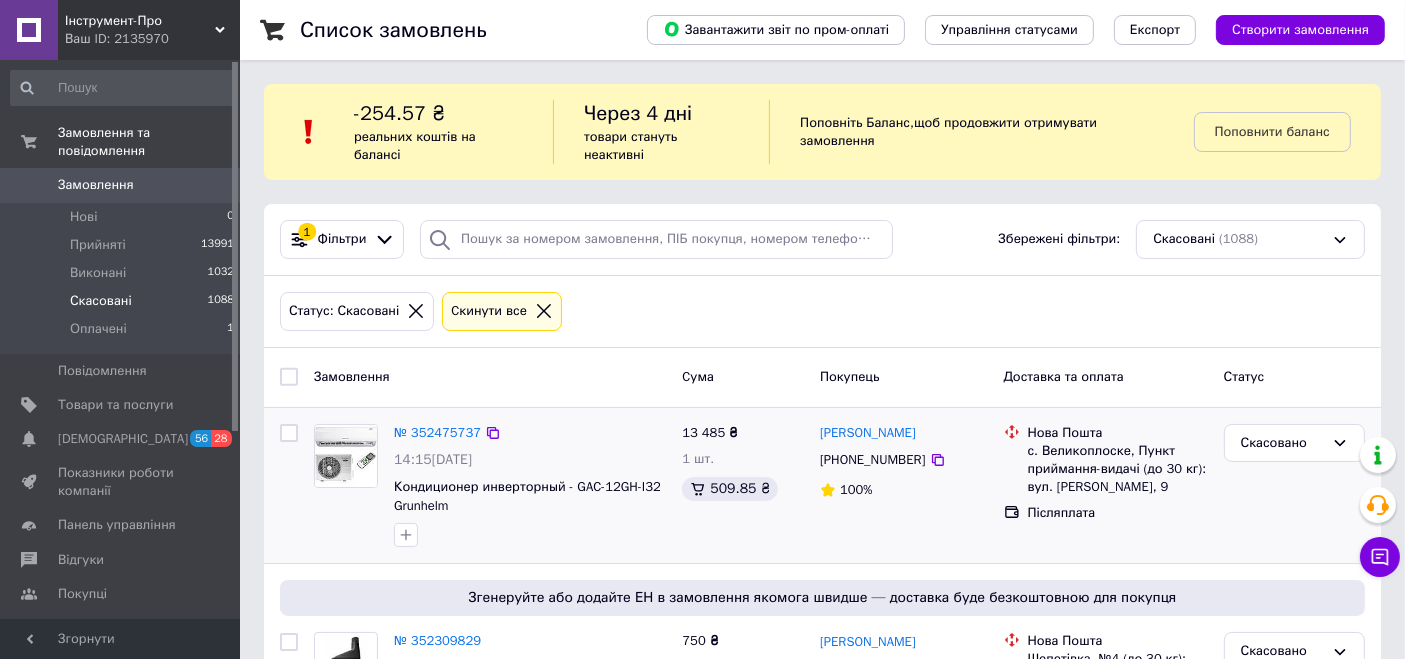 click on "№ 352475737" at bounding box center (437, 433) 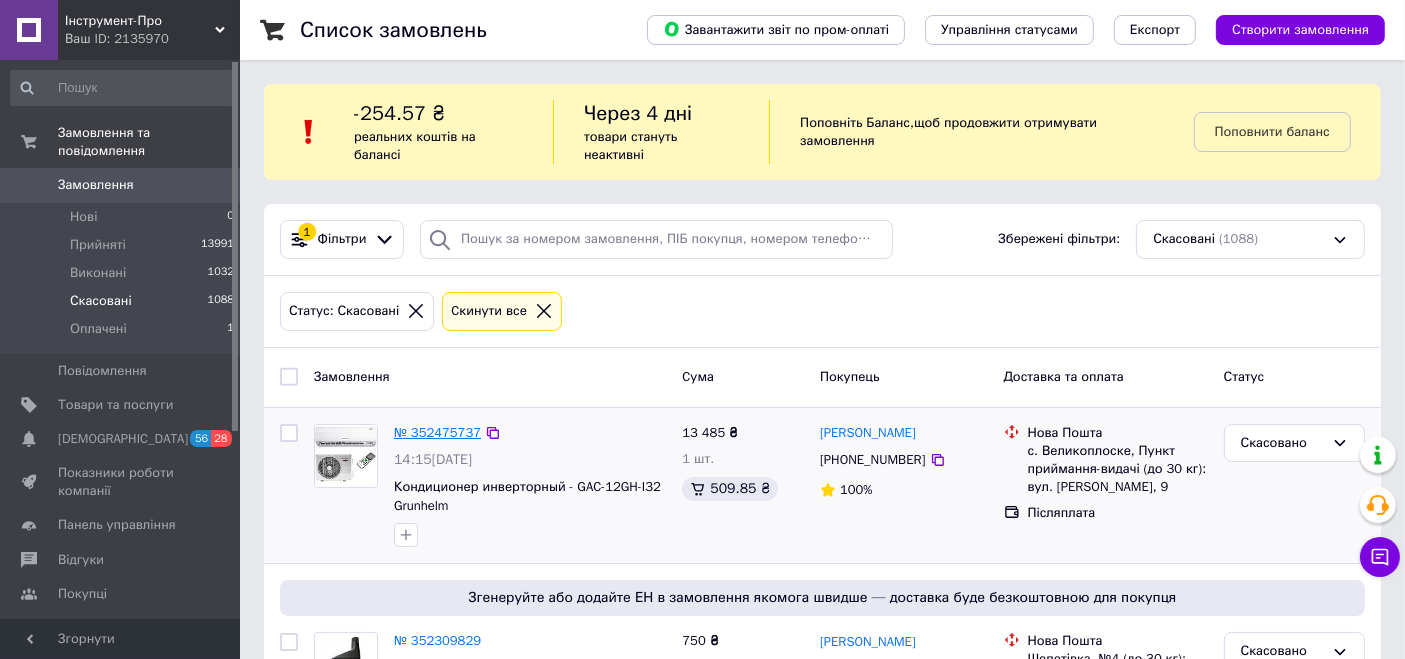 click on "№ 352475737" at bounding box center [437, 432] 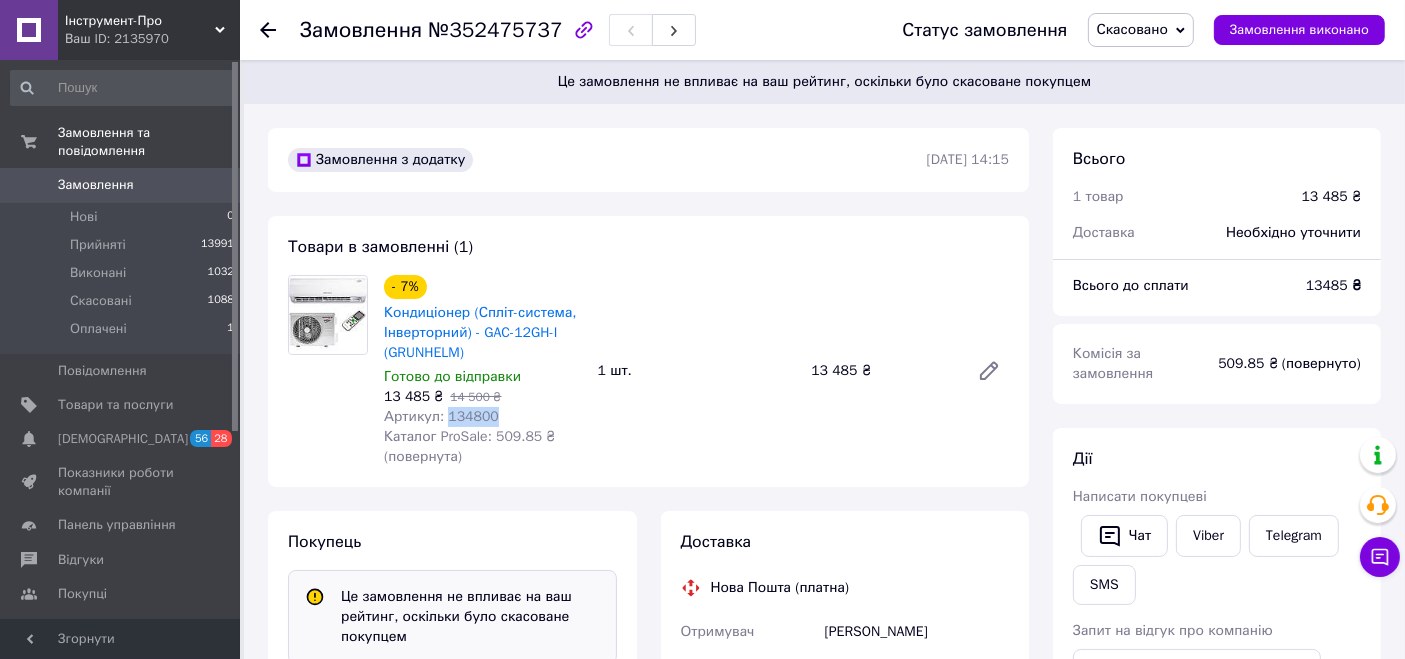 drag, startPoint x: 502, startPoint y: 415, endPoint x: 445, endPoint y: 412, distance: 57.07889 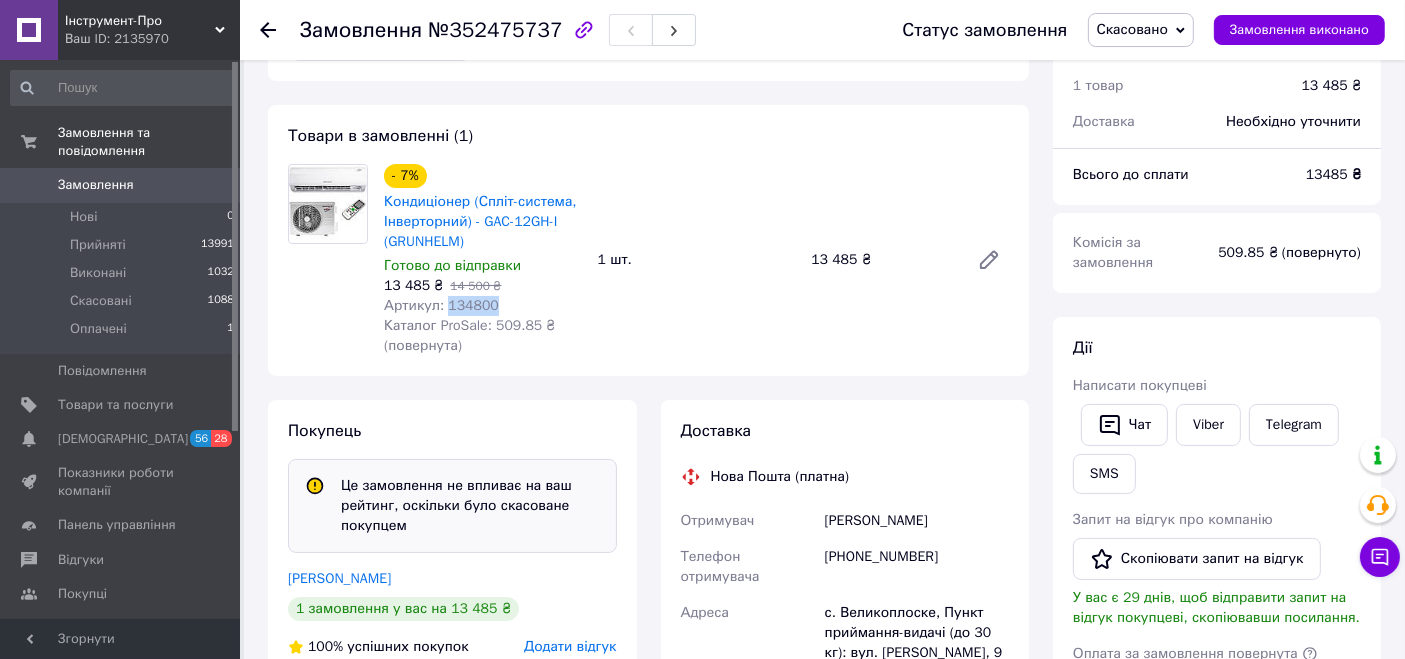 scroll, scrollTop: 222, scrollLeft: 0, axis: vertical 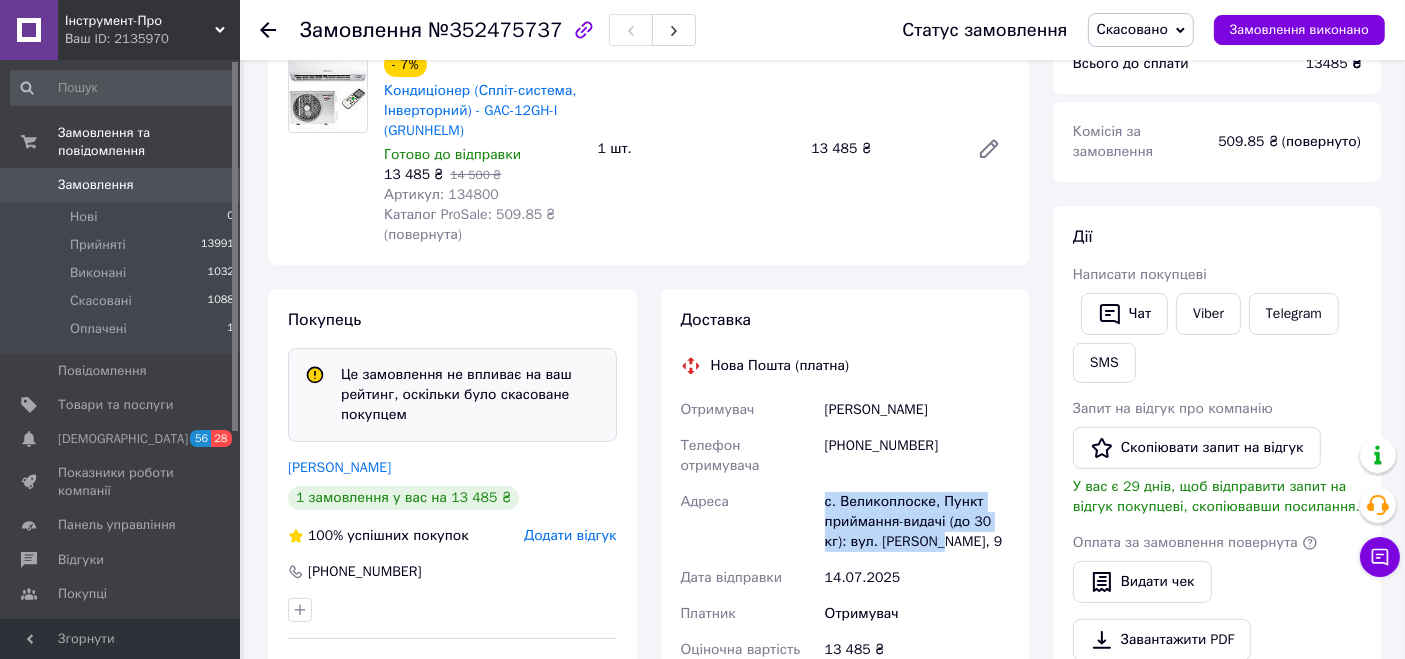 drag, startPoint x: 794, startPoint y: 472, endPoint x: 944, endPoint y: 535, distance: 162.69296 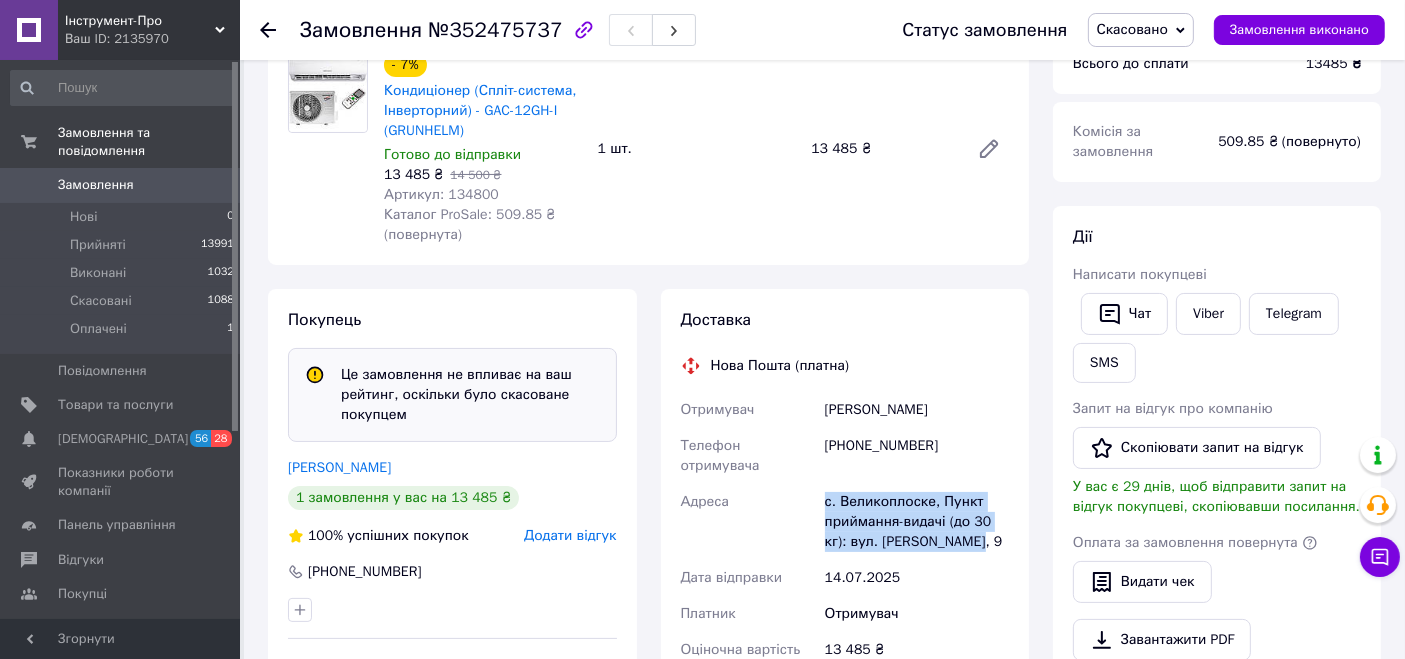 drag, startPoint x: 990, startPoint y: 531, endPoint x: 815, endPoint y: 493, distance: 179.0782 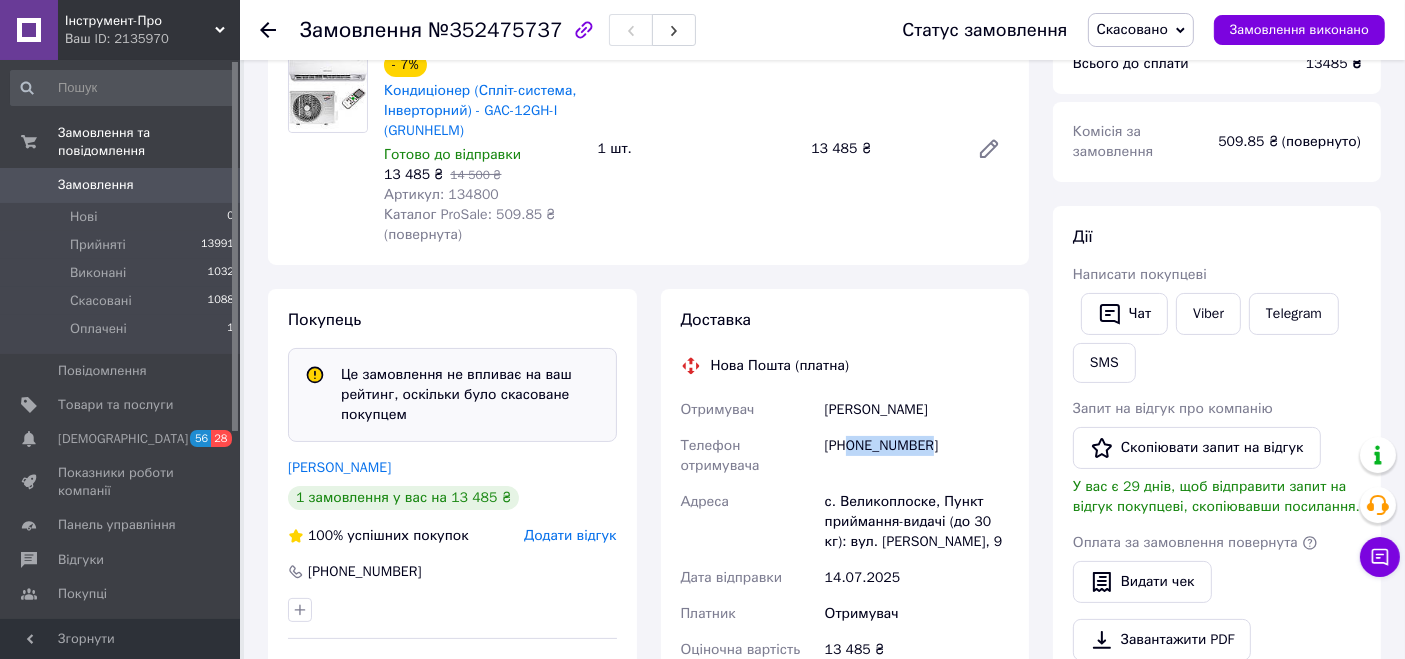 drag, startPoint x: 971, startPoint y: 438, endPoint x: 851, endPoint y: 448, distance: 120.41595 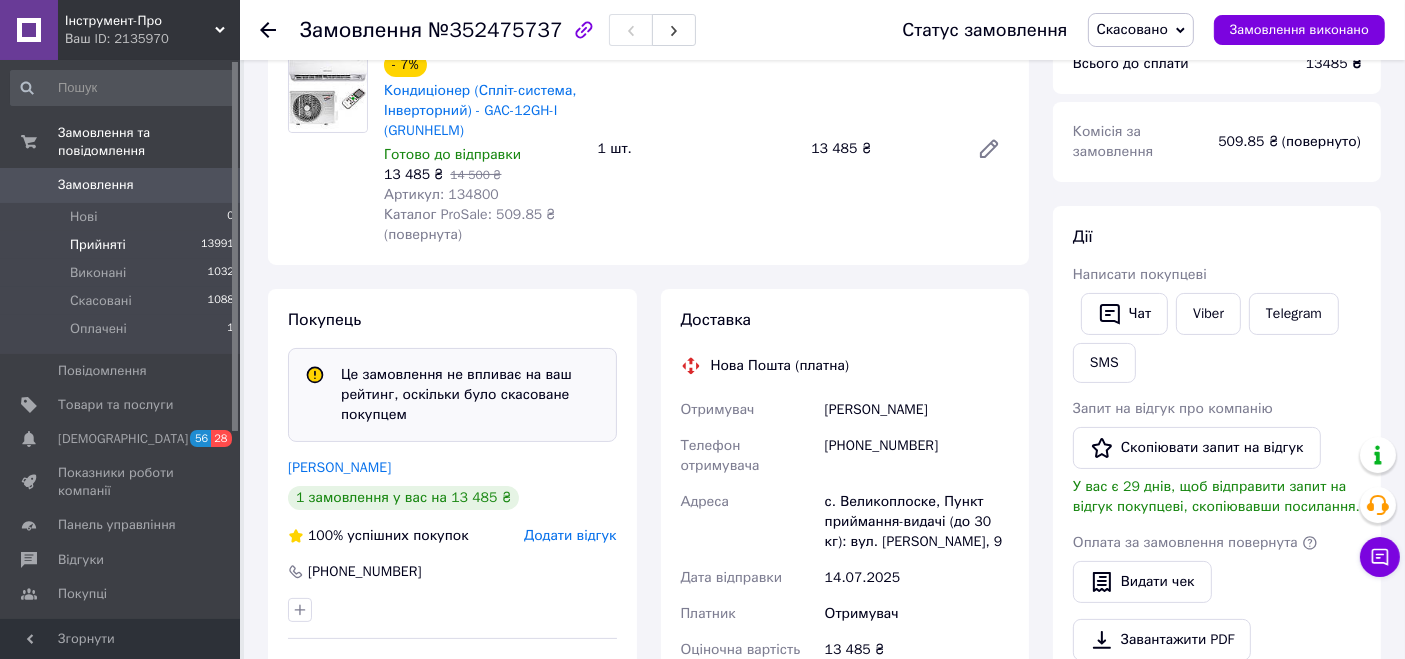 click on "Прийняті" at bounding box center (98, 245) 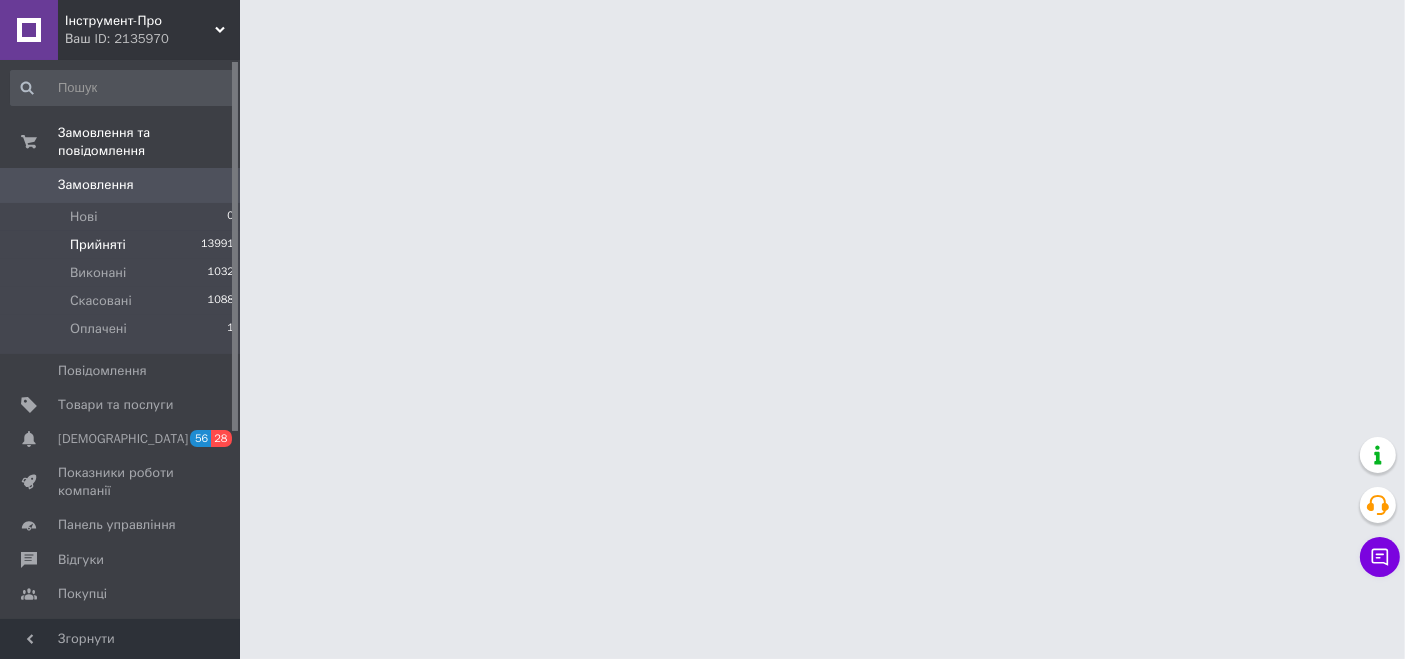 scroll, scrollTop: 0, scrollLeft: 0, axis: both 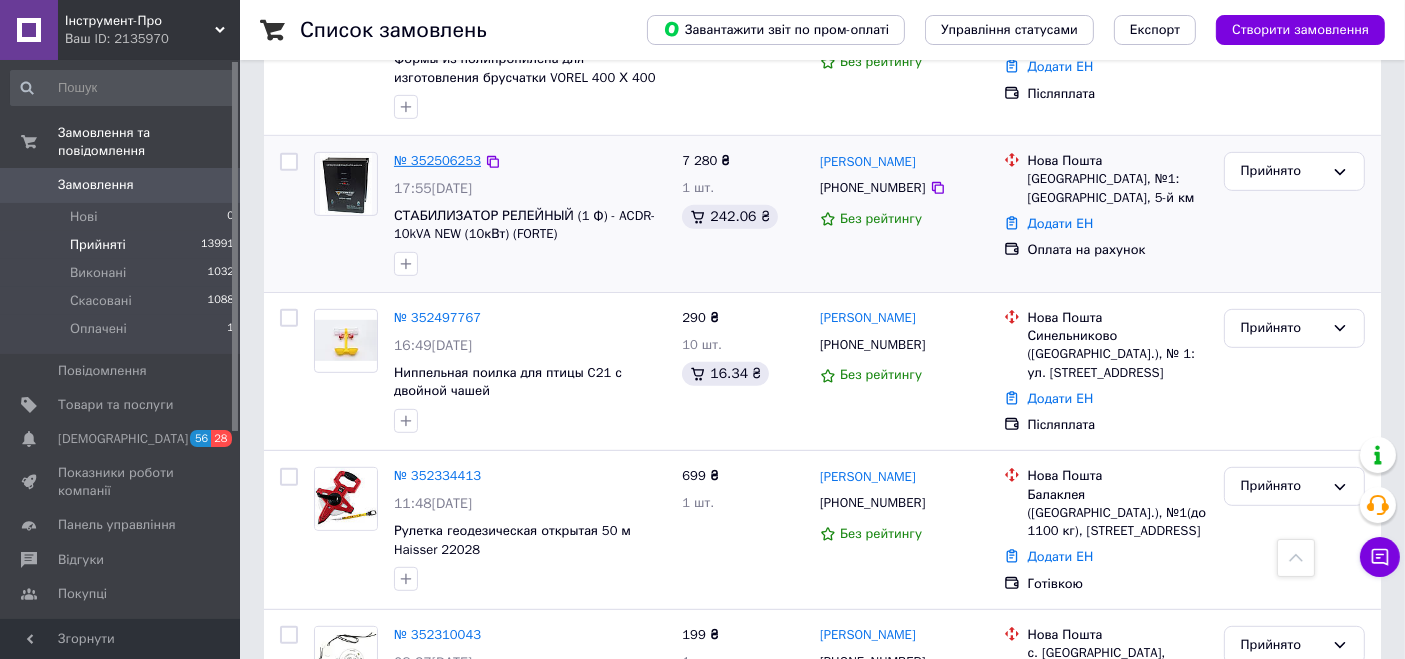 click on "№ 352506253" at bounding box center [437, 160] 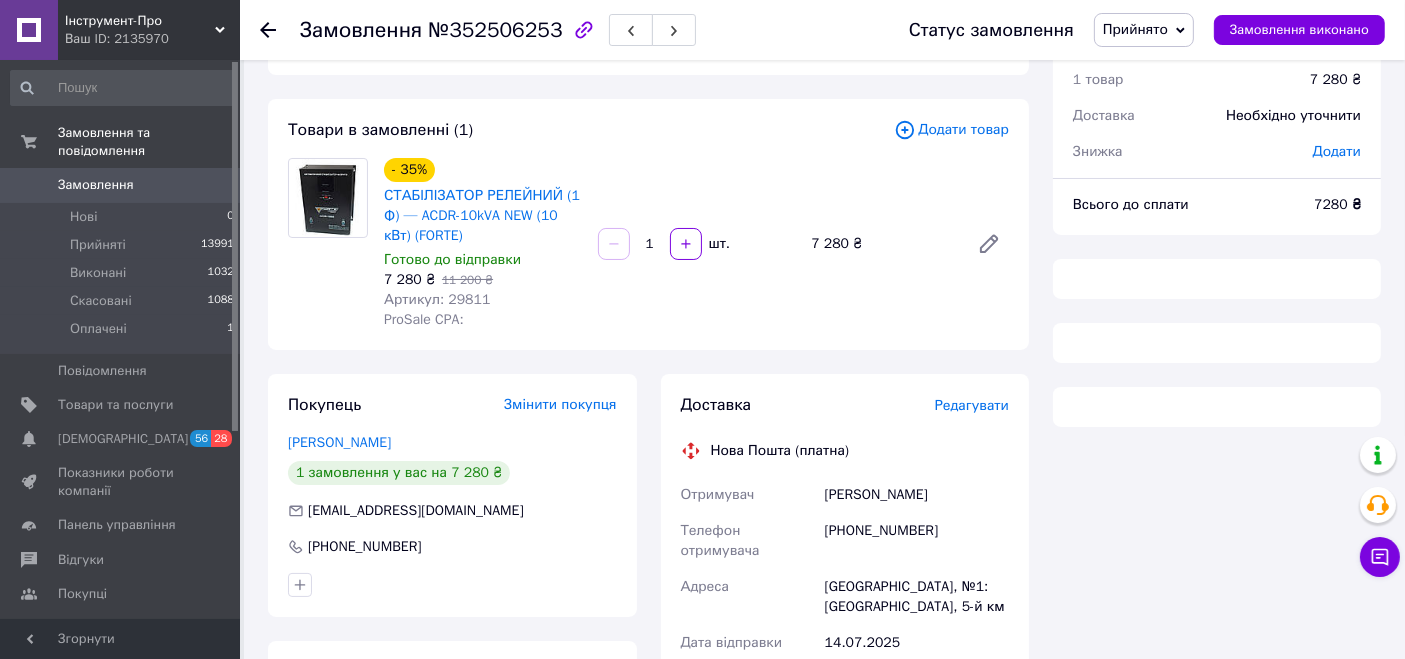 scroll, scrollTop: 0, scrollLeft: 0, axis: both 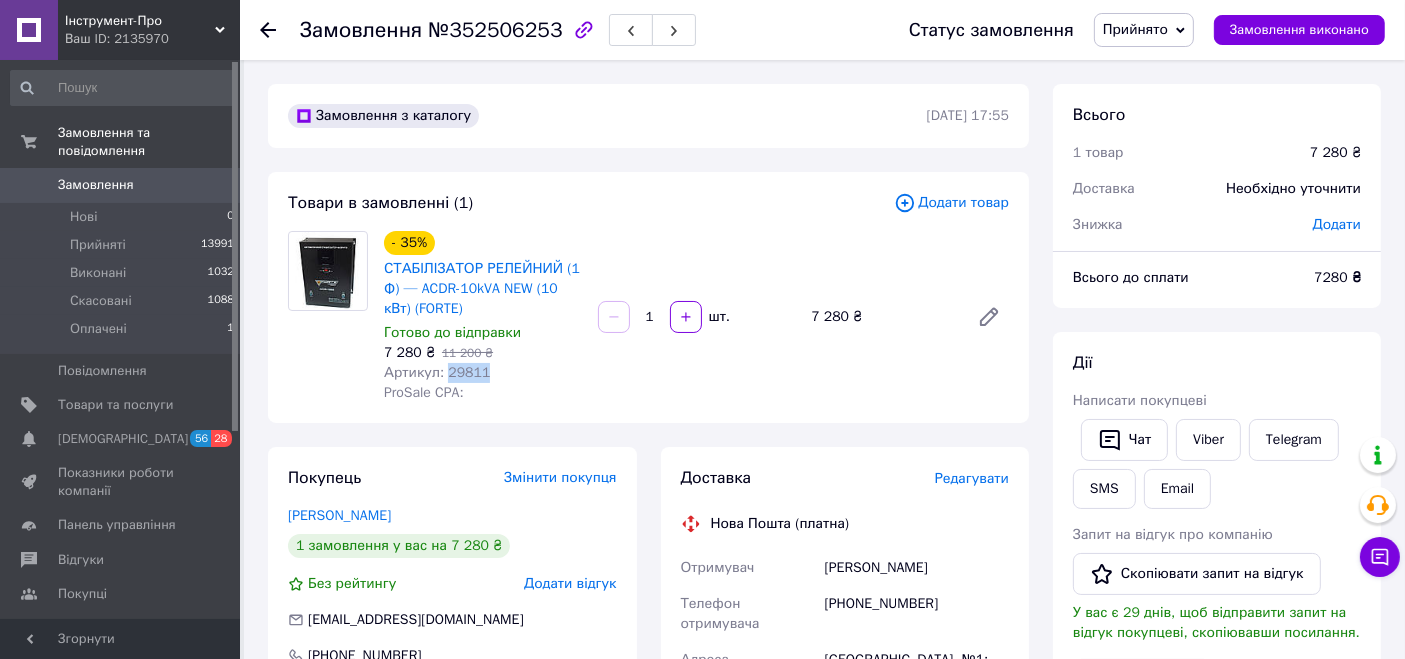drag, startPoint x: 480, startPoint y: 378, endPoint x: 441, endPoint y: 379, distance: 39.012817 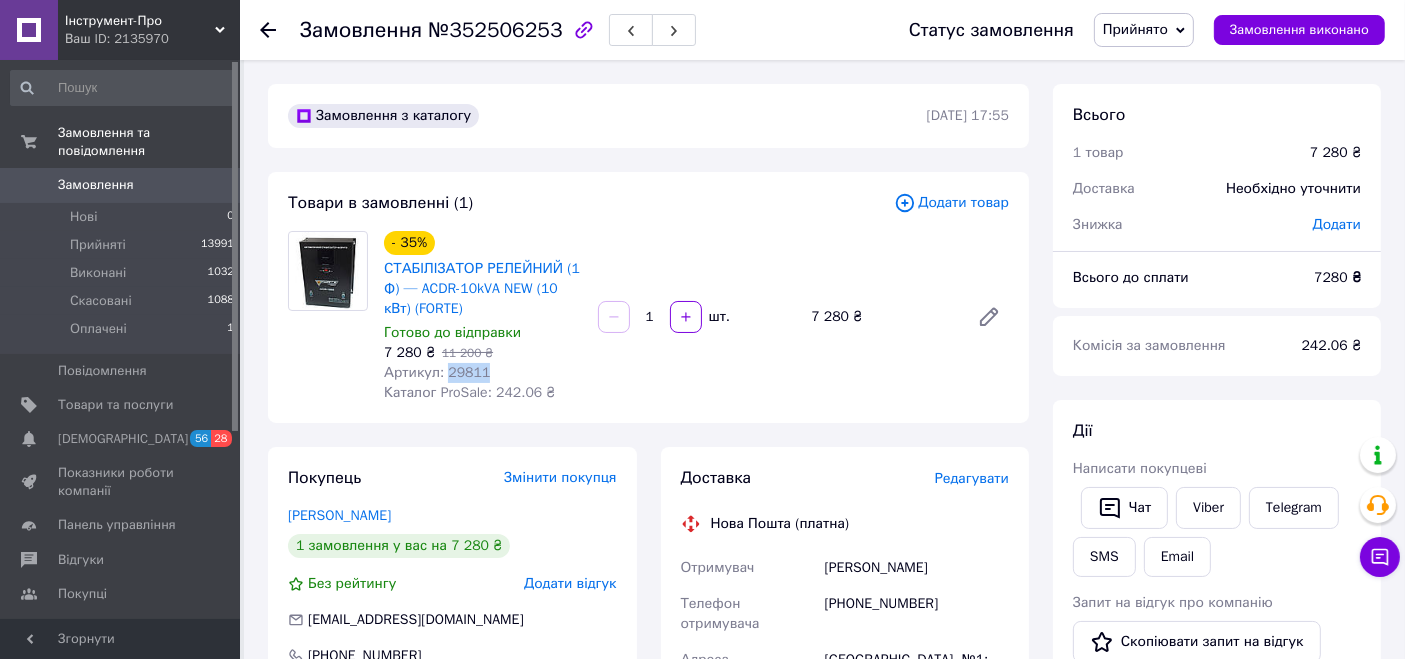 copy on "29811" 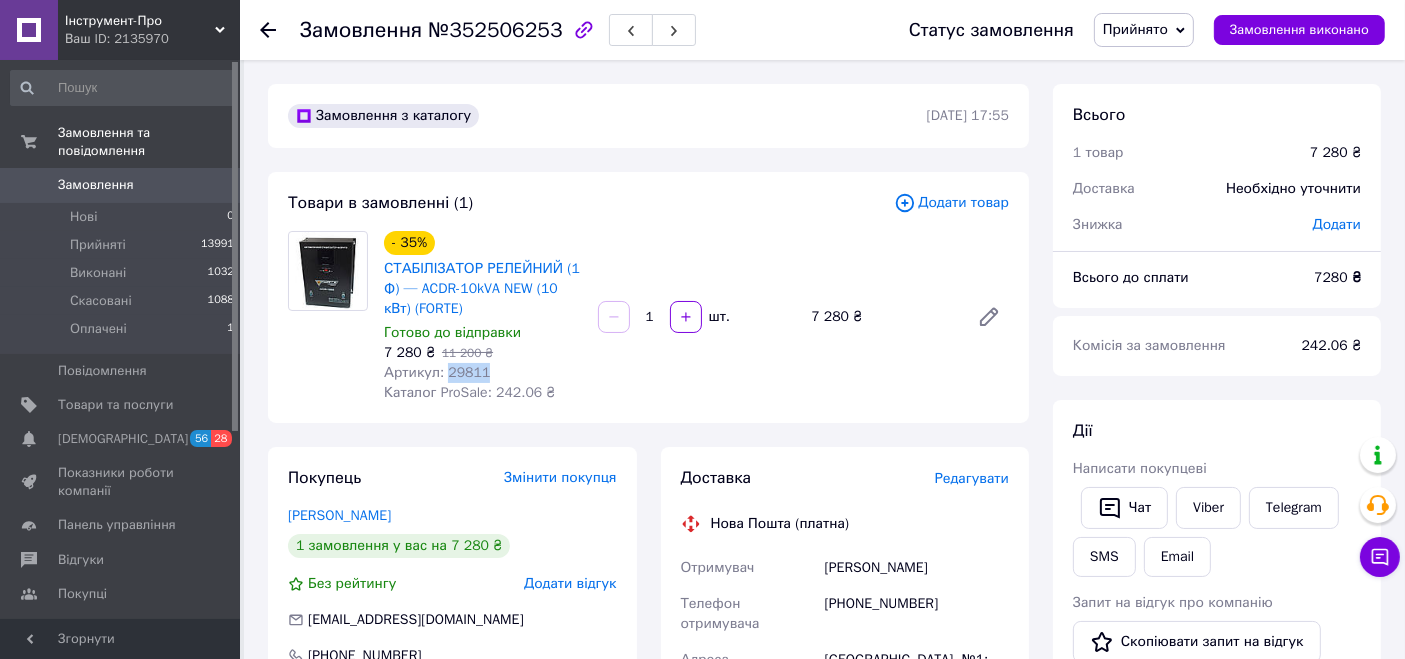 copy on "29811" 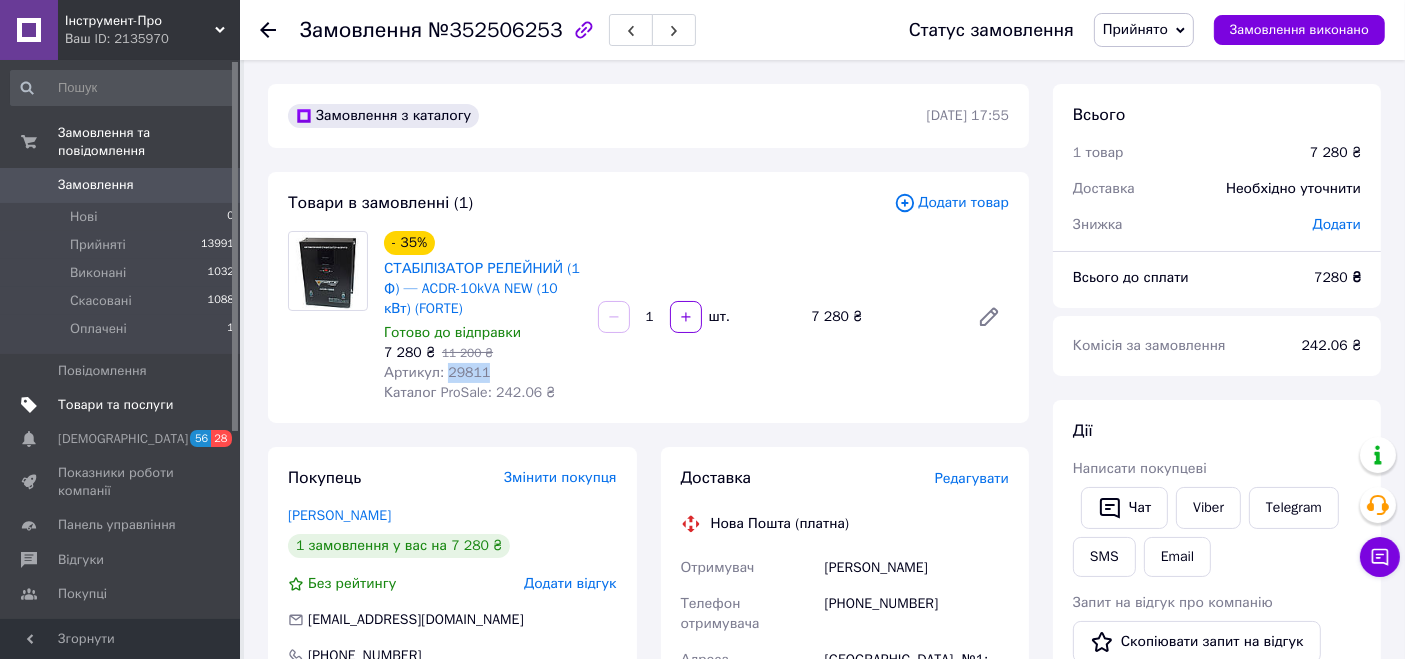 click on "Товари та послуги" at bounding box center [115, 405] 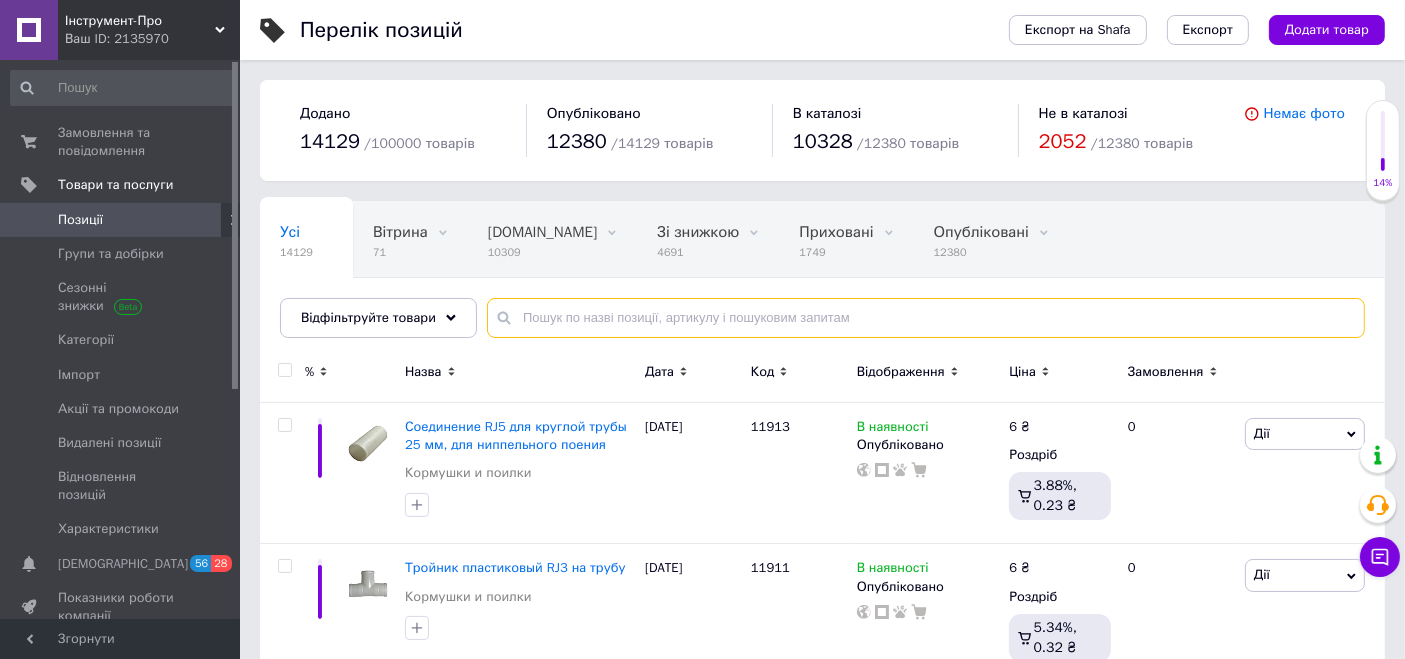 click at bounding box center [926, 318] 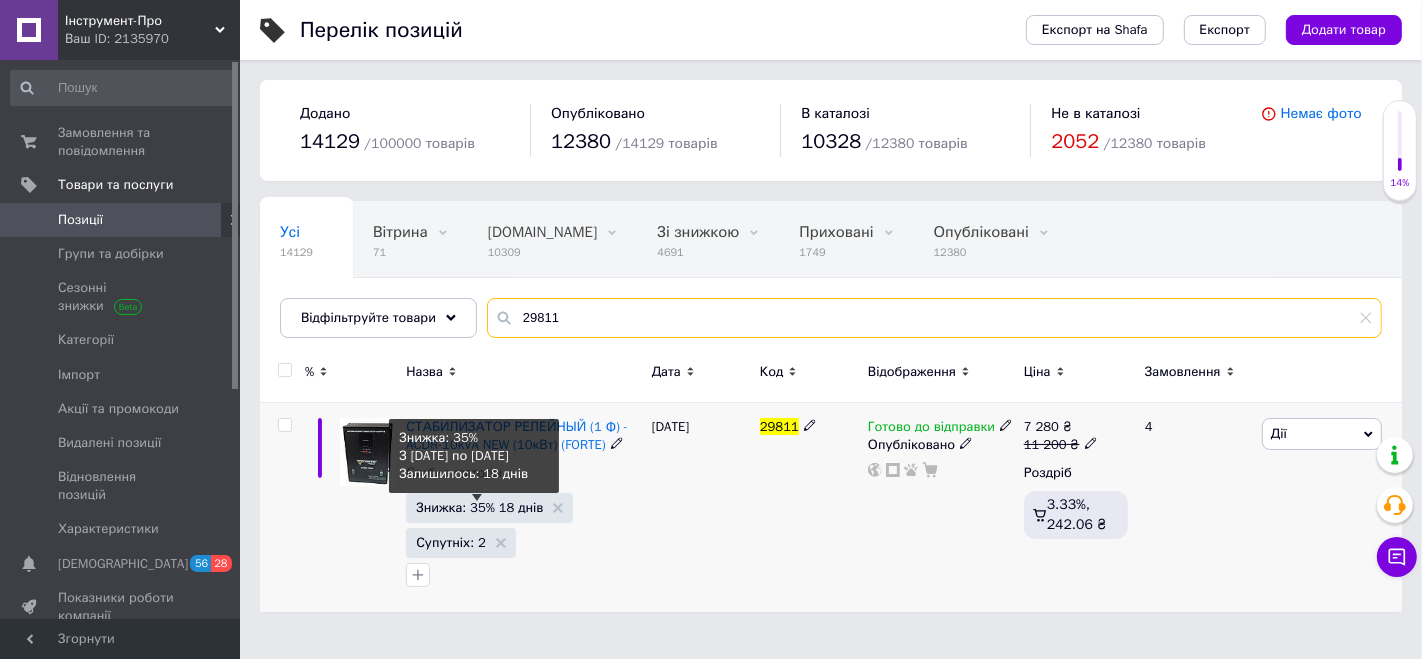type on "29811" 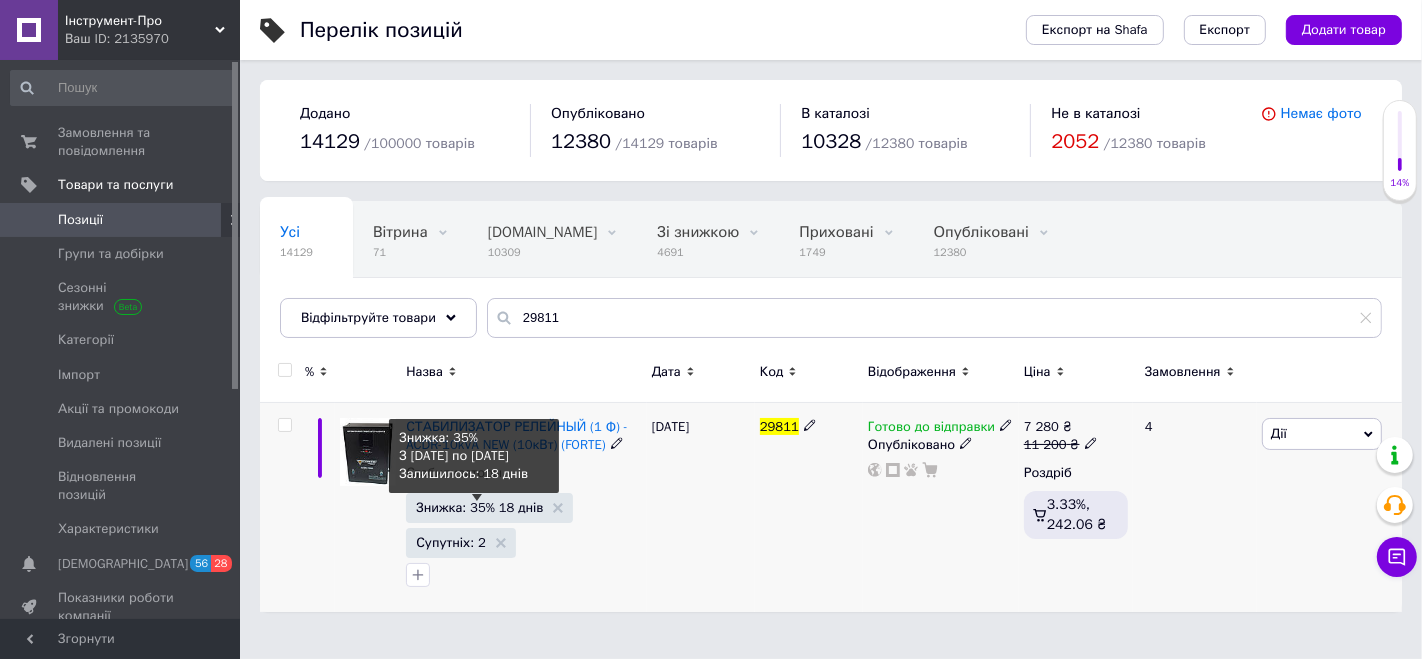 click on "Знижка: 35% 18 днів" at bounding box center [479, 507] 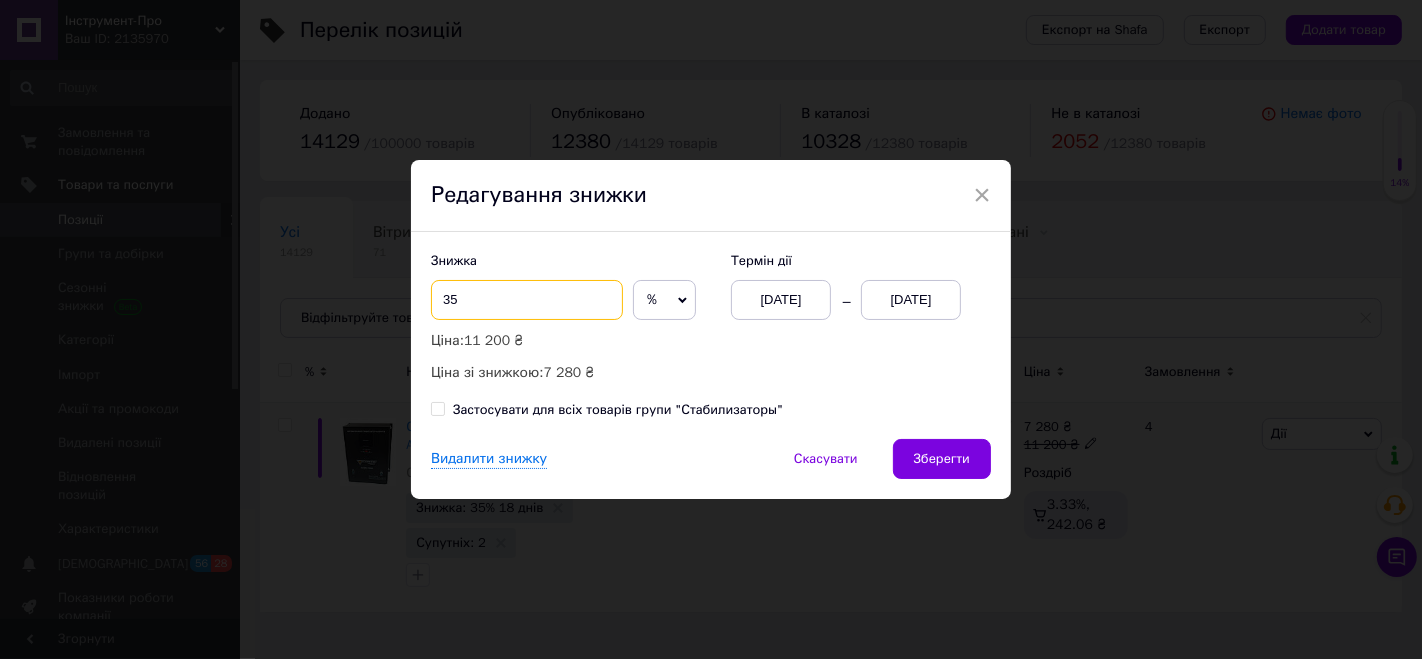 click on "35" at bounding box center [527, 300] 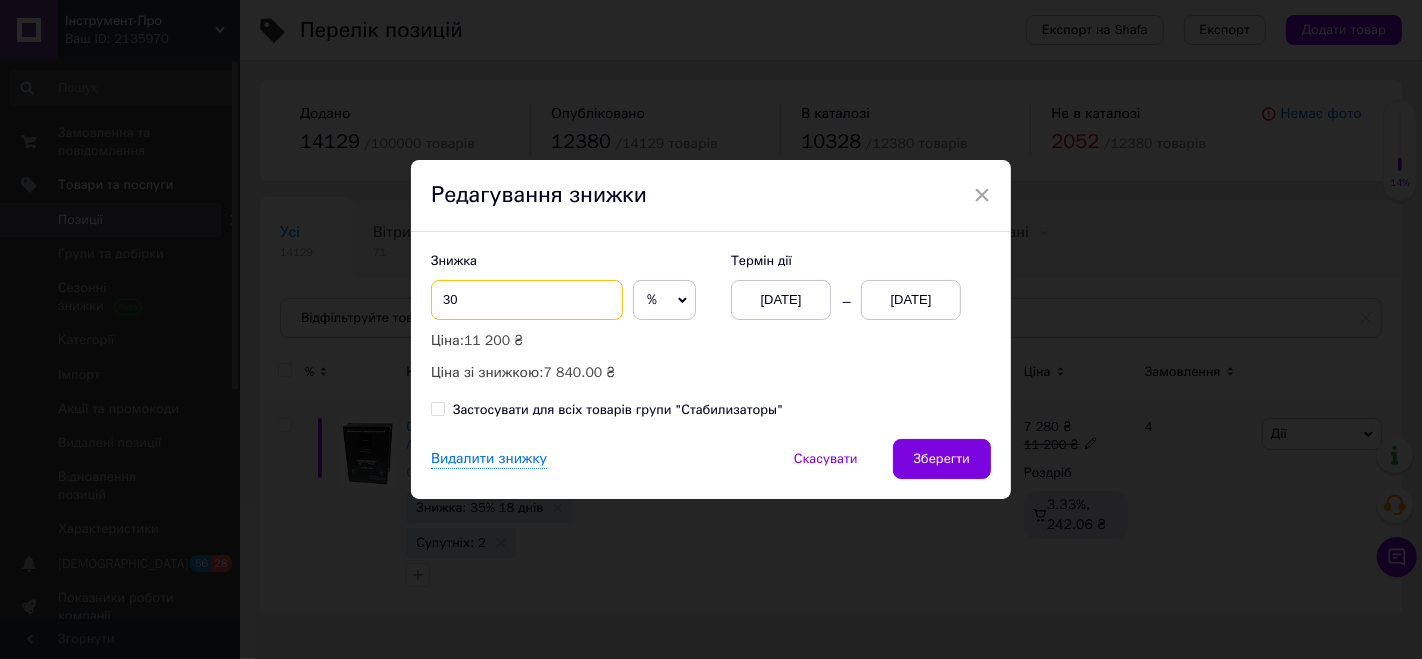 click on "30" at bounding box center (527, 300) 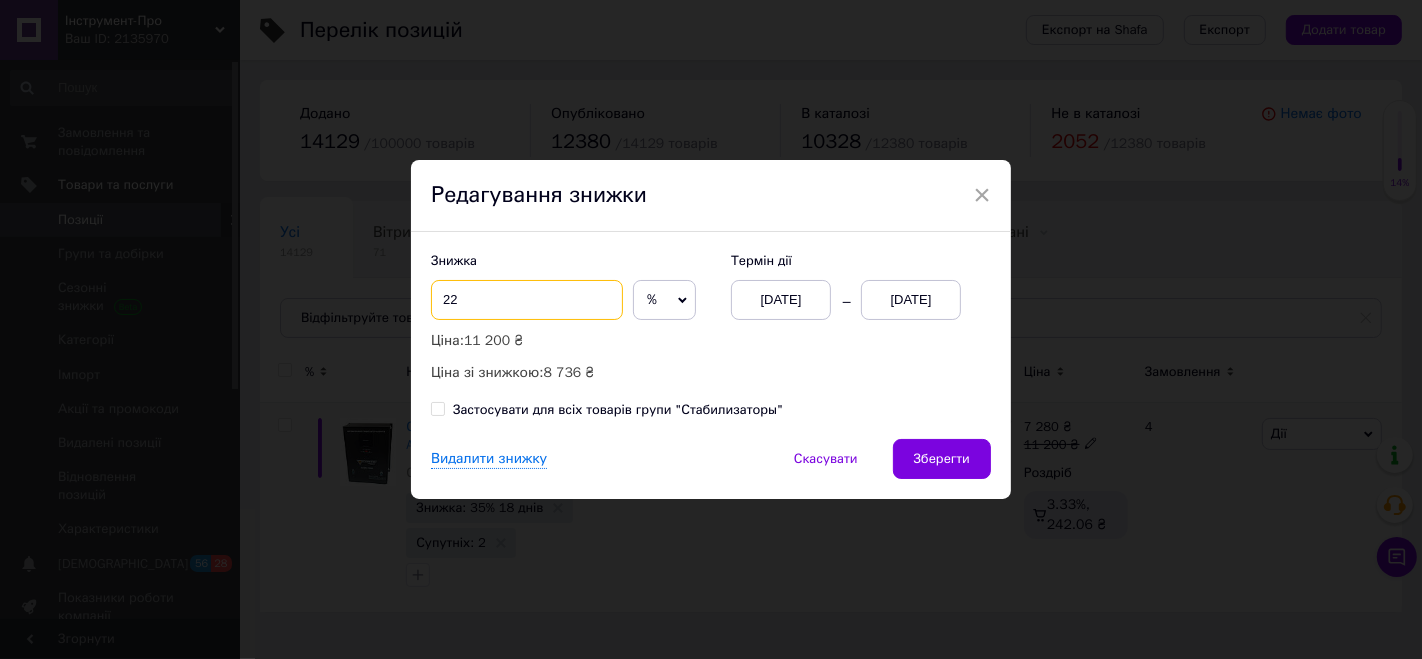 type on "22" 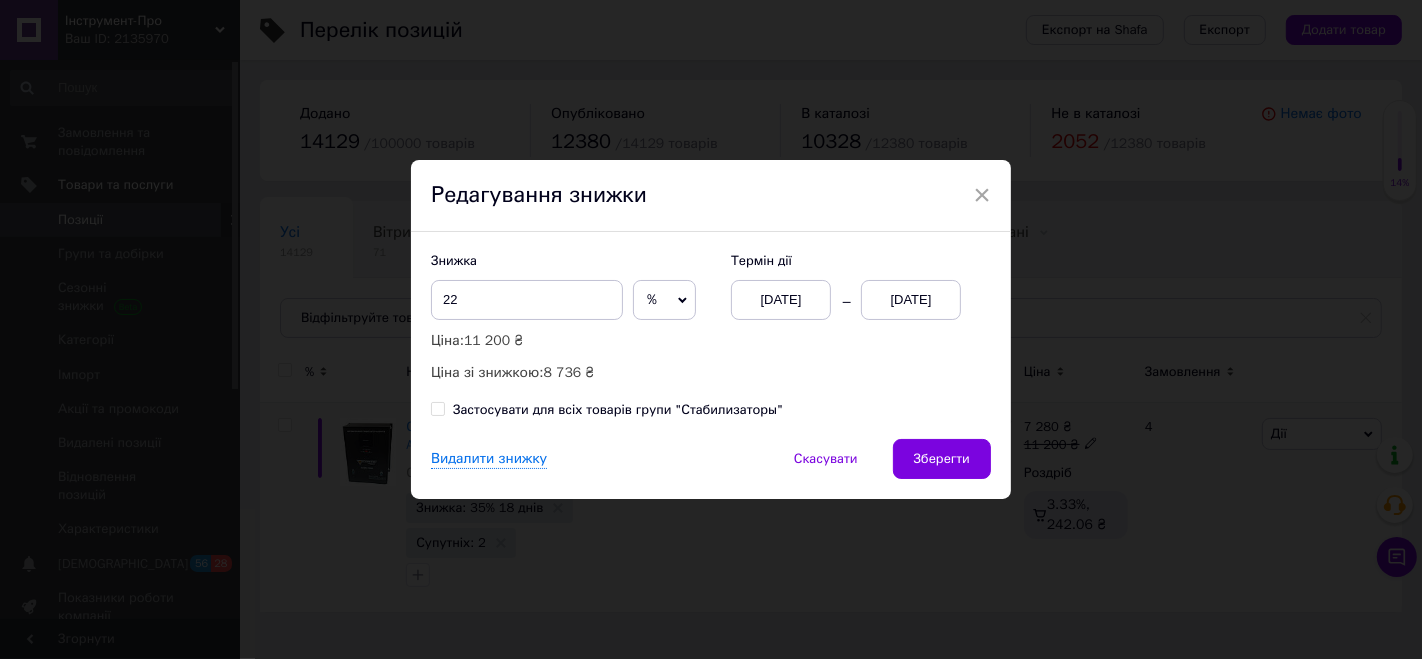 click on "Видалити знижку   Скасувати   Зберегти" at bounding box center (711, 469) 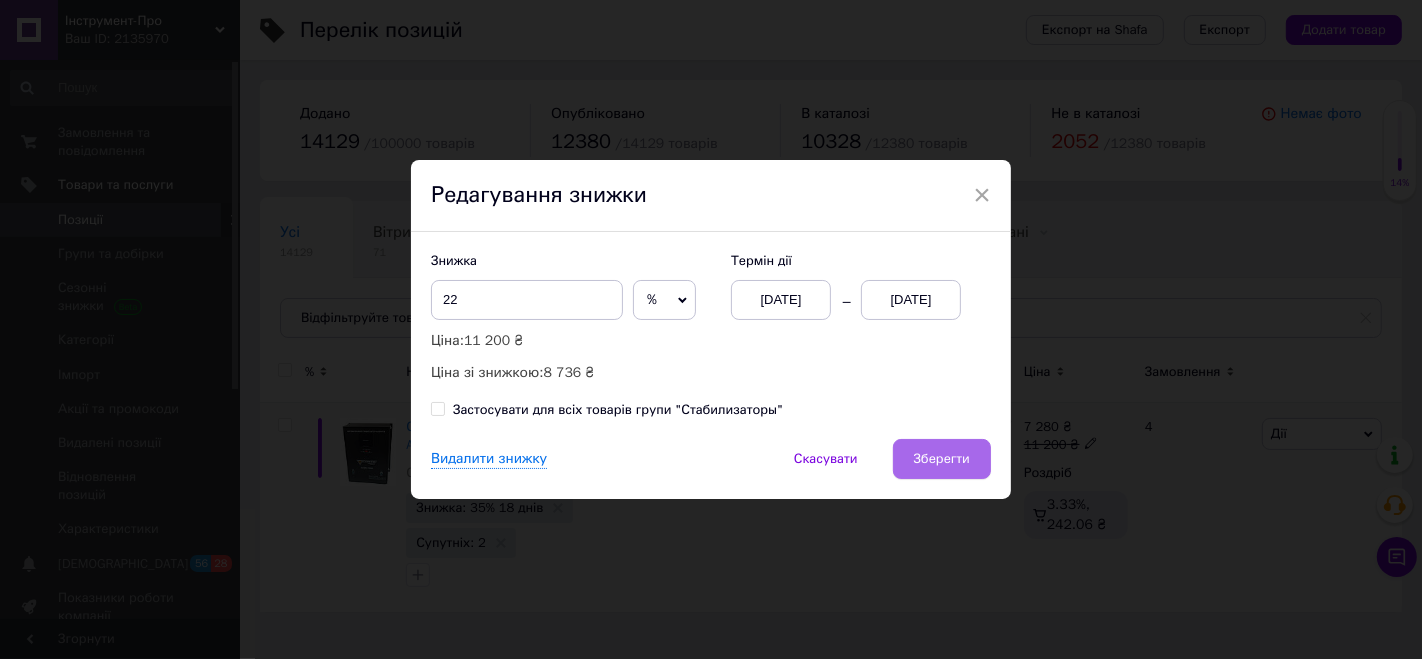 click on "Зберегти" at bounding box center (942, 459) 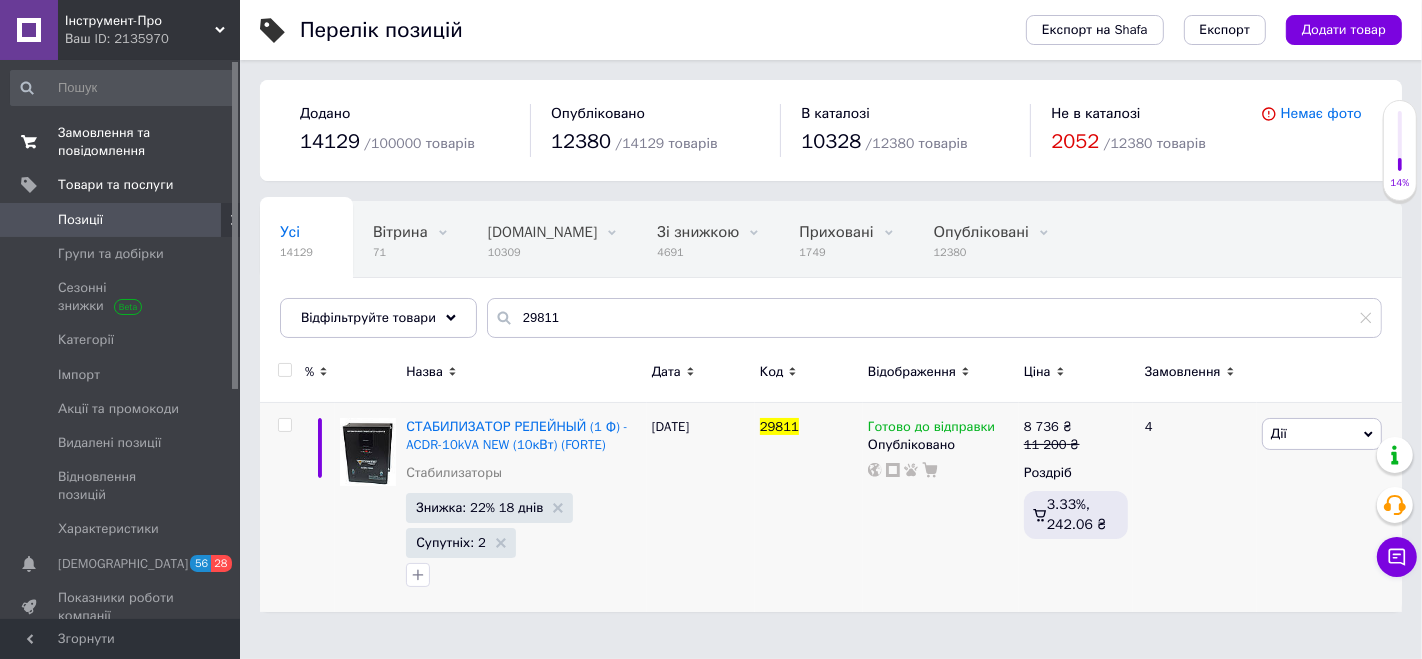 click on "Замовлення та повідомлення" at bounding box center (121, 142) 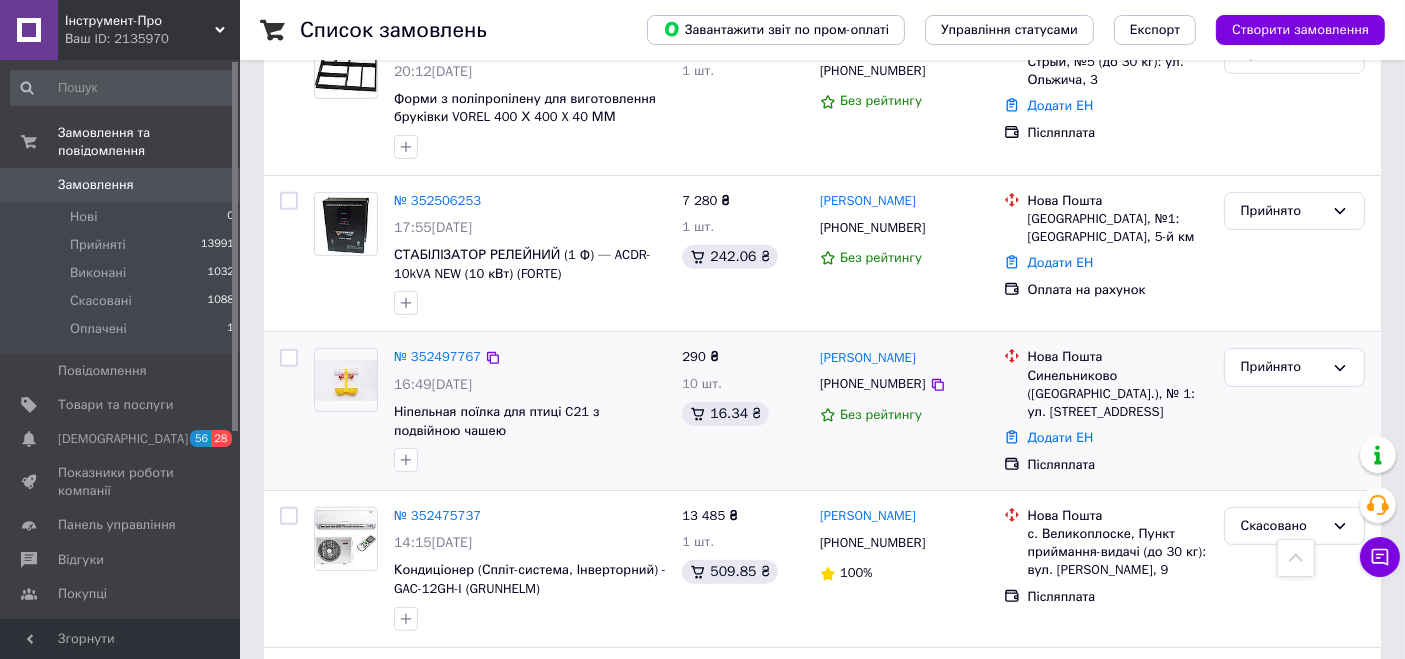 scroll, scrollTop: 444, scrollLeft: 0, axis: vertical 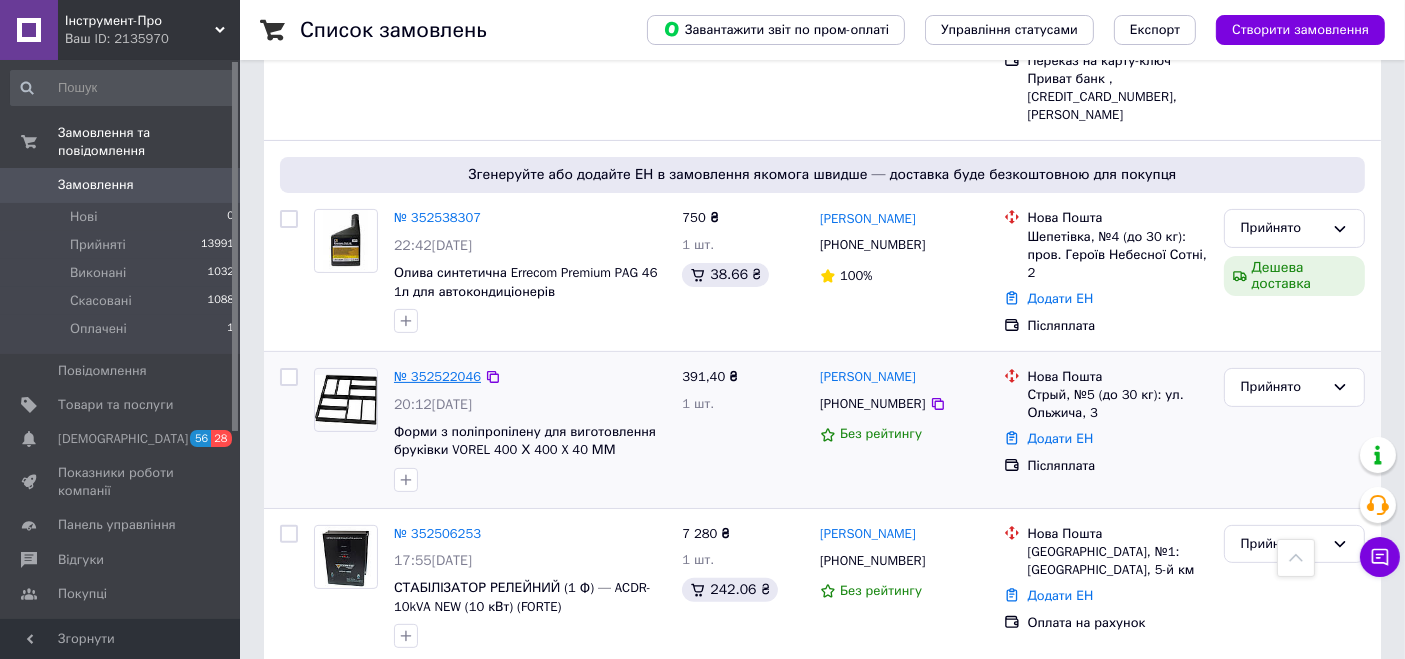 click on "№ 352522046" at bounding box center [437, 376] 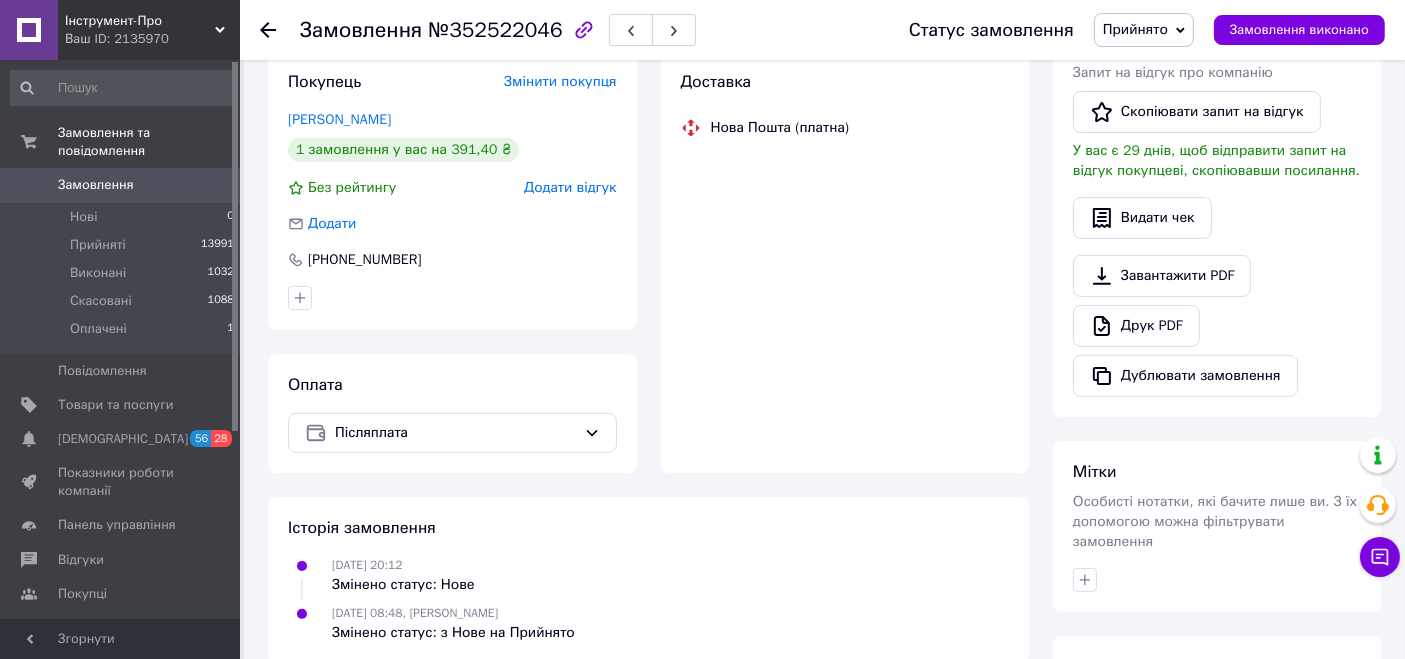 scroll, scrollTop: 222, scrollLeft: 0, axis: vertical 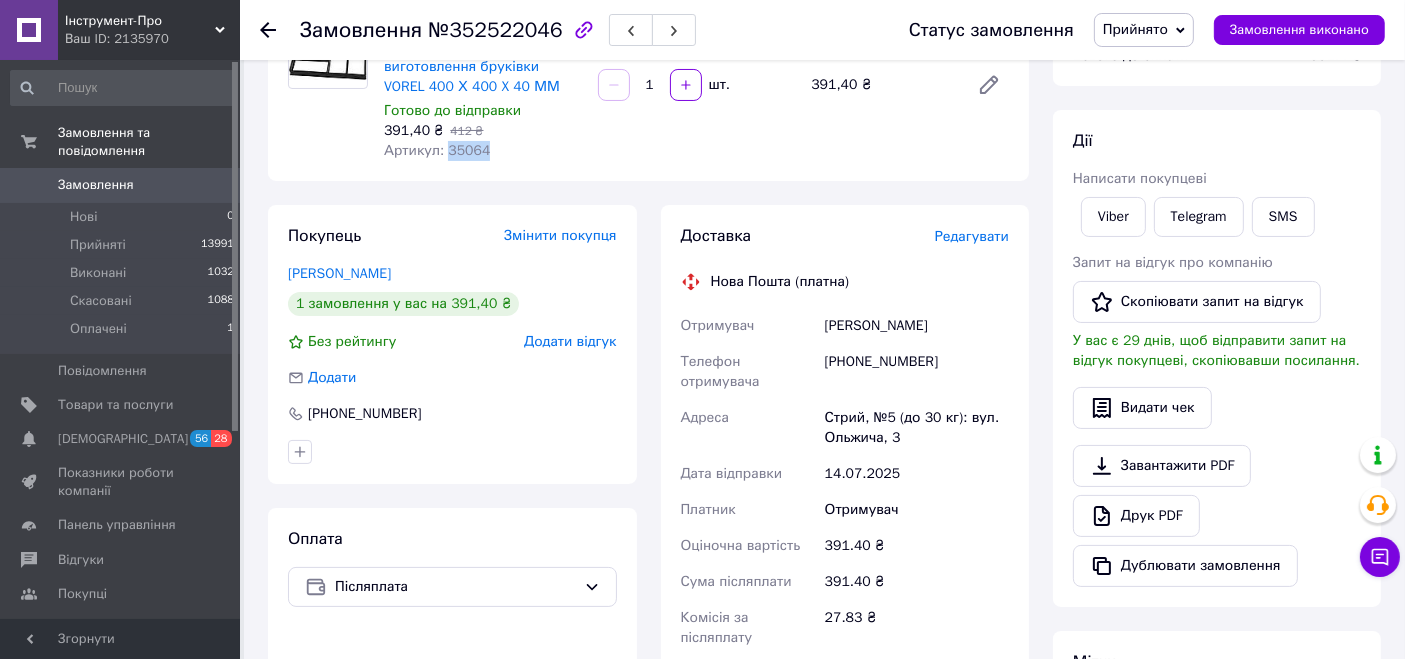 drag, startPoint x: 489, startPoint y: 153, endPoint x: 442, endPoint y: 142, distance: 48.270073 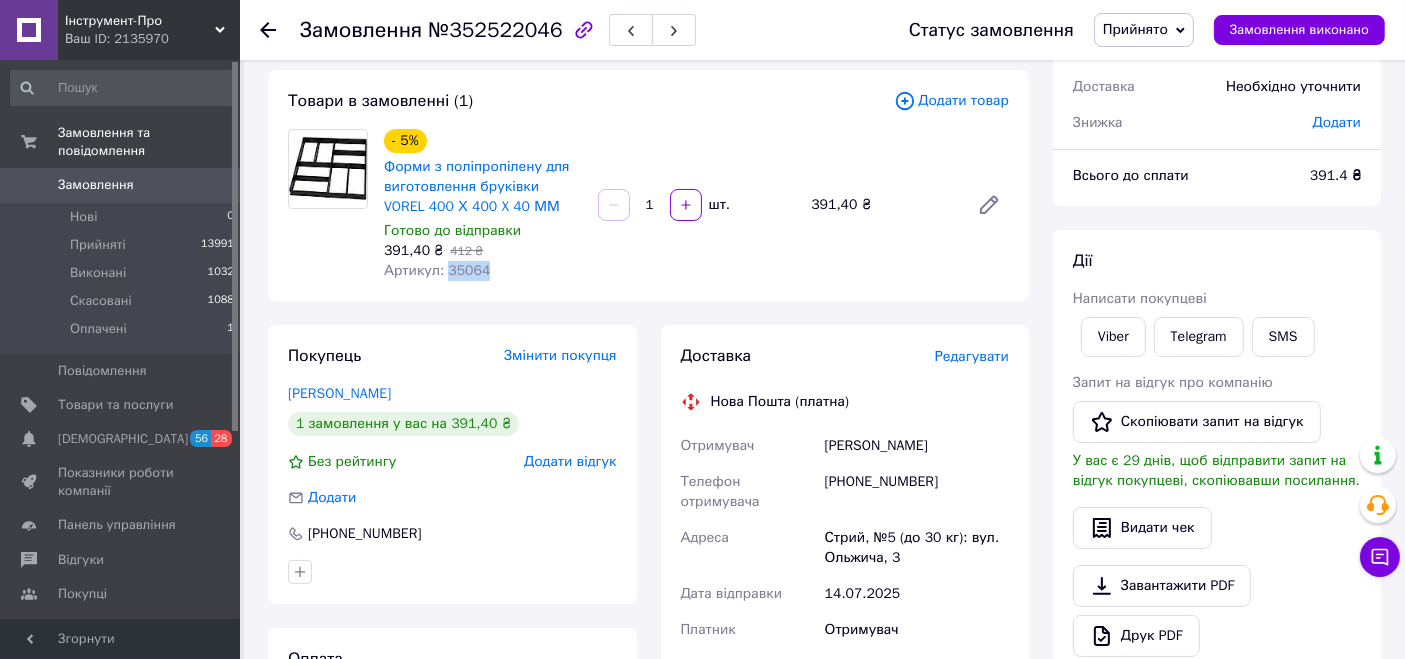 scroll, scrollTop: 0, scrollLeft: 0, axis: both 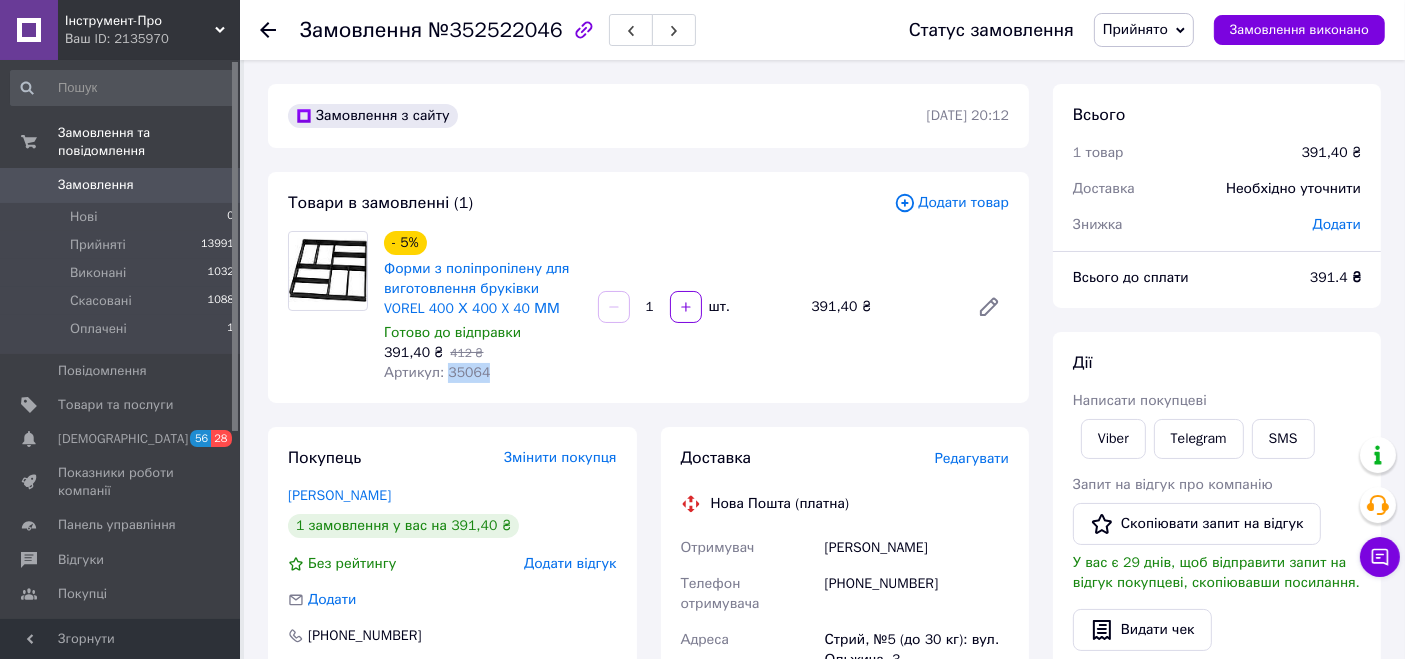 copy on "35064" 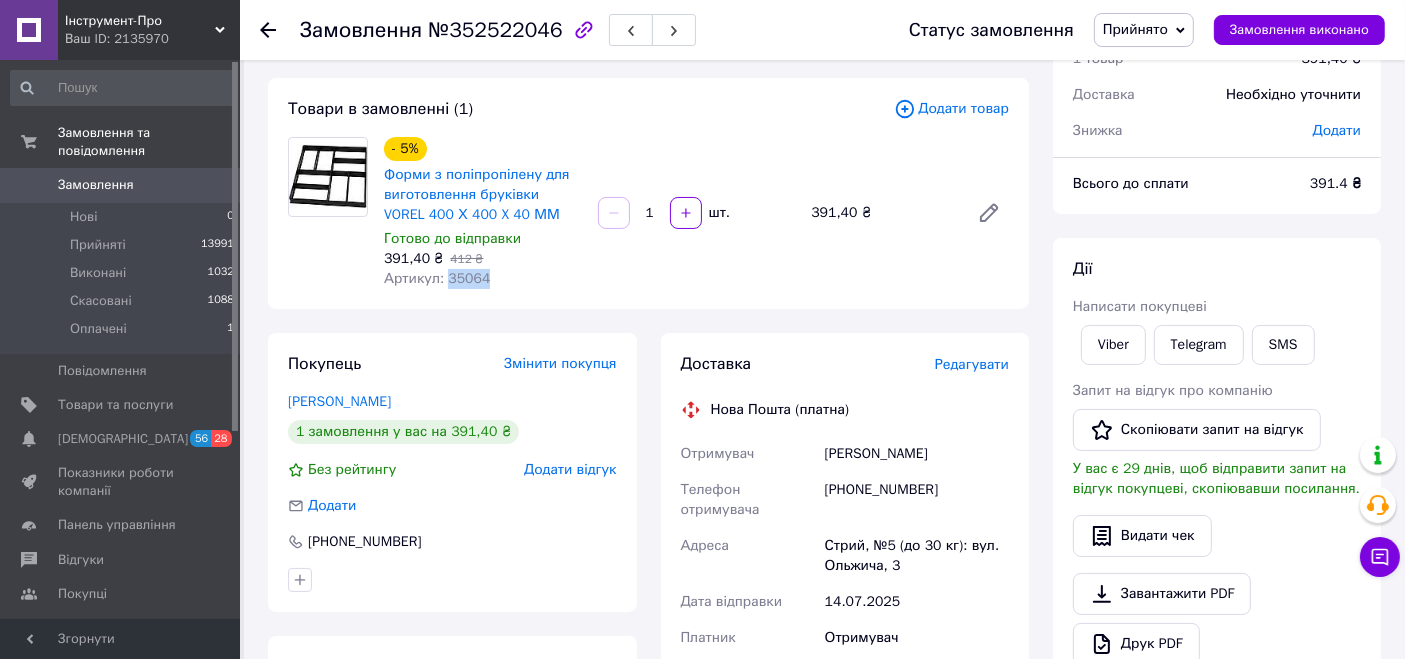scroll, scrollTop: 222, scrollLeft: 0, axis: vertical 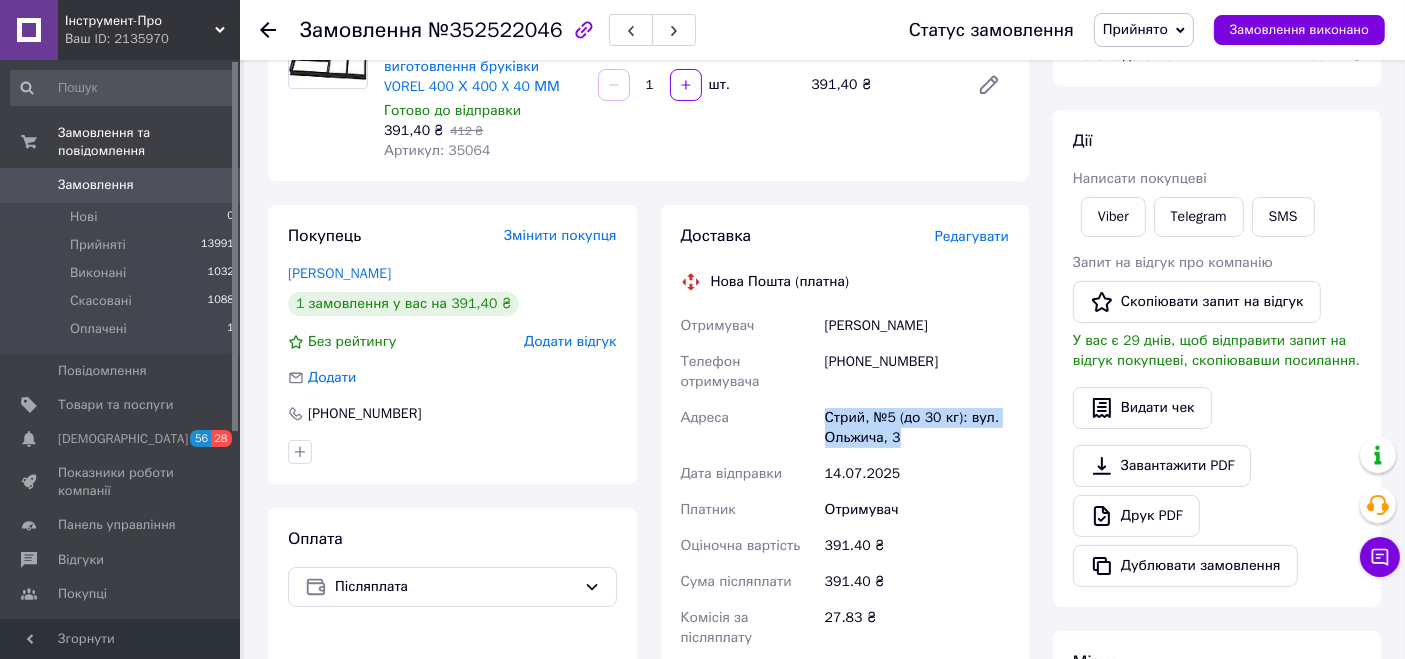 drag, startPoint x: 863, startPoint y: 420, endPoint x: 825, endPoint y: 398, distance: 43.908997 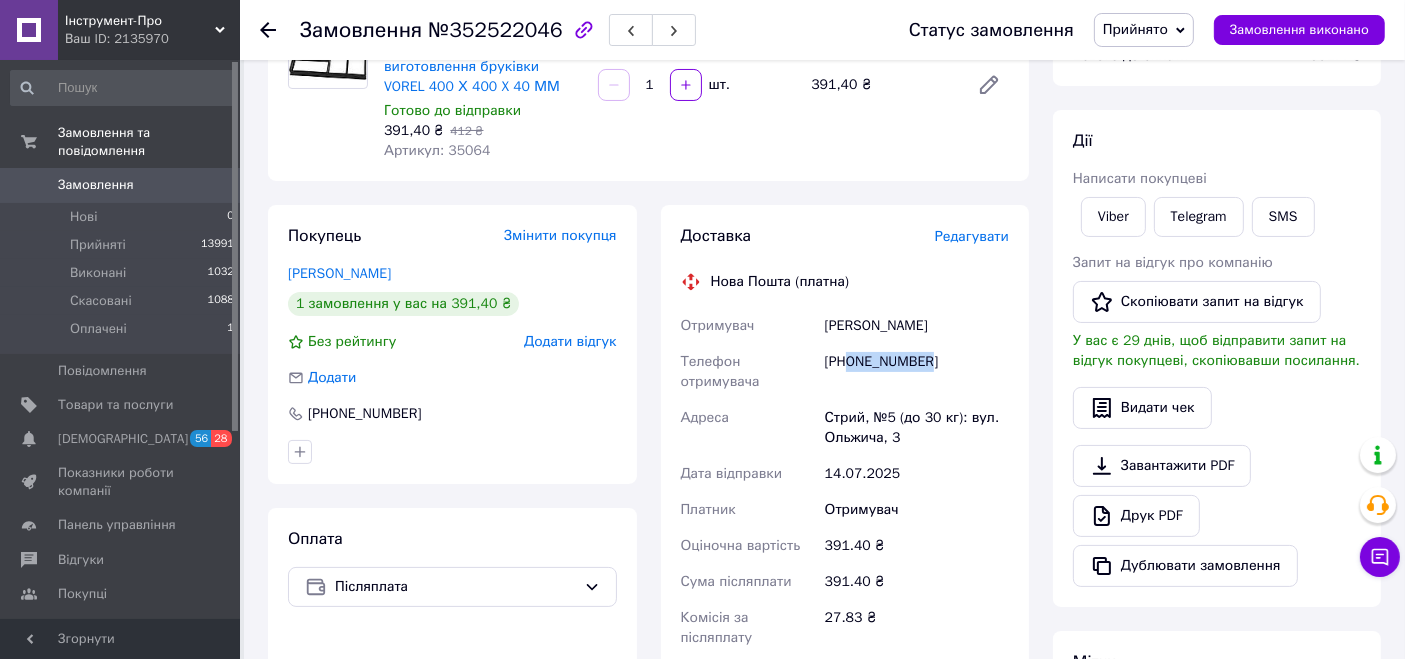 drag, startPoint x: 948, startPoint y: 372, endPoint x: 851, endPoint y: 364, distance: 97.32934 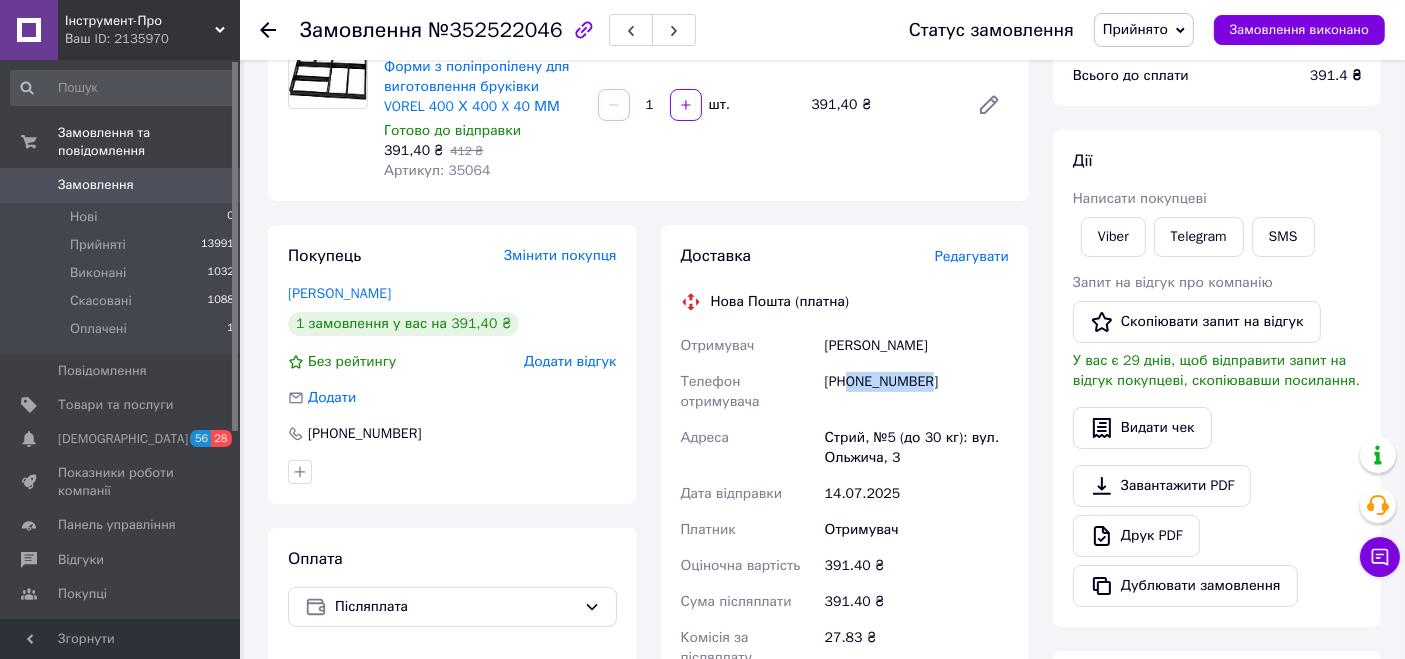 scroll, scrollTop: 0, scrollLeft: 0, axis: both 